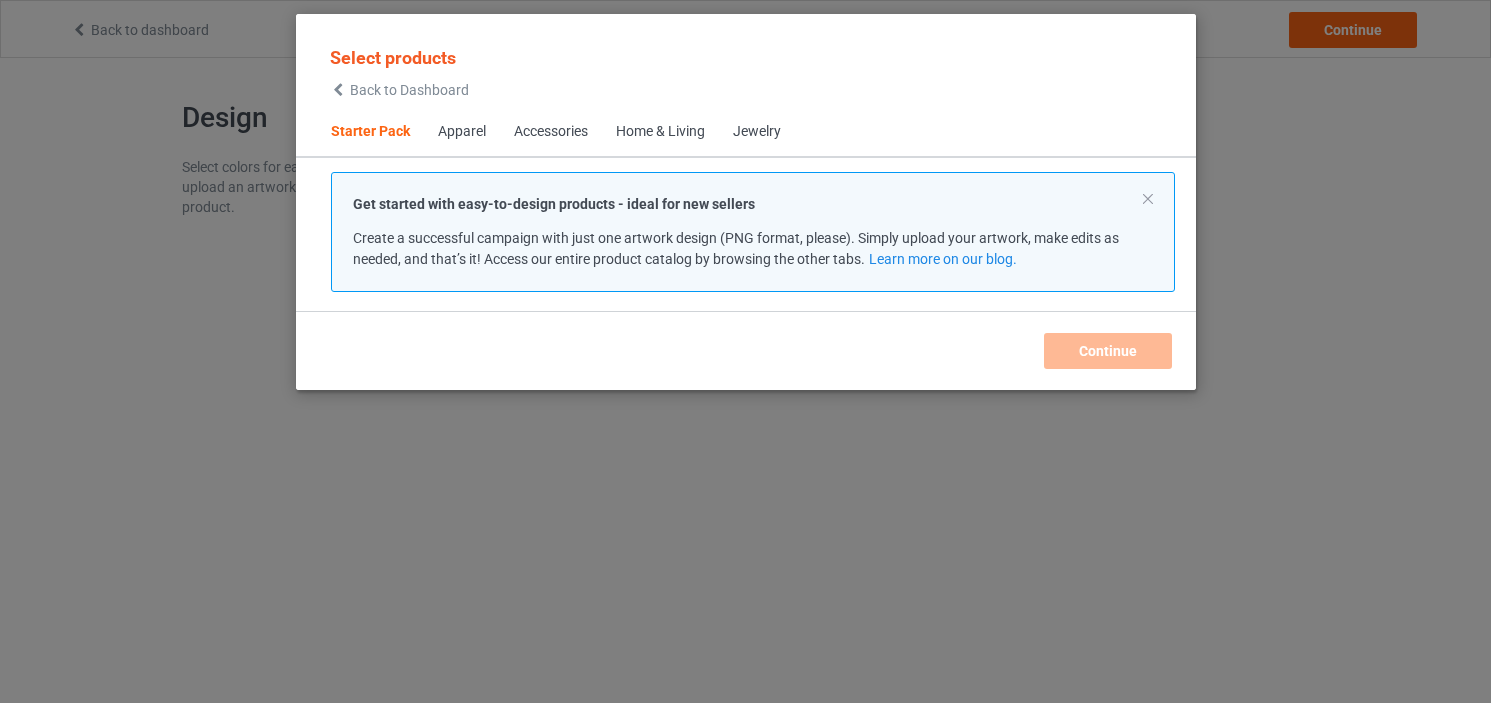 scroll, scrollTop: 0, scrollLeft: 0, axis: both 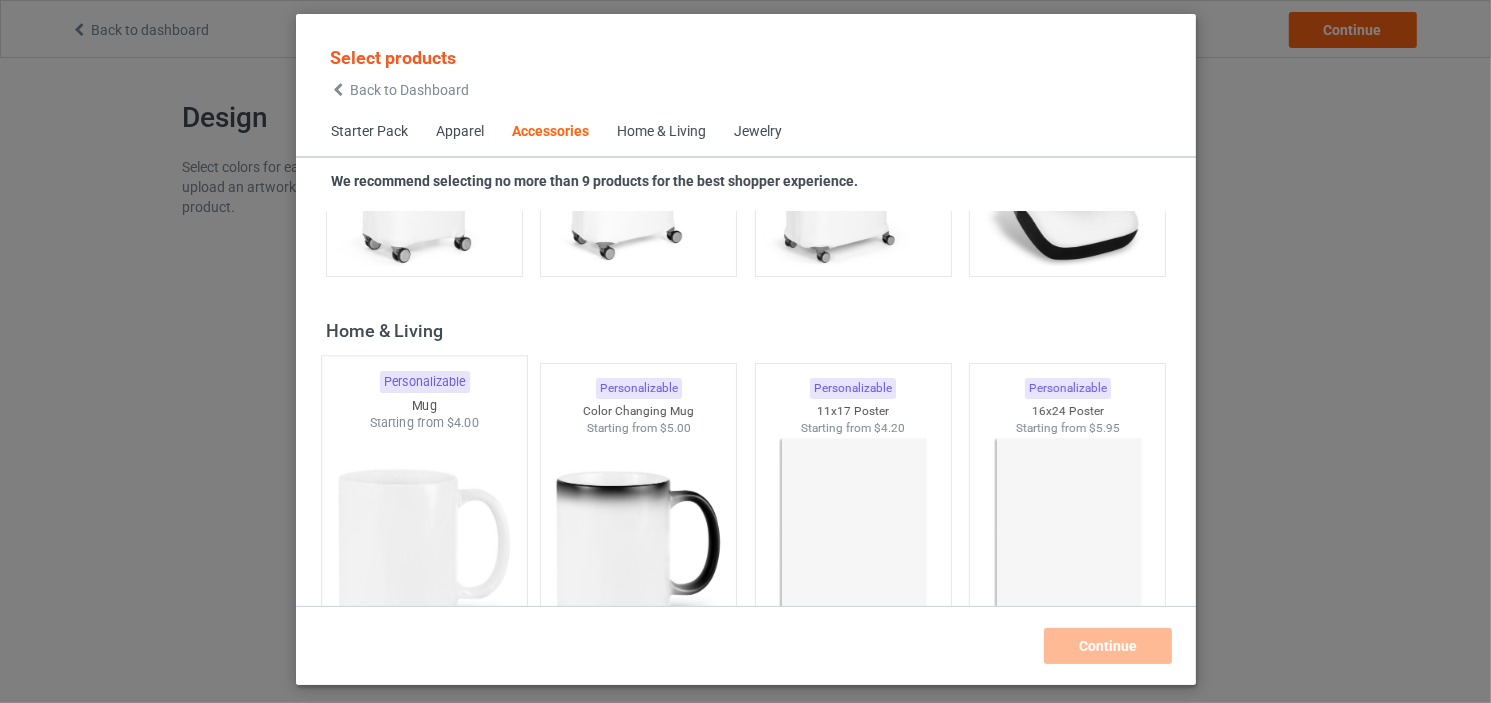 click at bounding box center [424, 549] 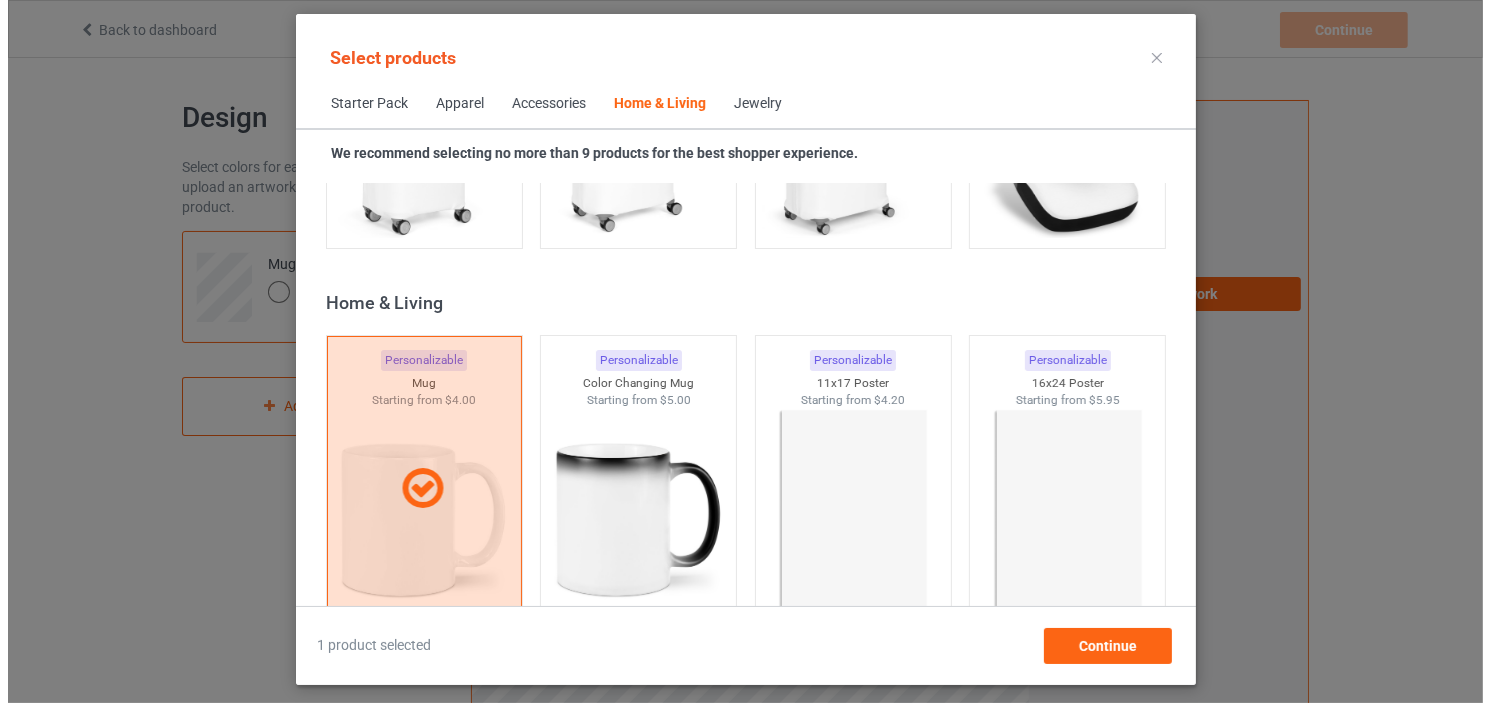 scroll, scrollTop: 15565, scrollLeft: 0, axis: vertical 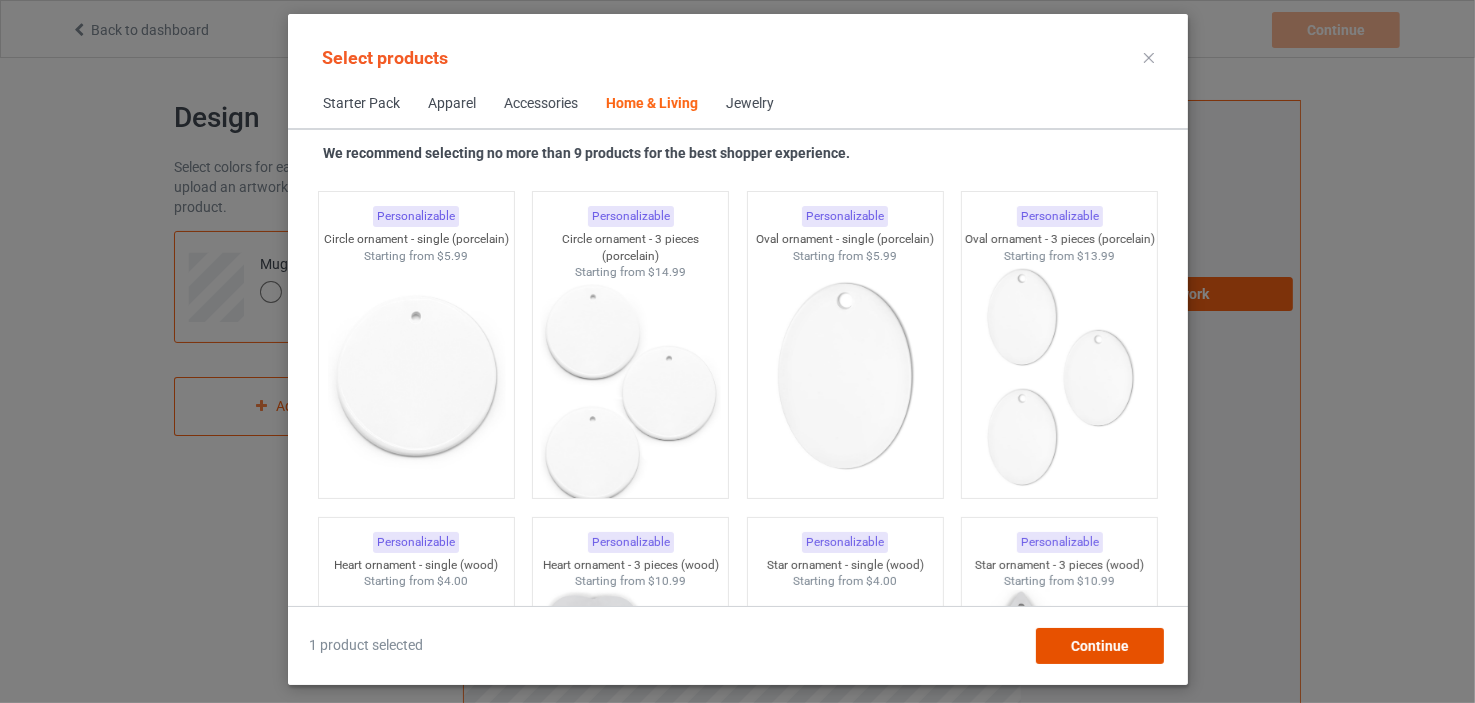 click on "Continue" at bounding box center [1099, 646] 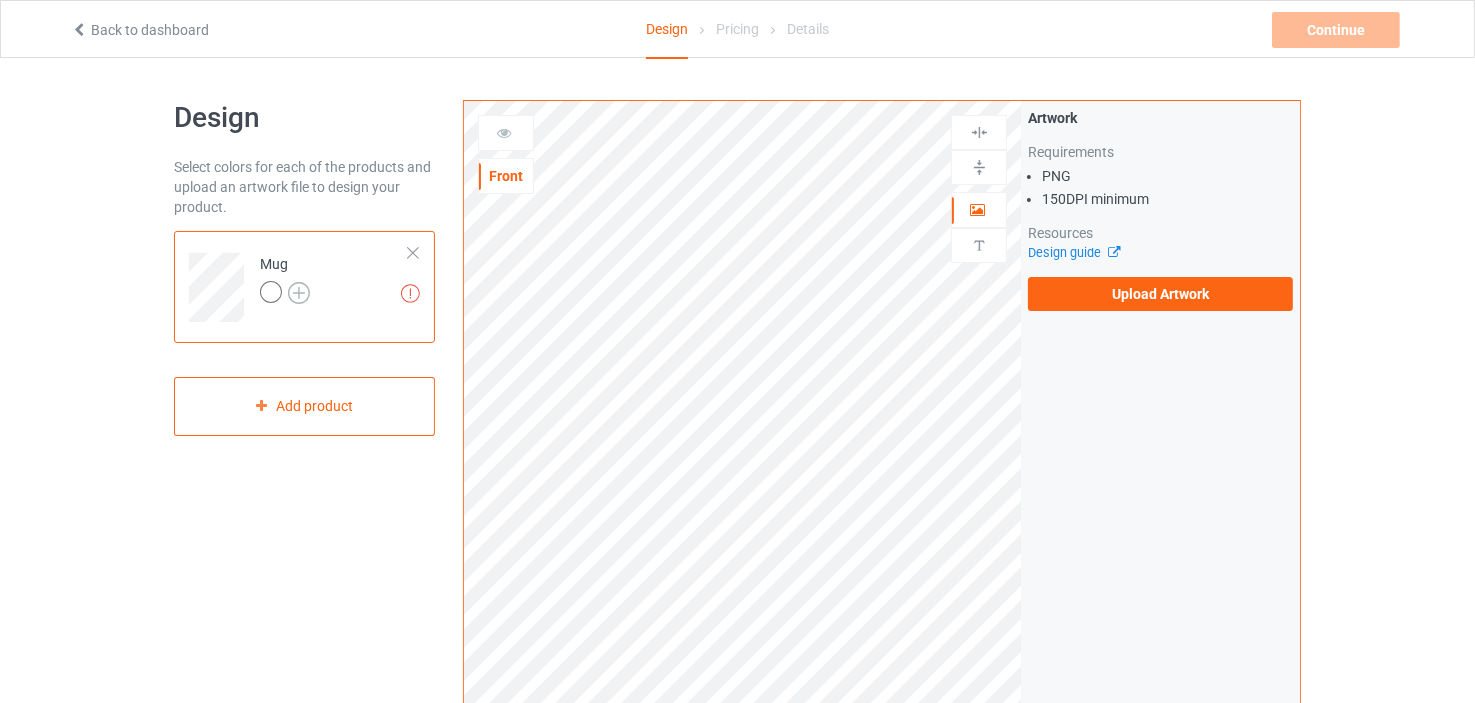 click at bounding box center [299, 293] 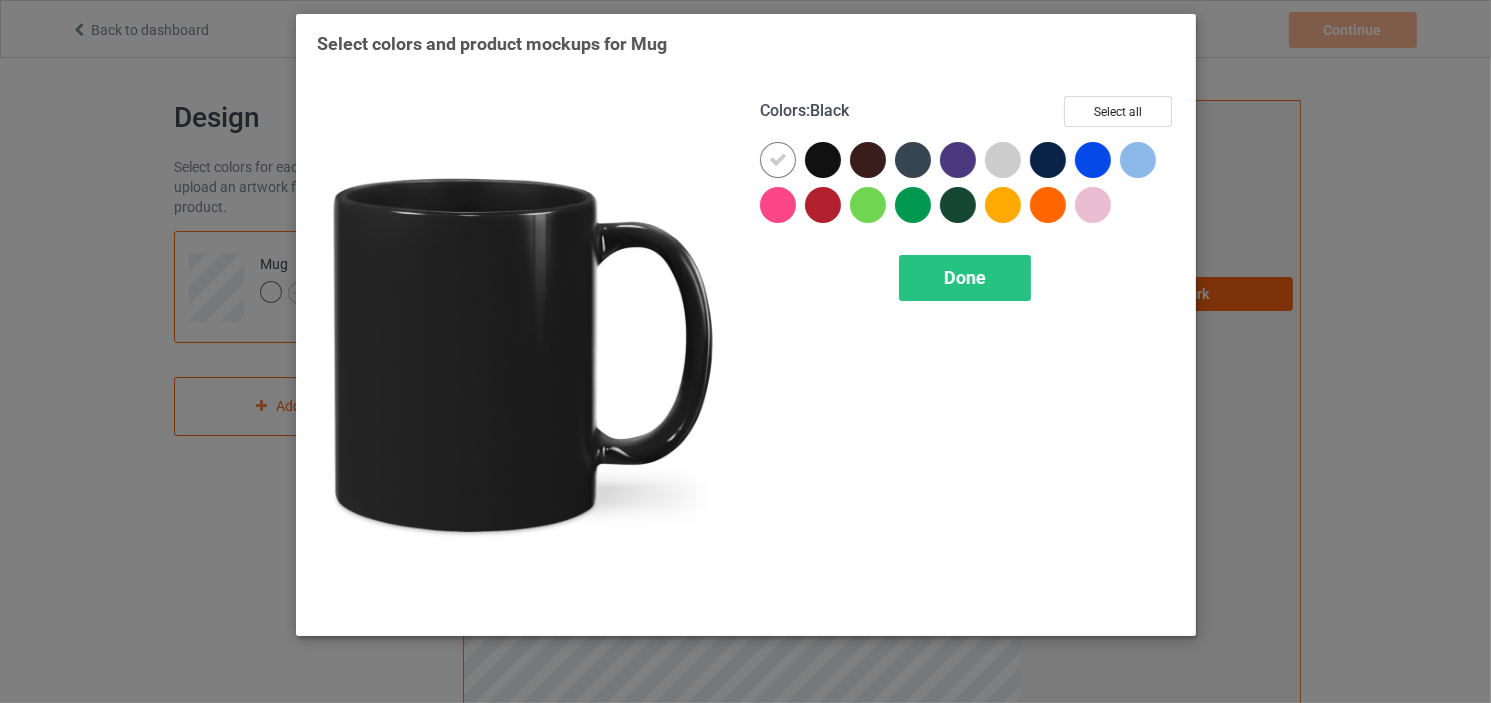 click at bounding box center (823, 160) 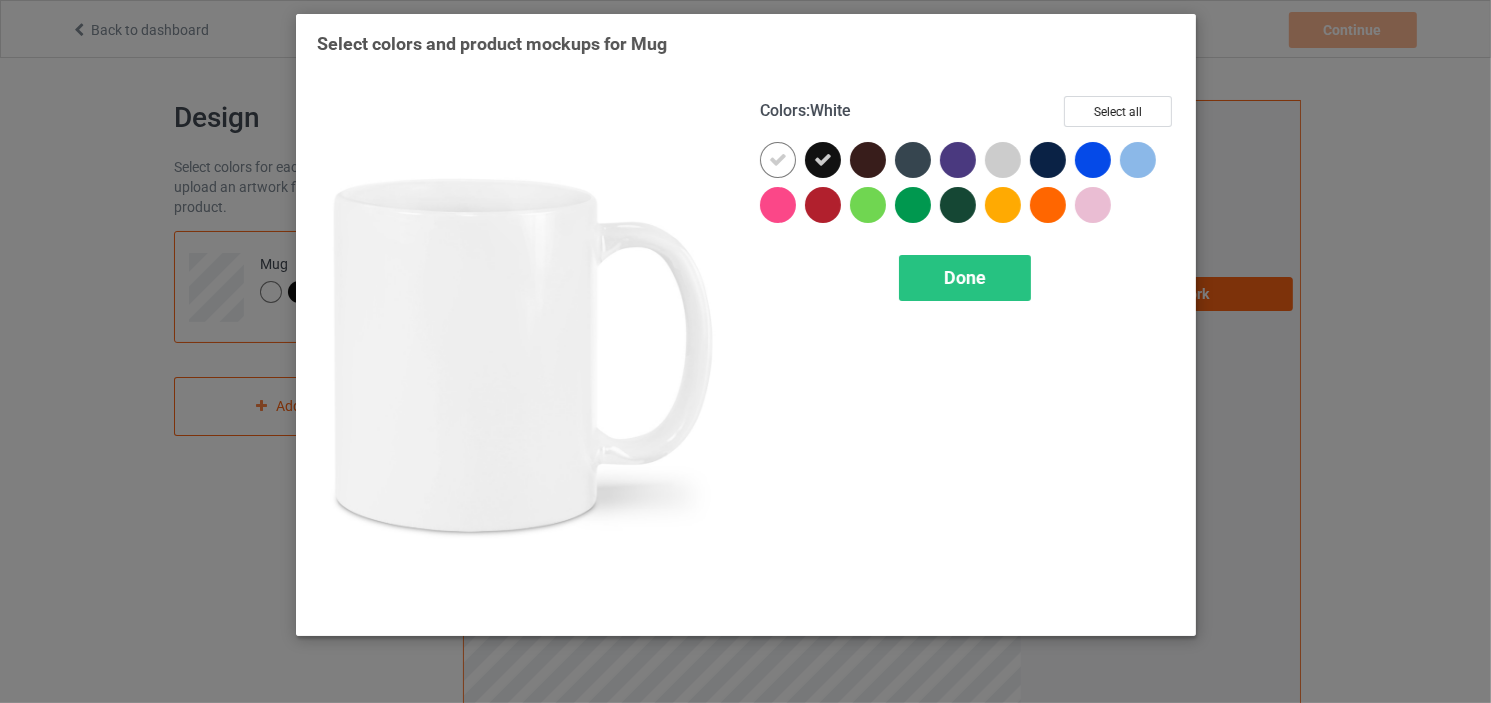 click at bounding box center [778, 160] 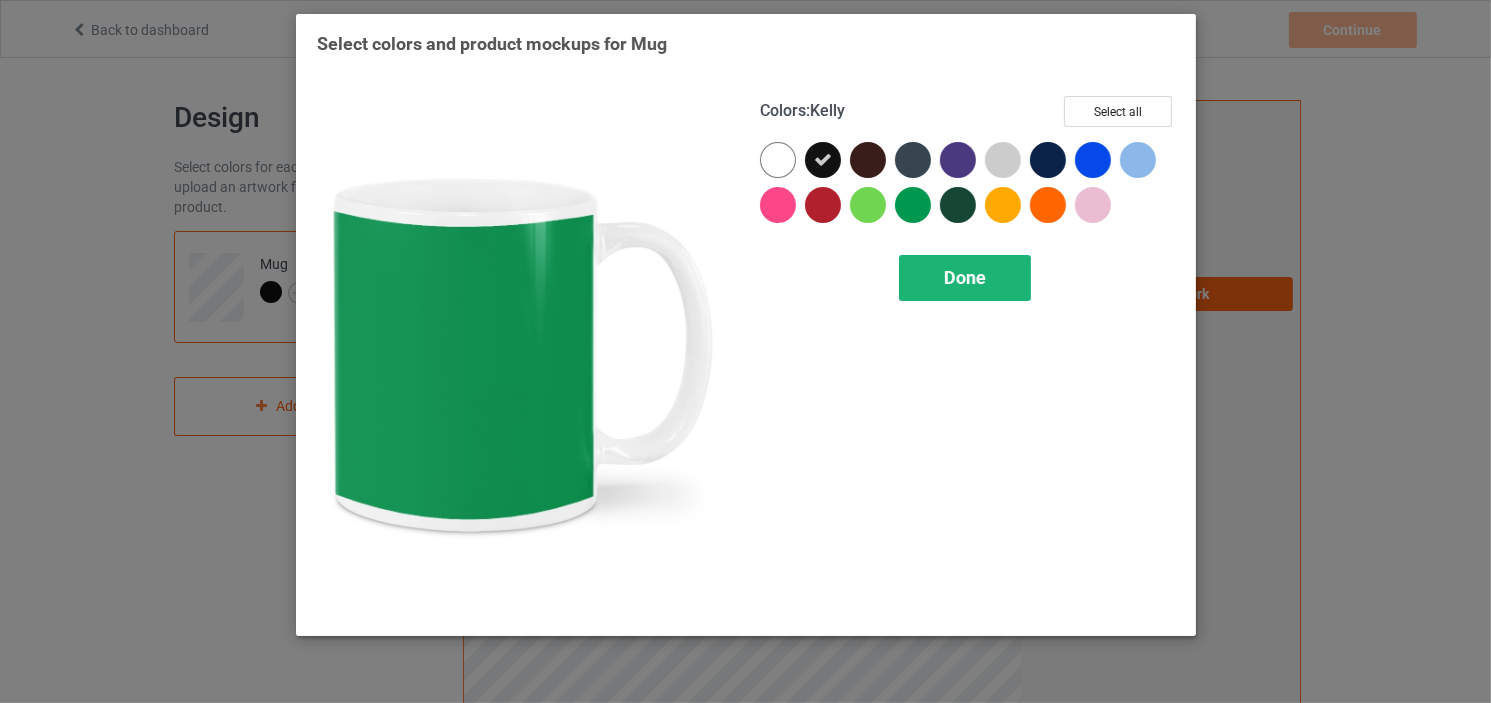 click on "Done" at bounding box center [965, 277] 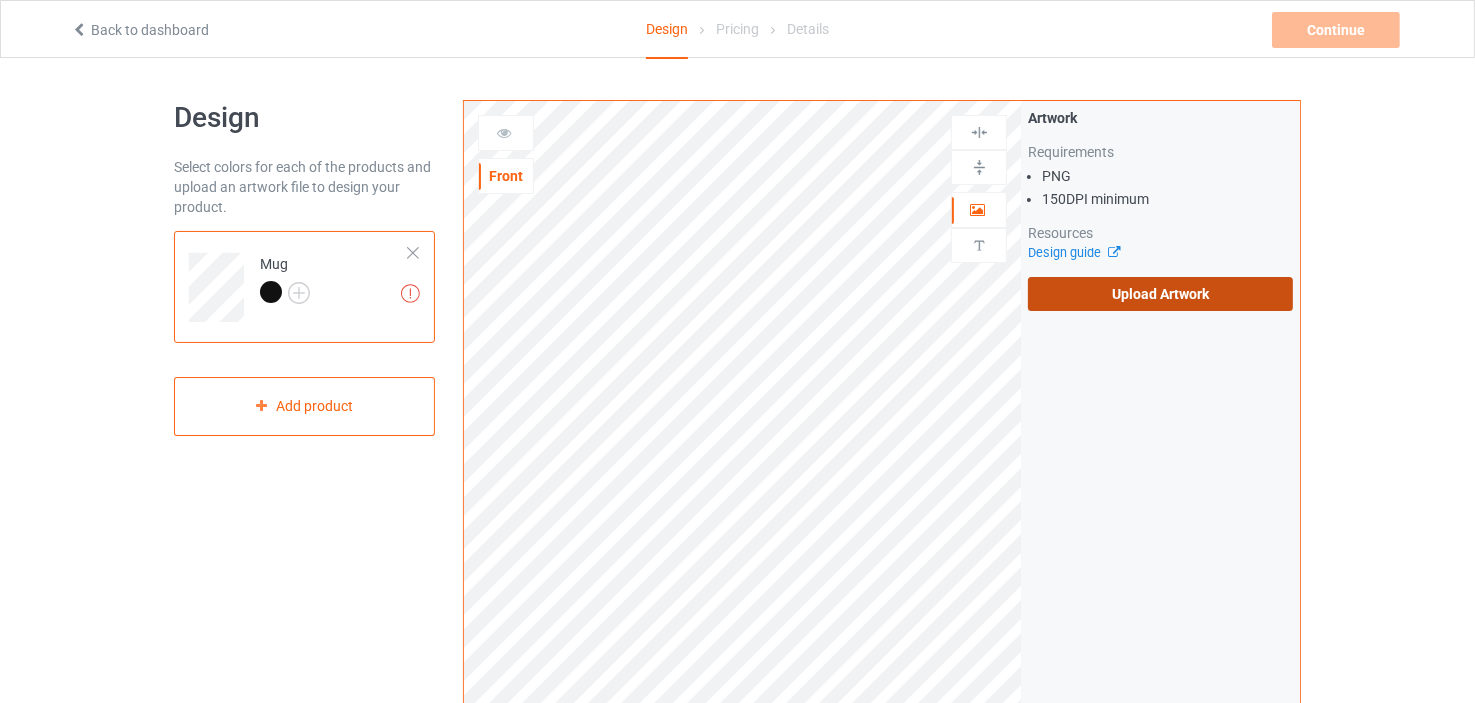 click on "Upload Artwork" at bounding box center (1160, 294) 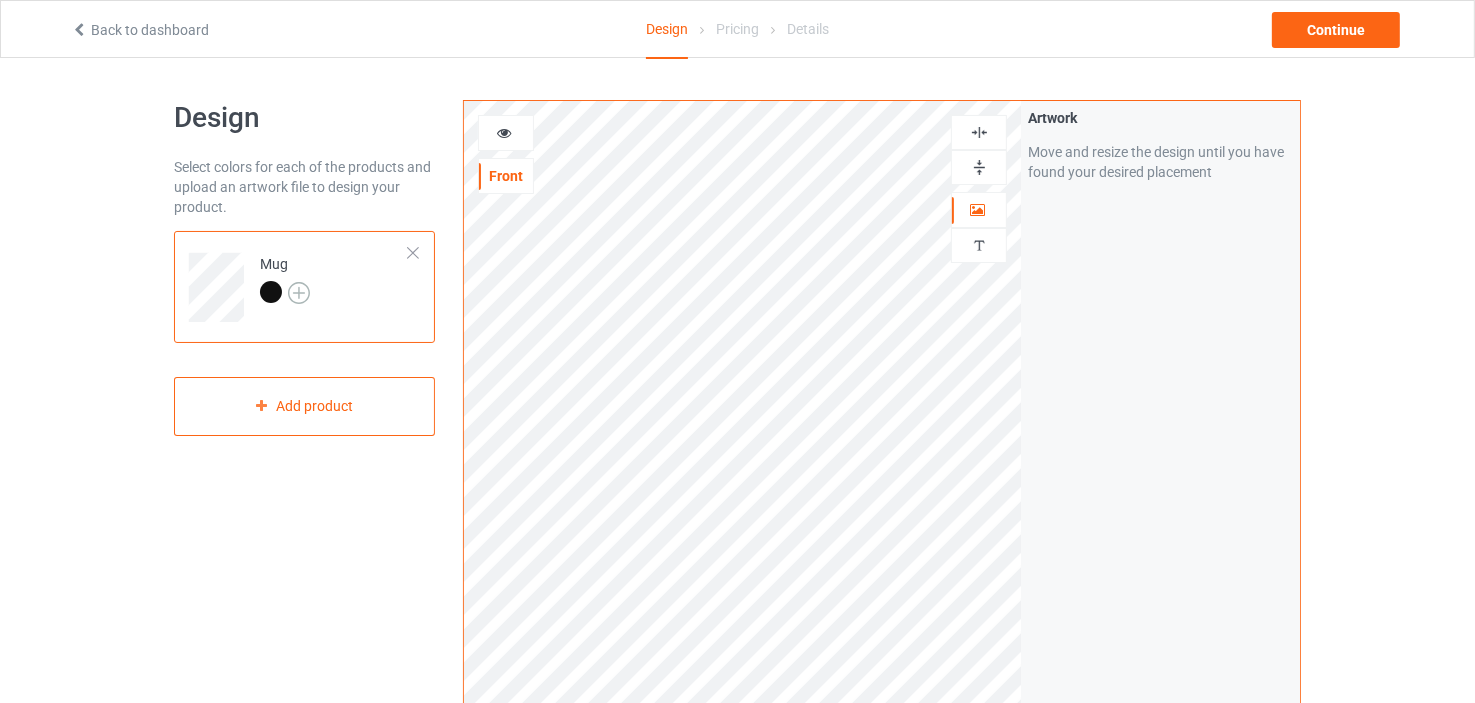 click at bounding box center [299, 293] 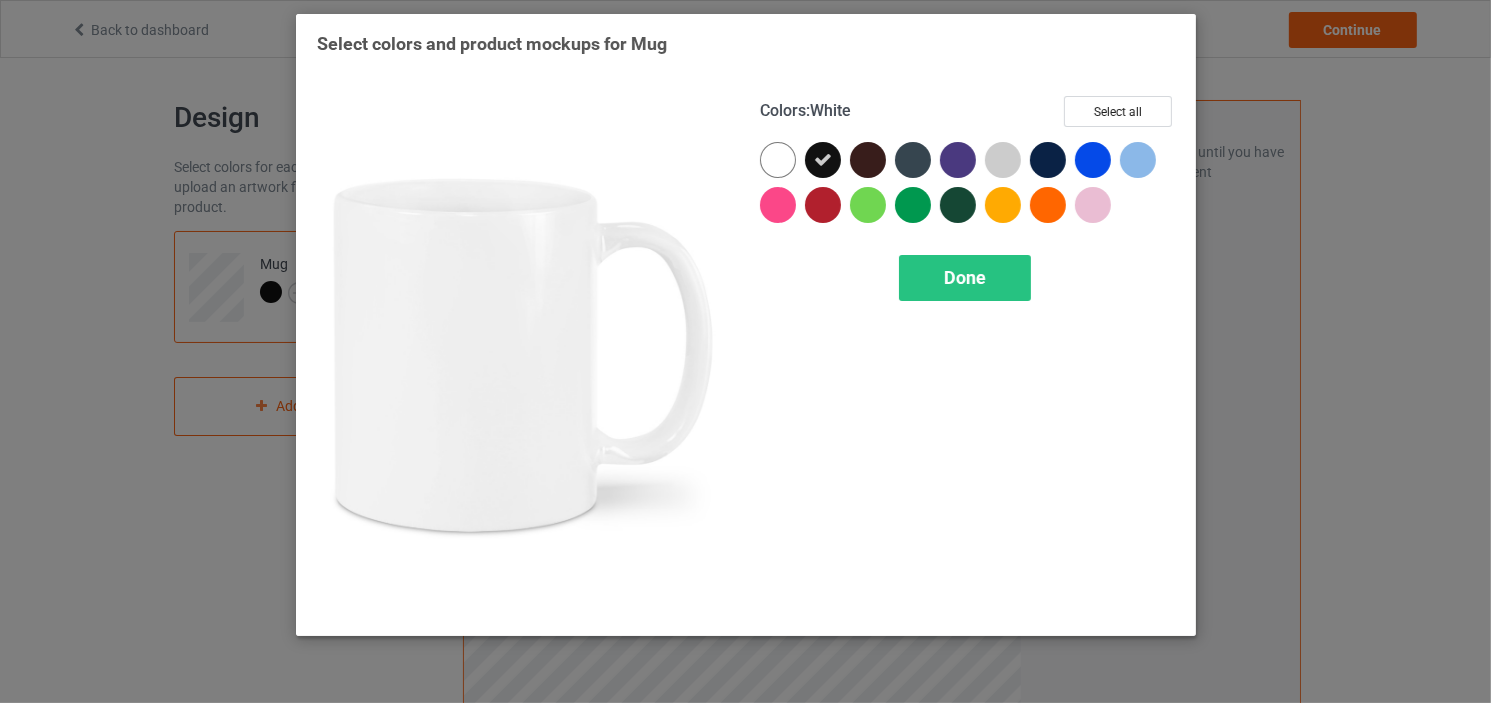 click at bounding box center (778, 160) 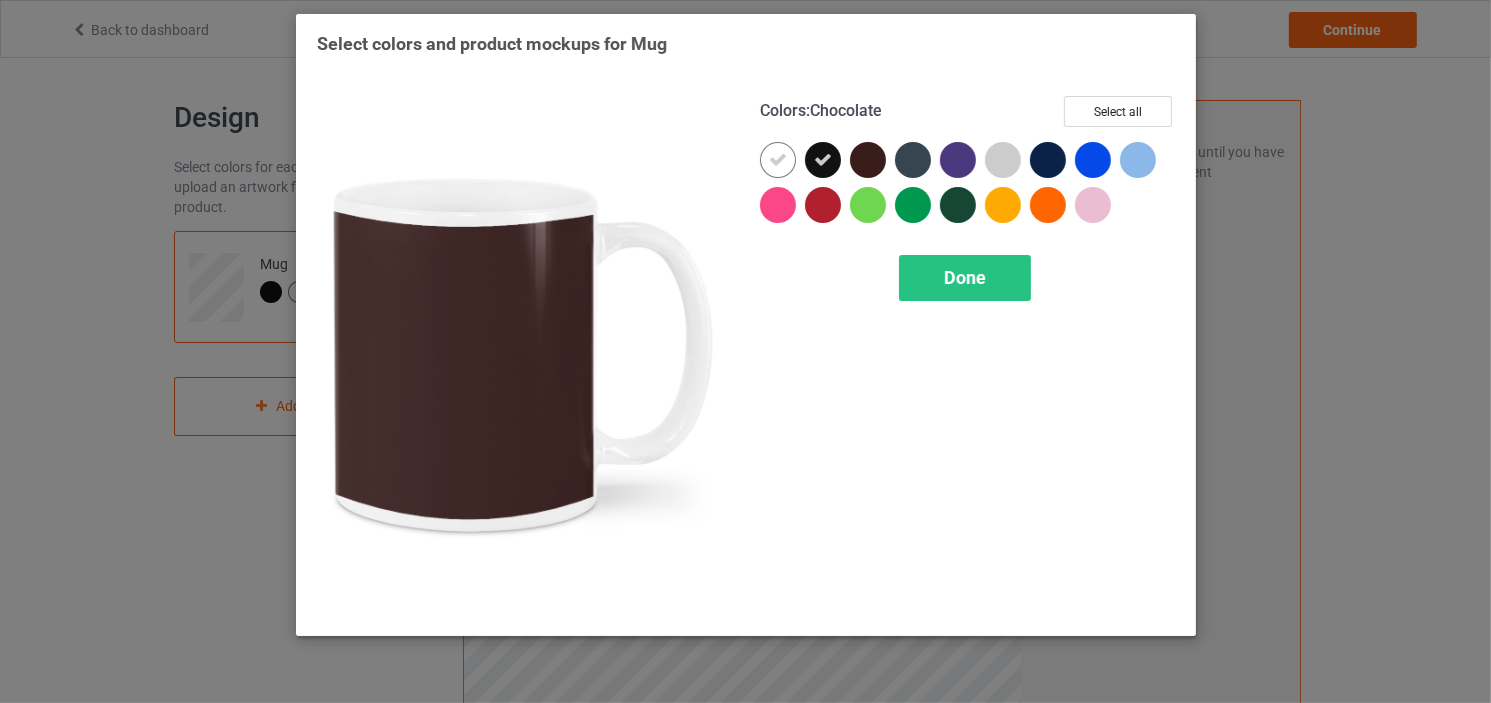click at bounding box center [868, 160] 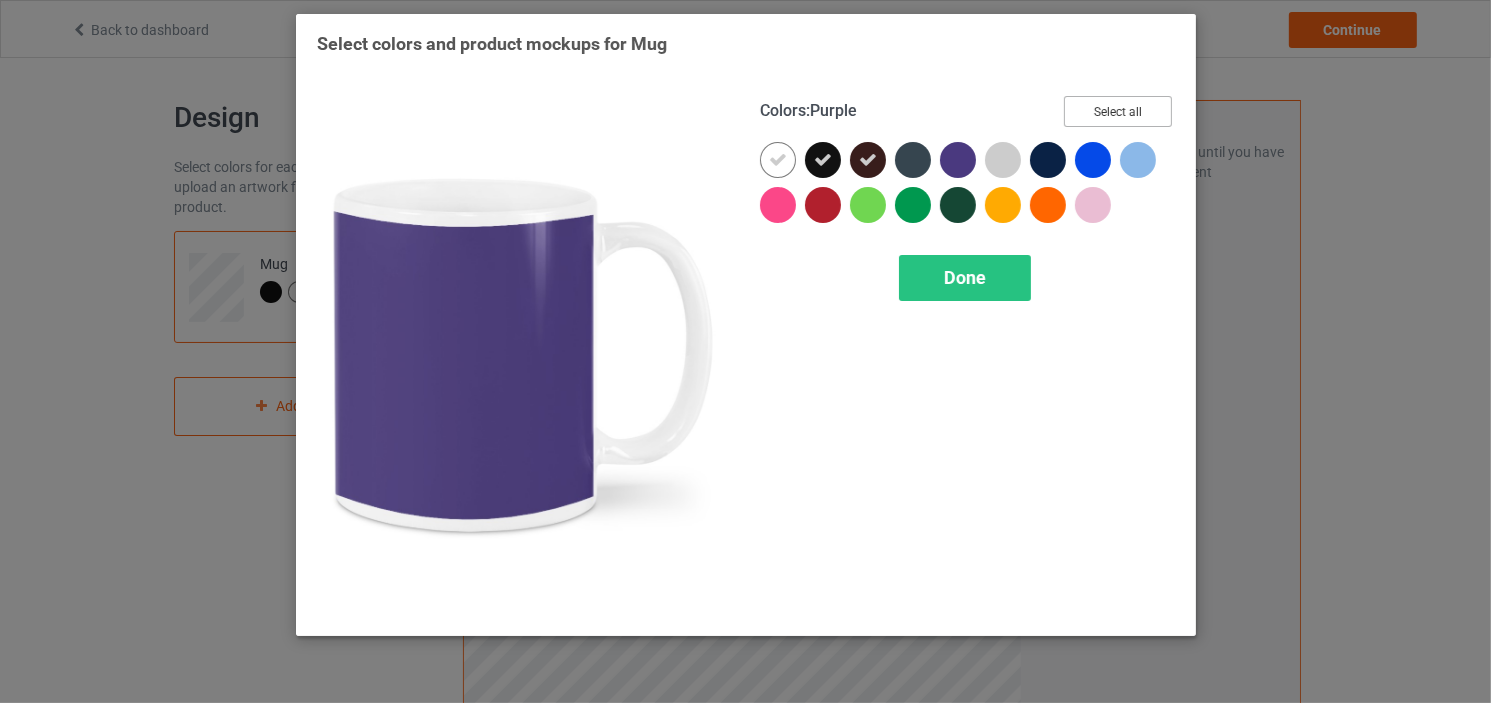 click on "Select all" at bounding box center (1118, 111) 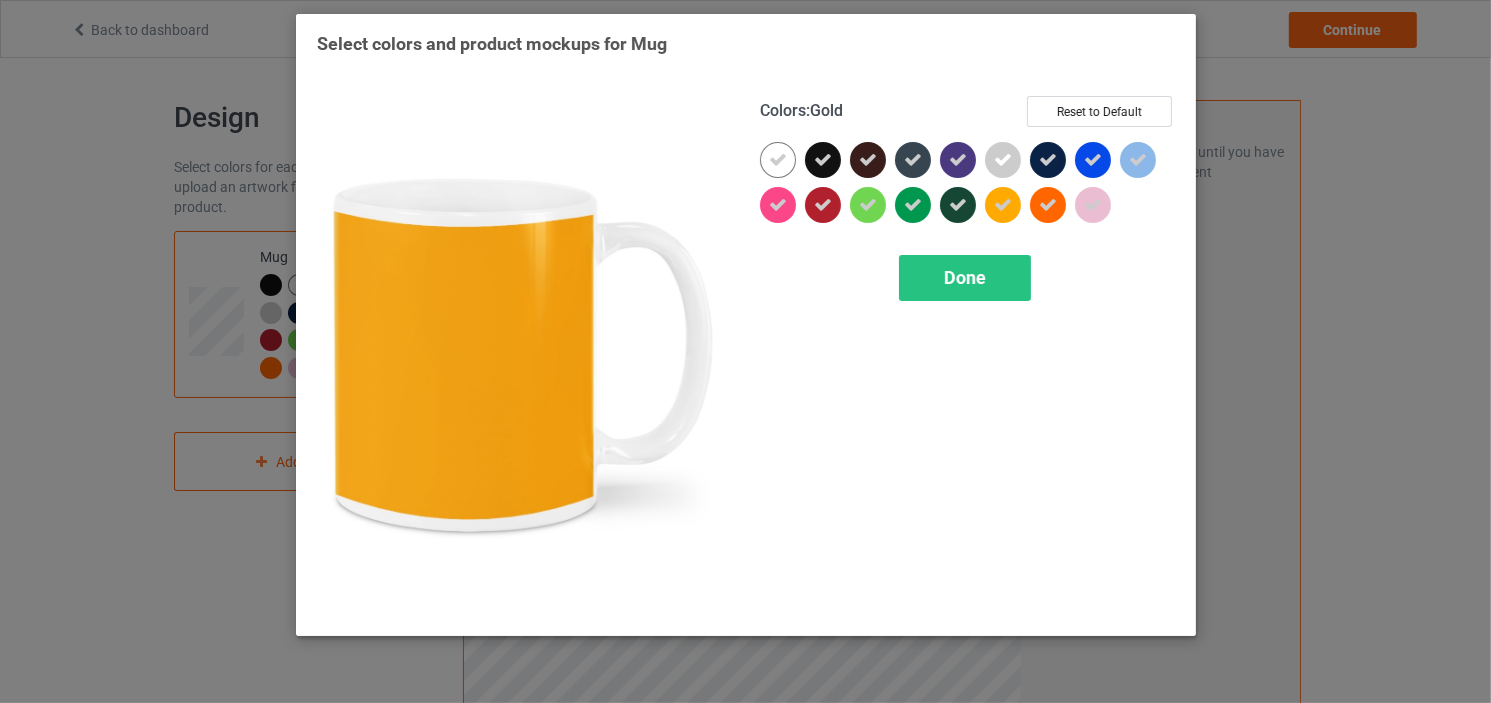 click at bounding box center (1003, 205) 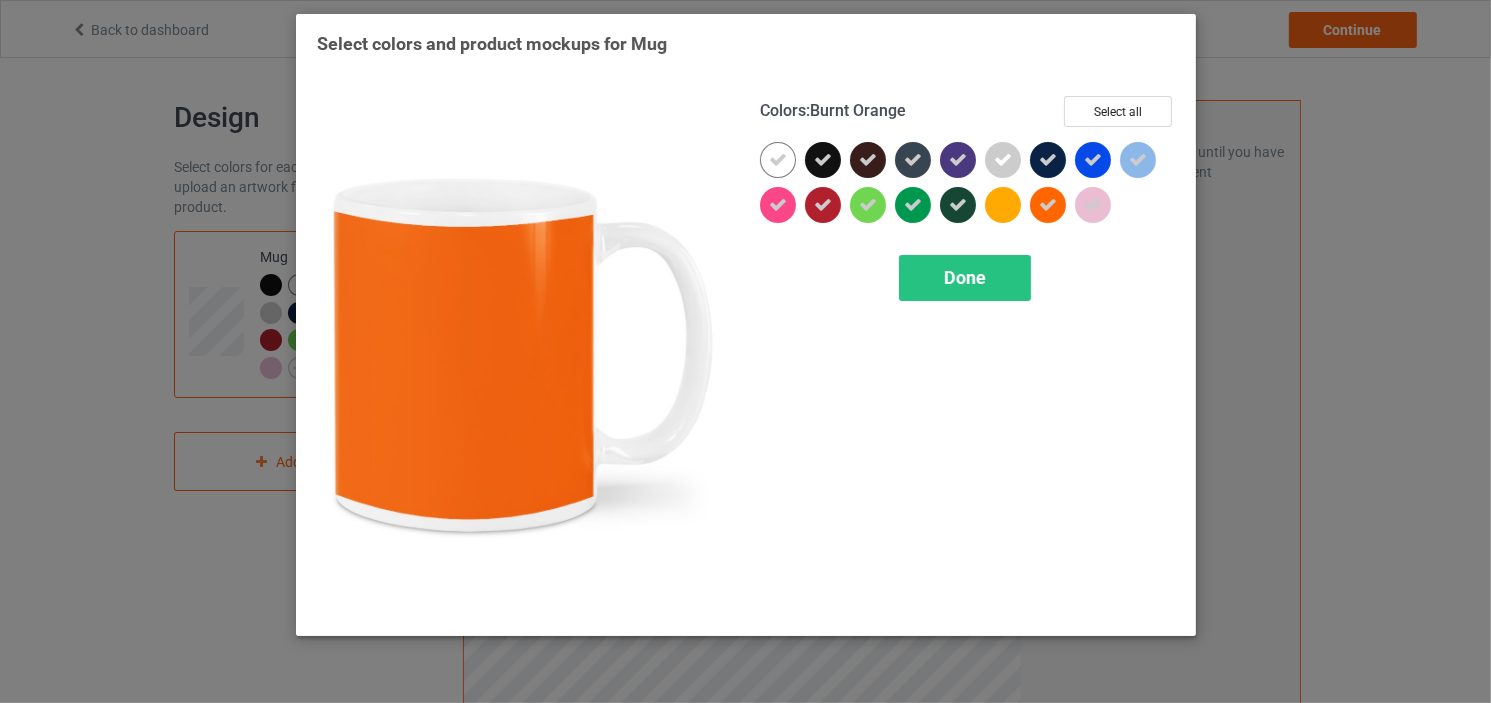 click at bounding box center [1048, 205] 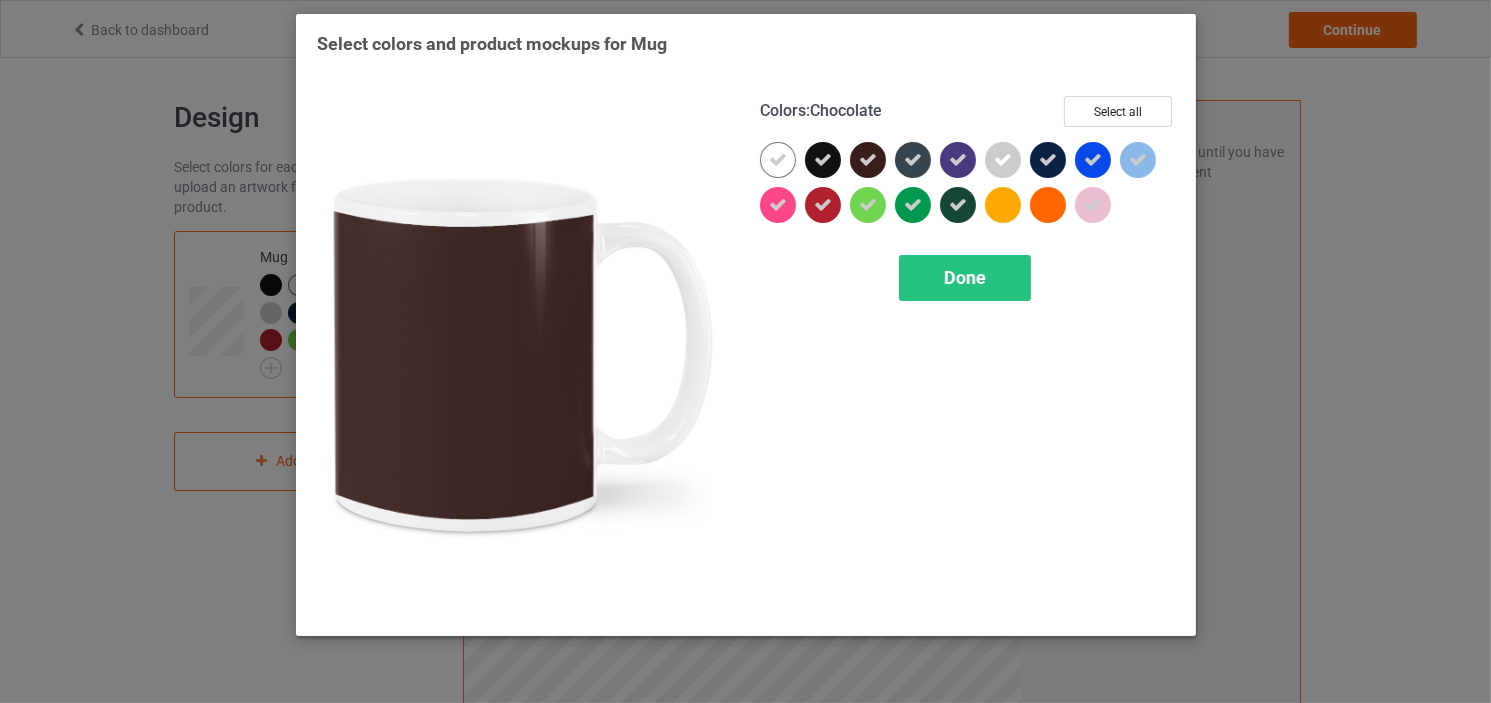 click at bounding box center [868, 160] 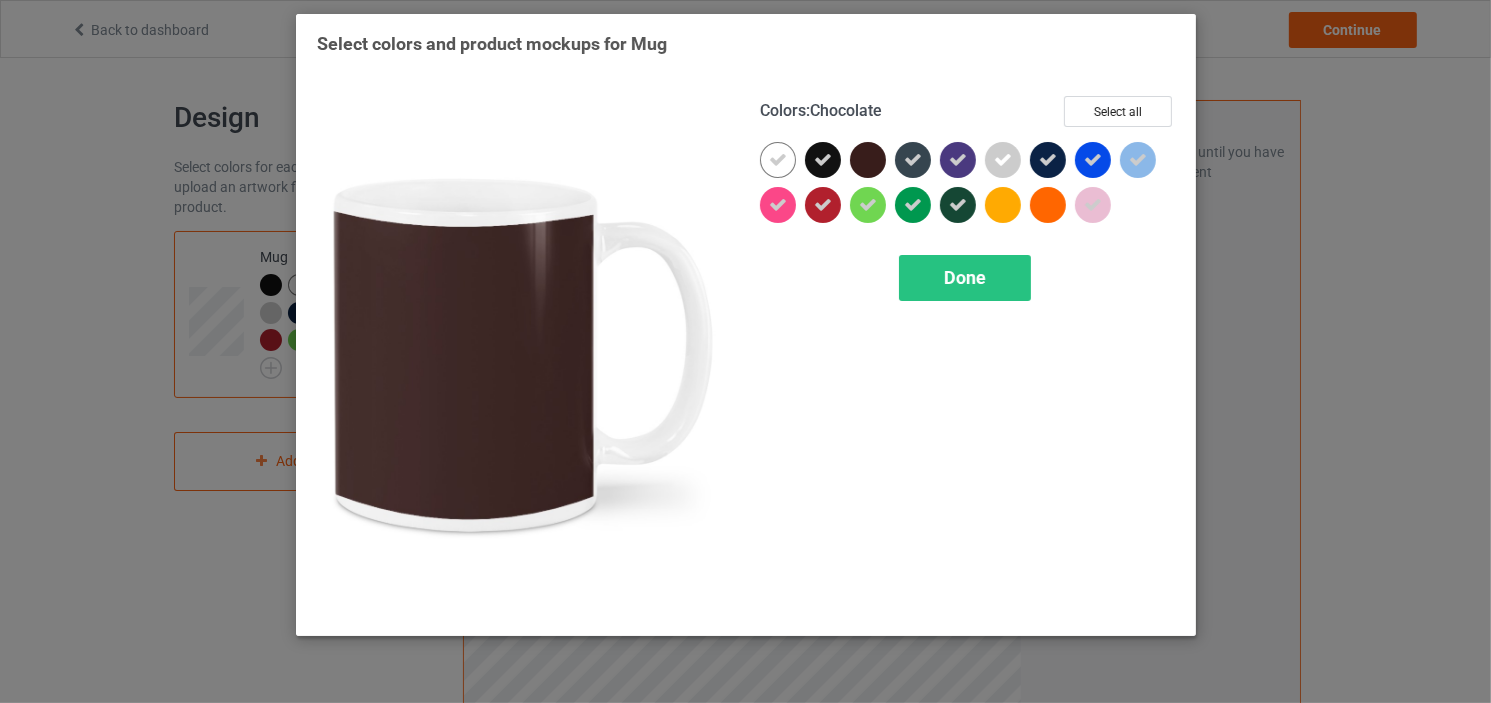 click at bounding box center [868, 160] 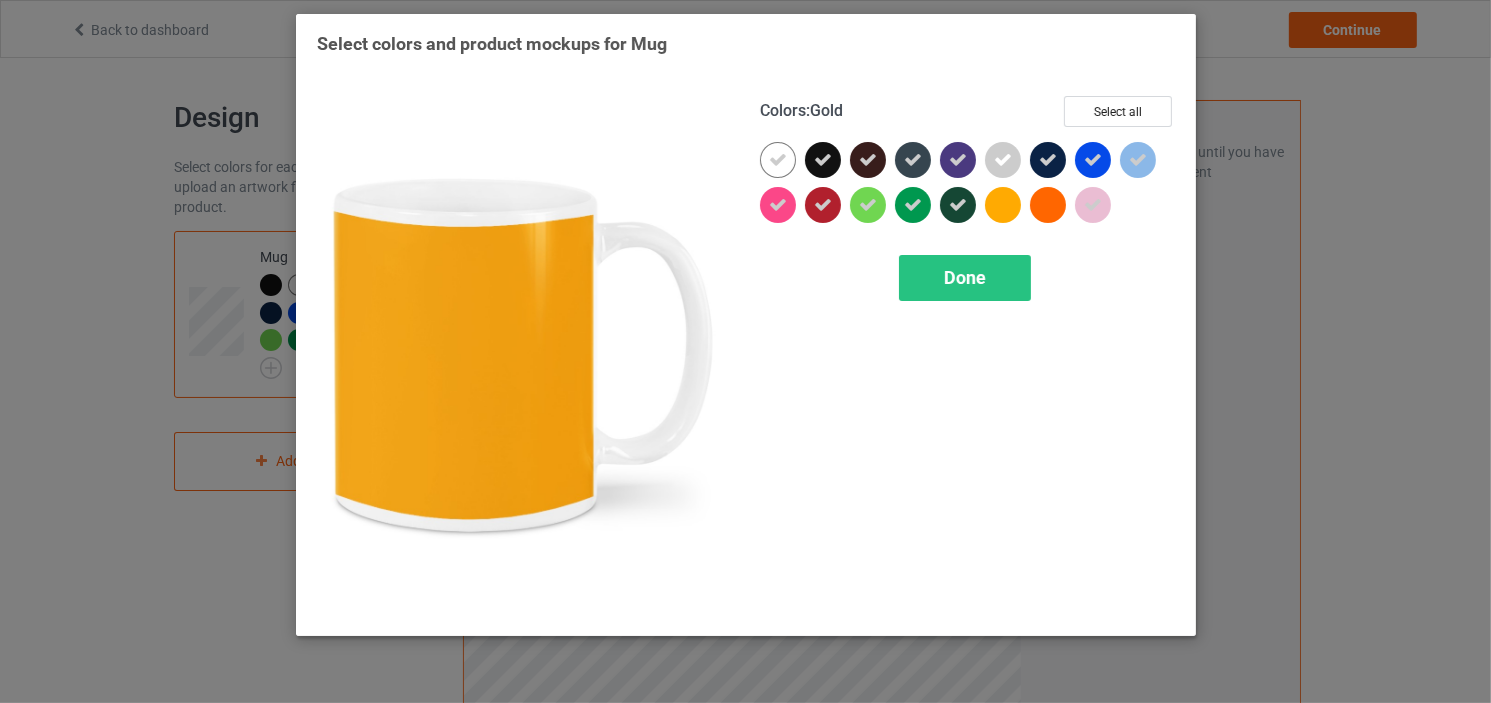 drag, startPoint x: 773, startPoint y: 211, endPoint x: 1022, endPoint y: 210, distance: 249.00201 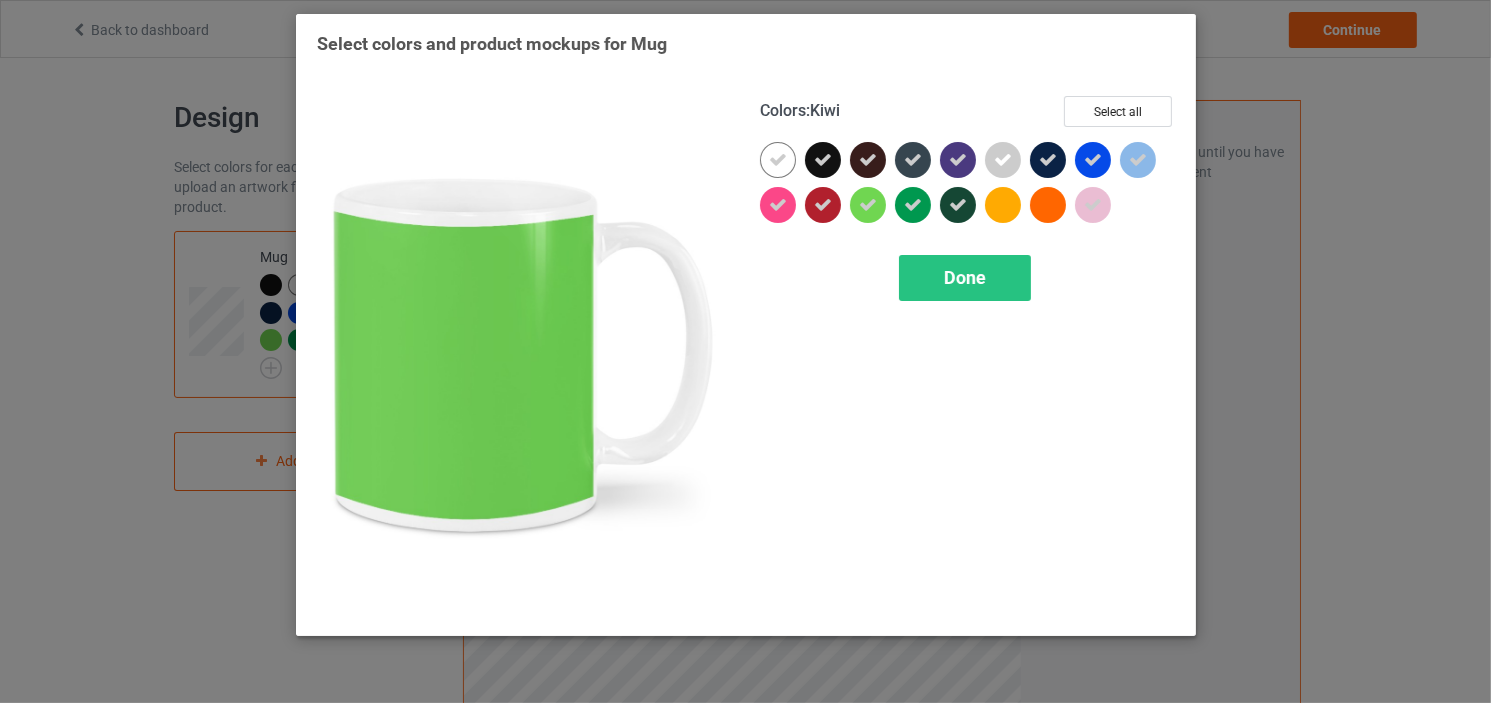 click at bounding box center (868, 205) 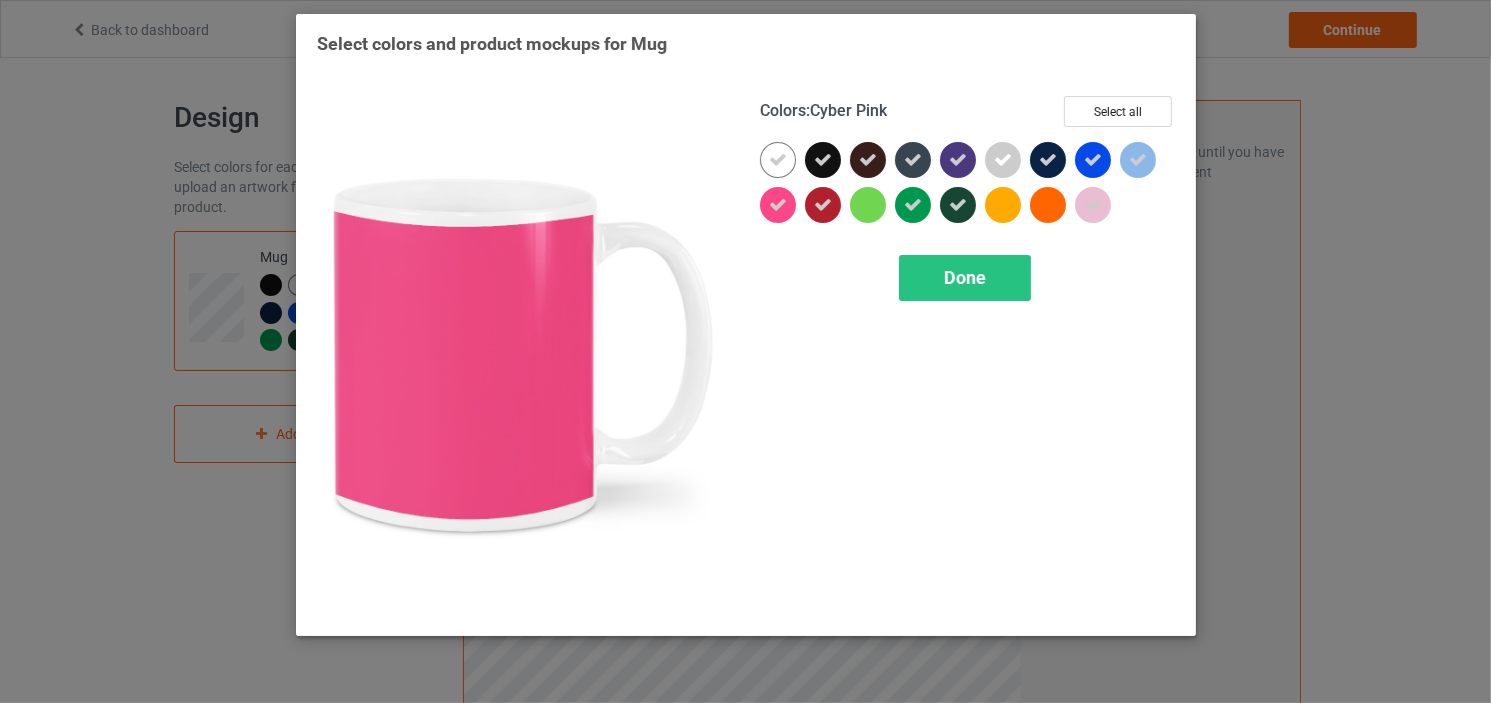 click at bounding box center (778, 205) 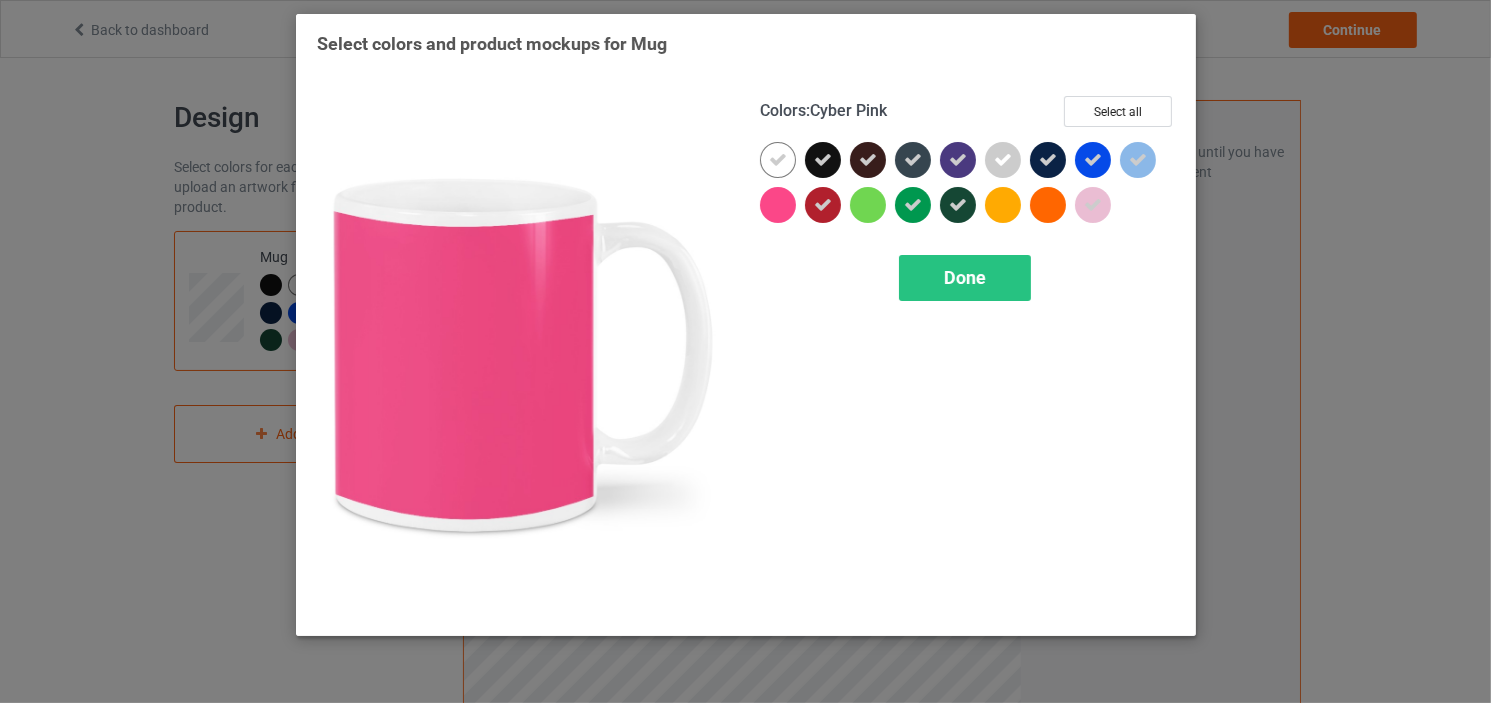 click at bounding box center [778, 205] 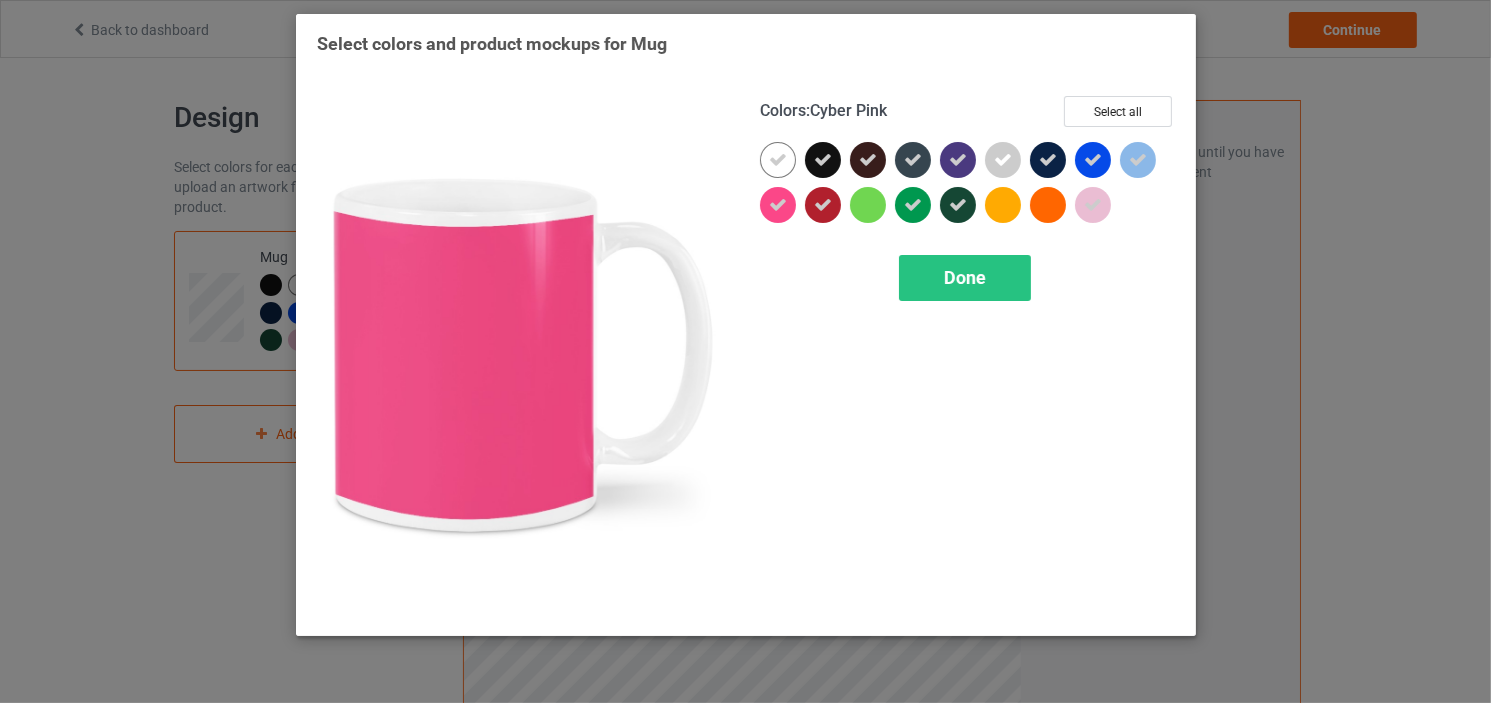 click at bounding box center (778, 205) 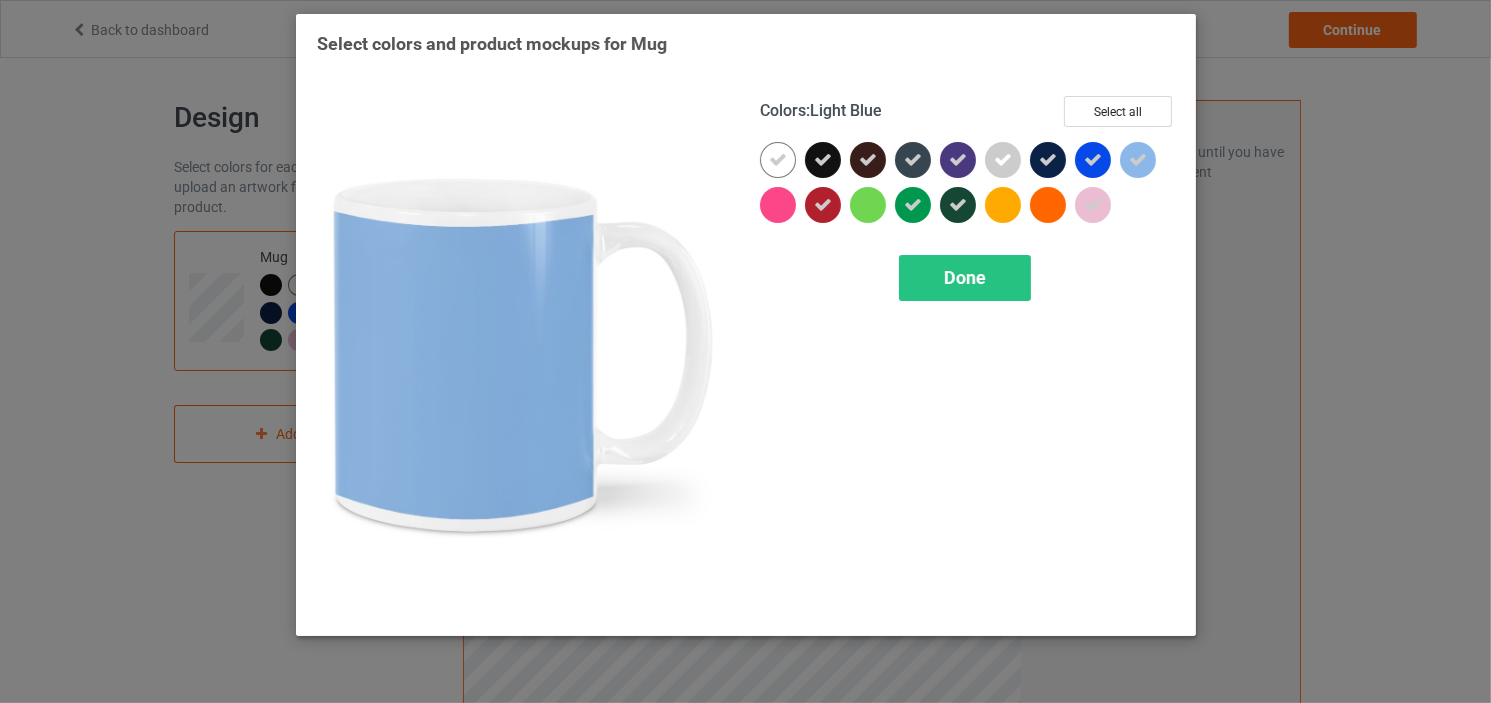 click at bounding box center [1138, 160] 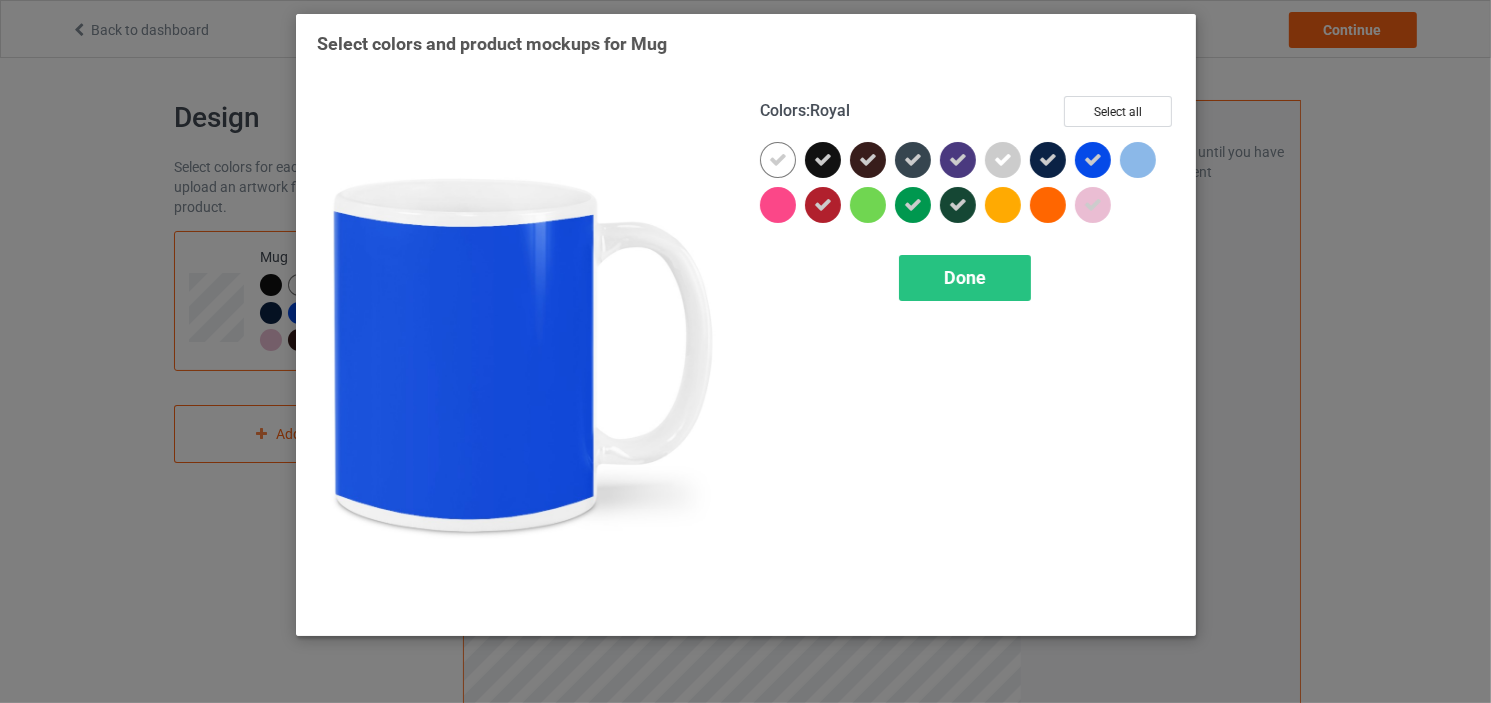 click at bounding box center [1093, 160] 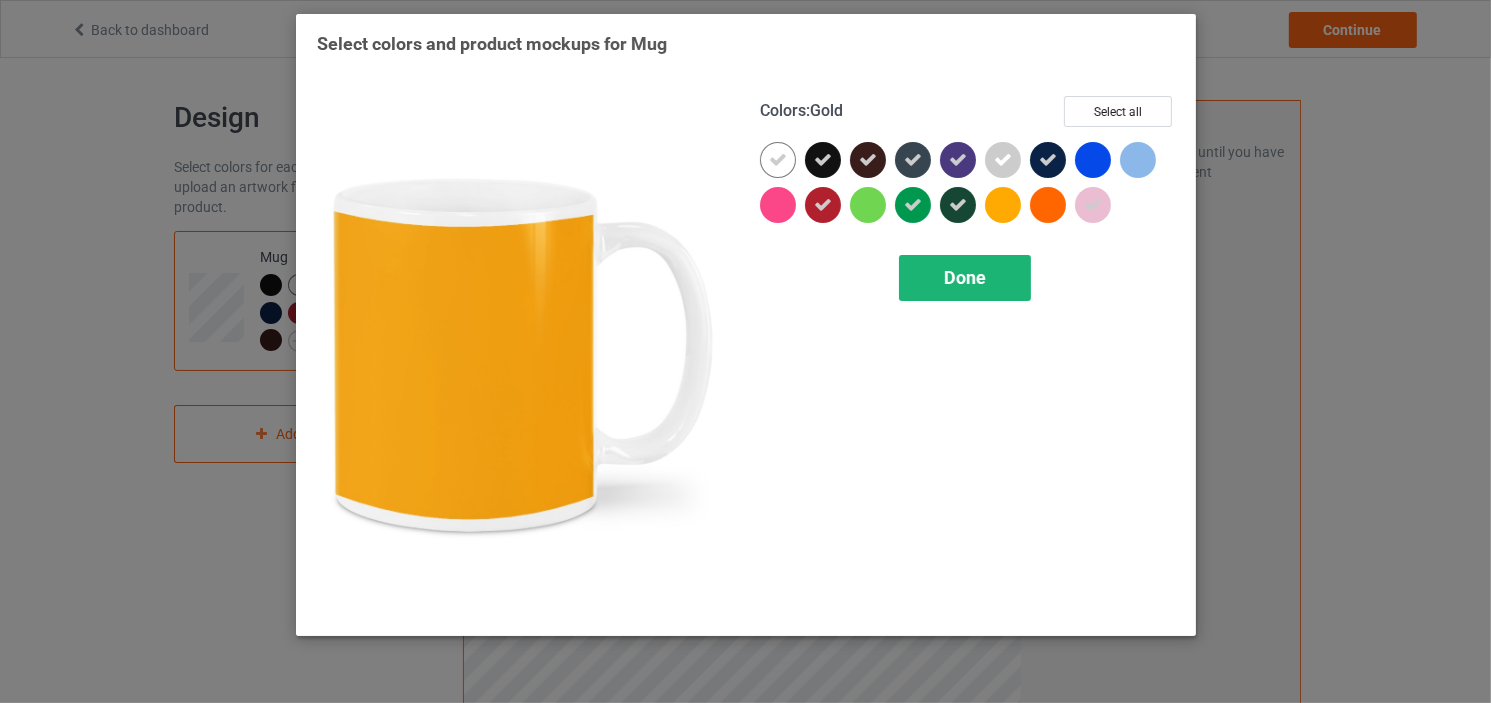 drag, startPoint x: 991, startPoint y: 269, endPoint x: 1033, endPoint y: 262, distance: 42.579338 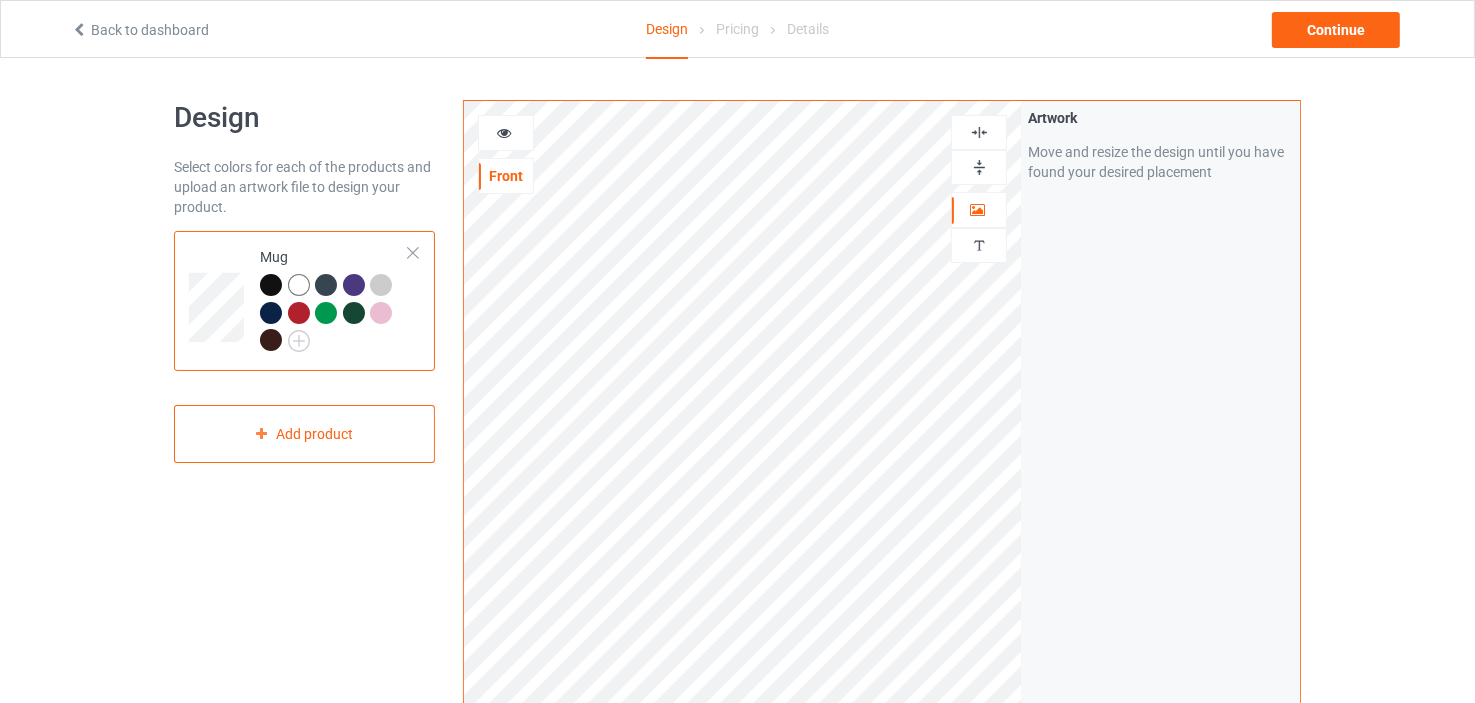 click on "Front" at bounding box center [506, 176] 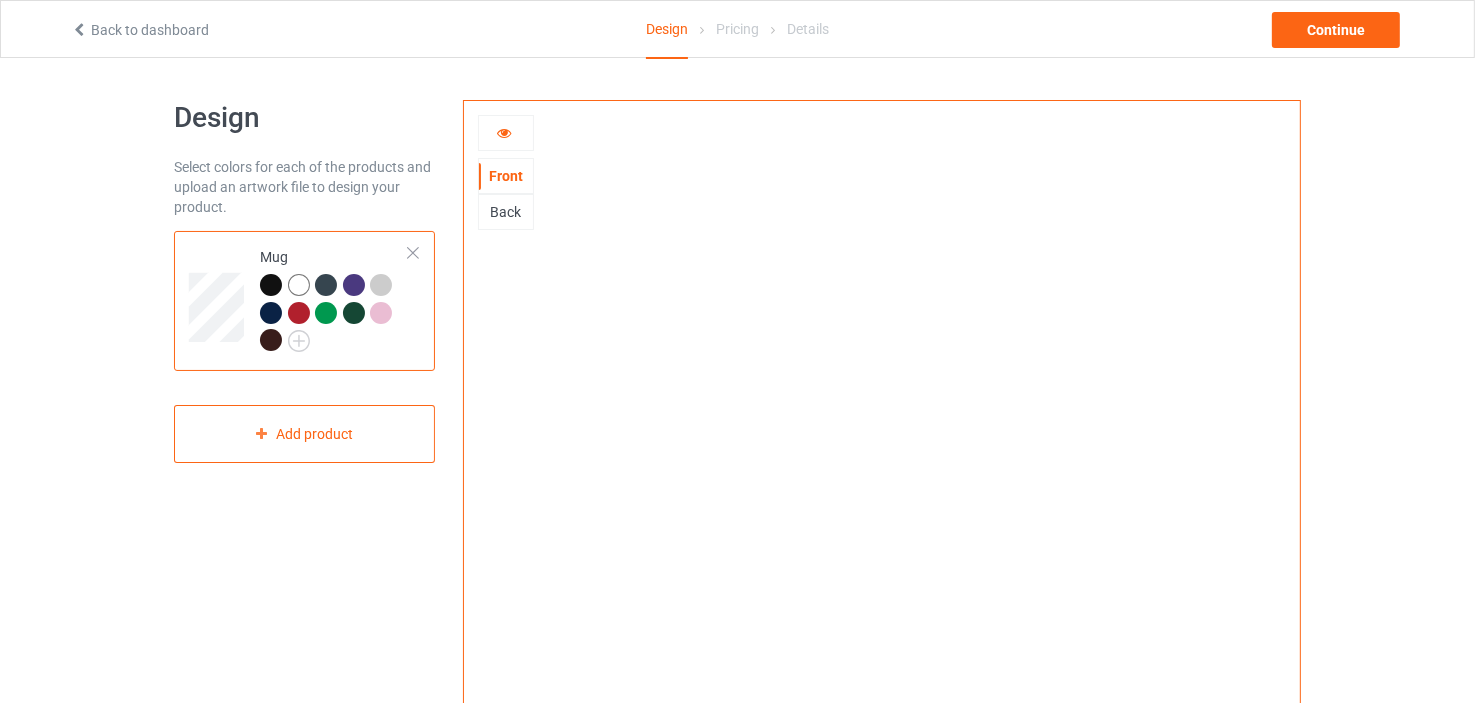 click on "Back" at bounding box center (506, 212) 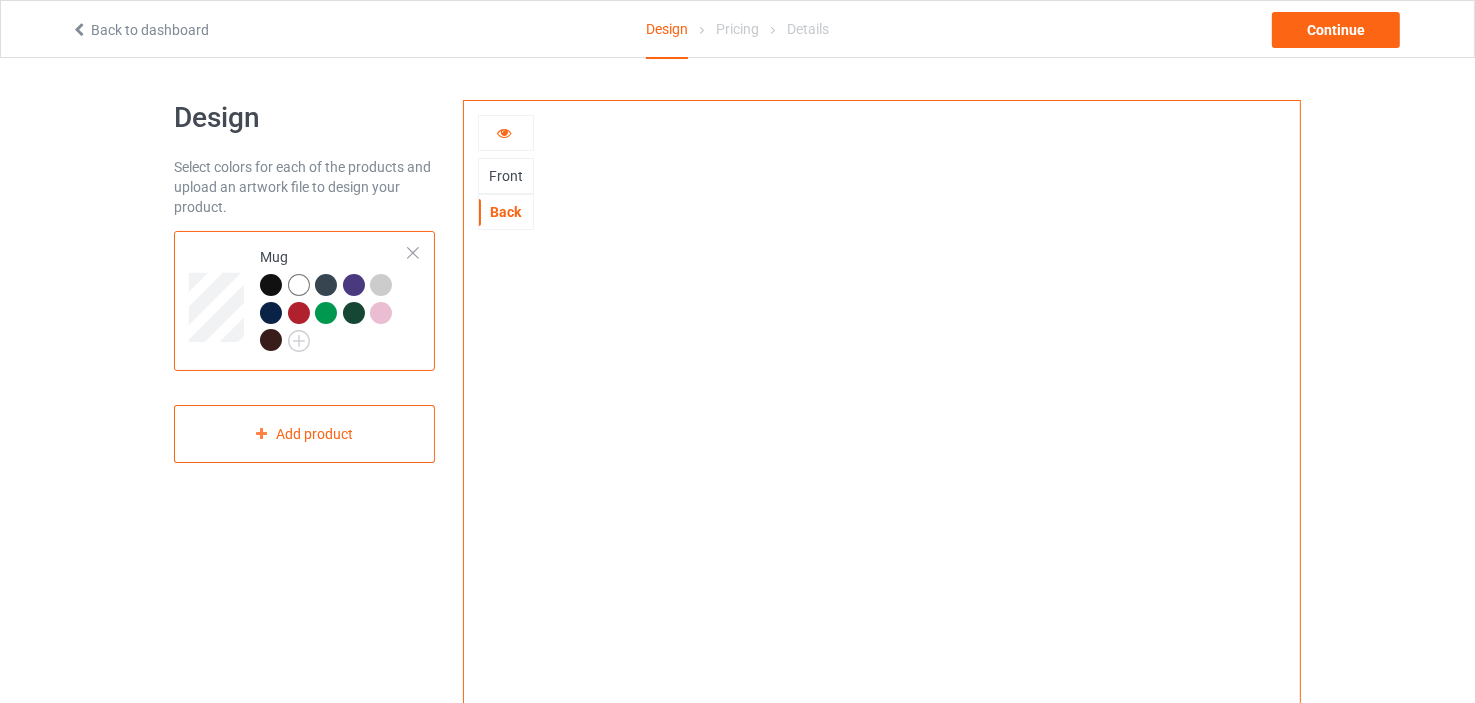 click on "Front" at bounding box center [506, 176] 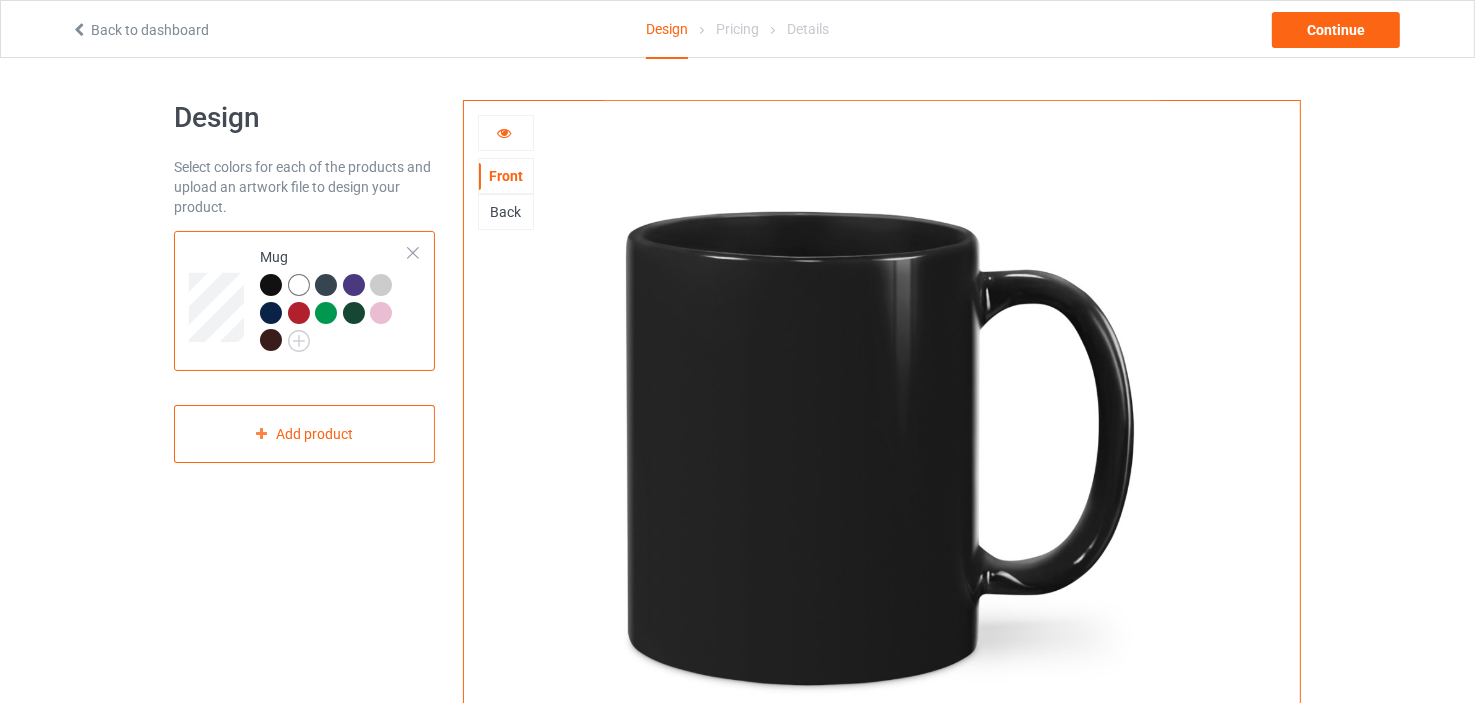 click on "Back" at bounding box center (506, 212) 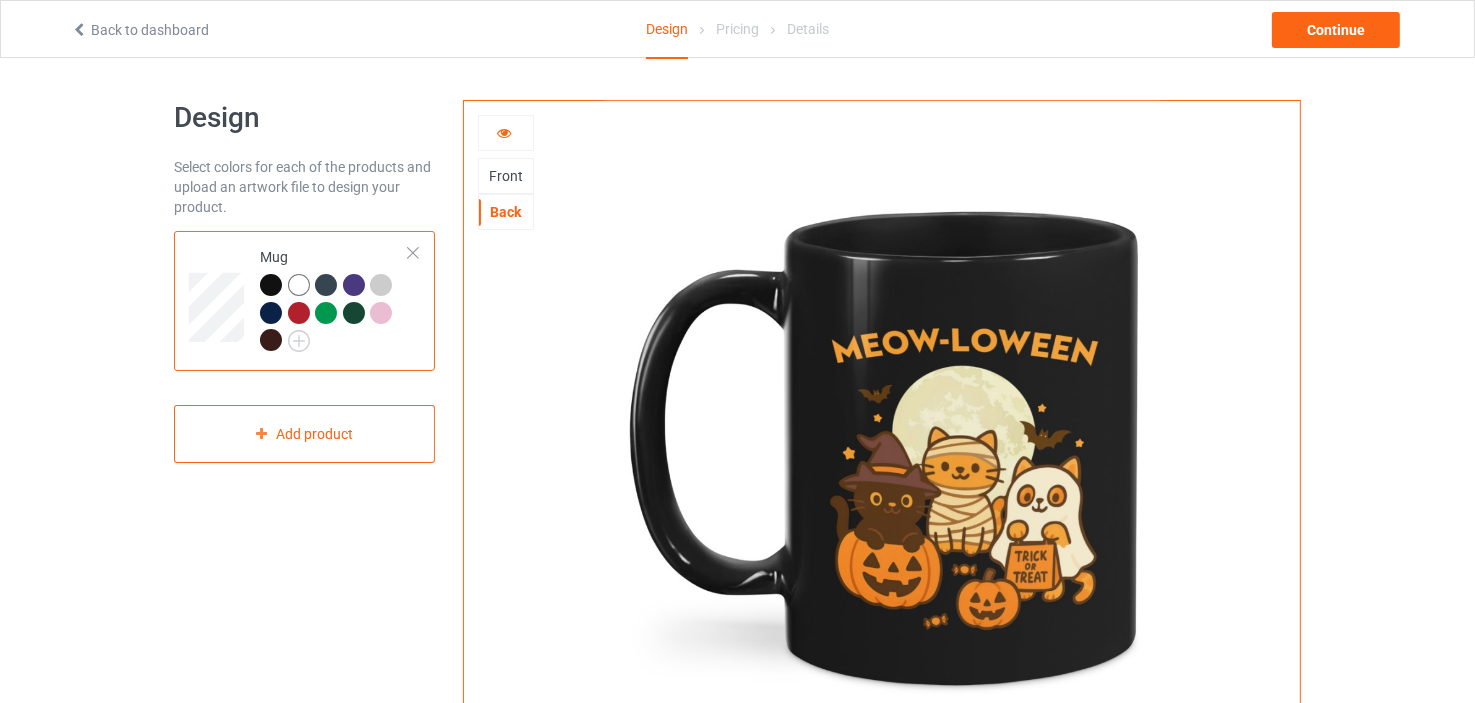 click on "Front" at bounding box center (506, 176) 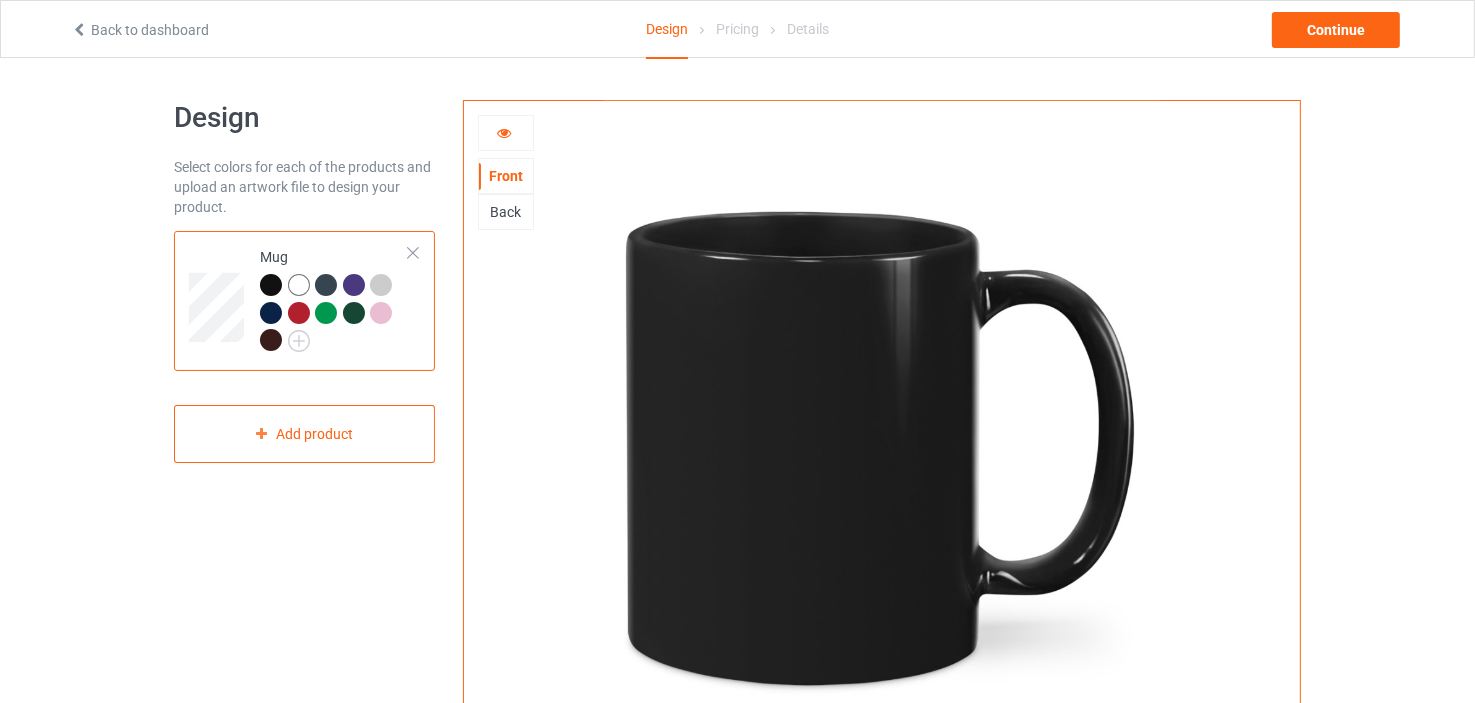 click on "Back" at bounding box center (506, 212) 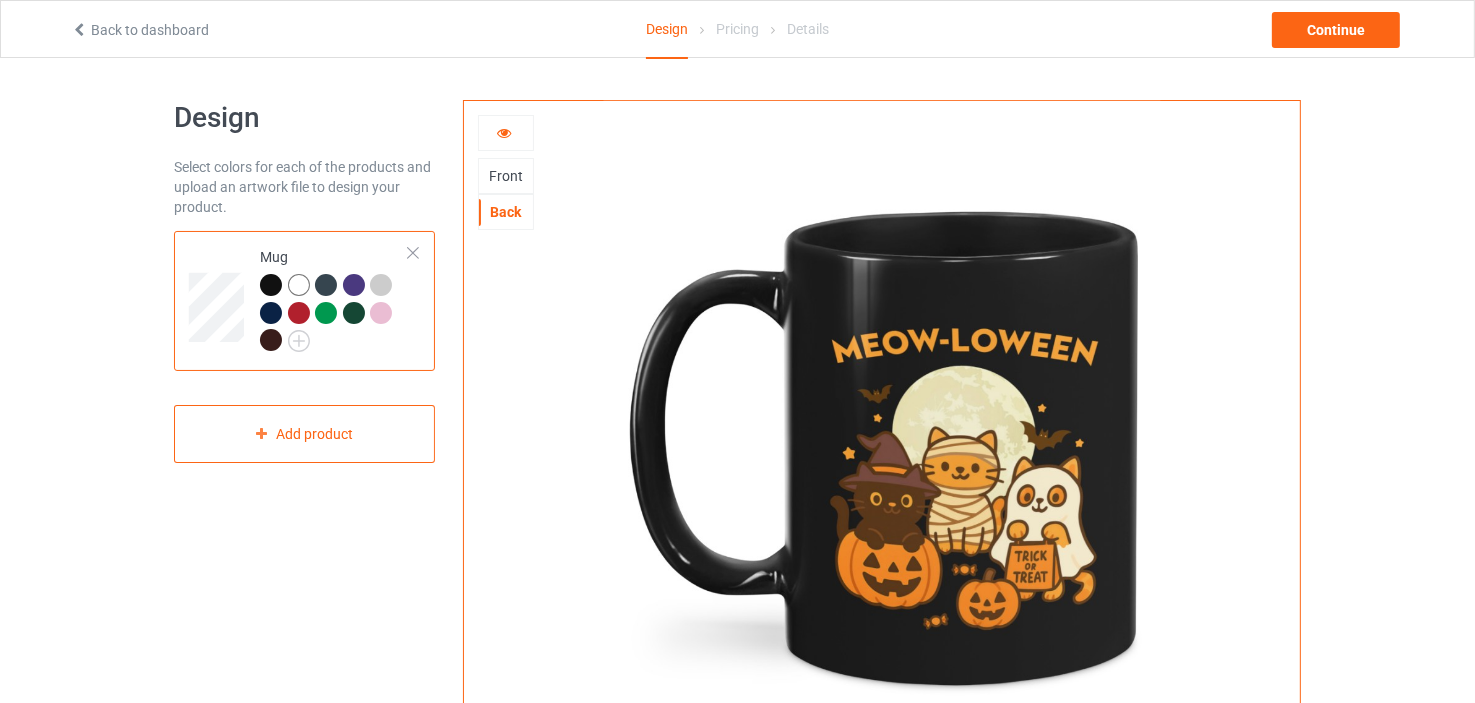 click at bounding box center [881, 449] 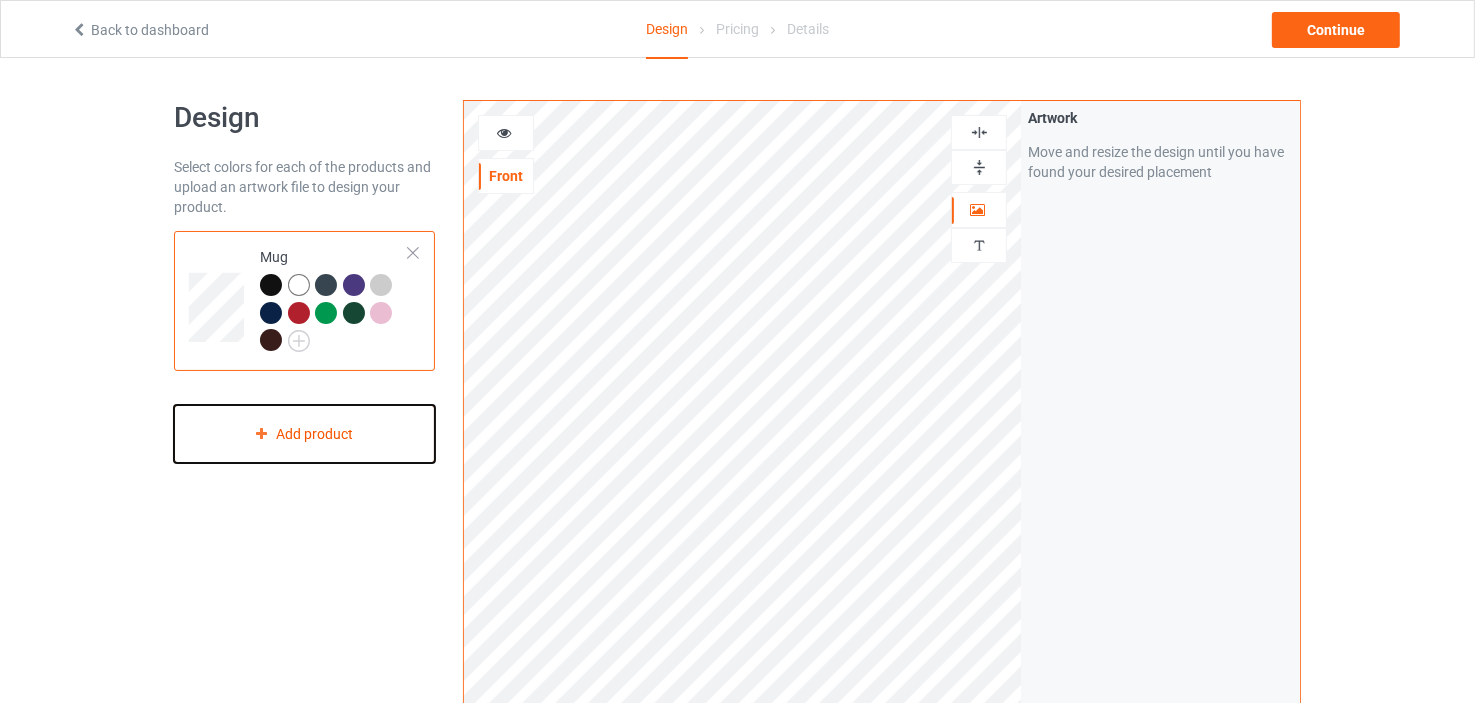 click on "Add product" at bounding box center [304, 434] 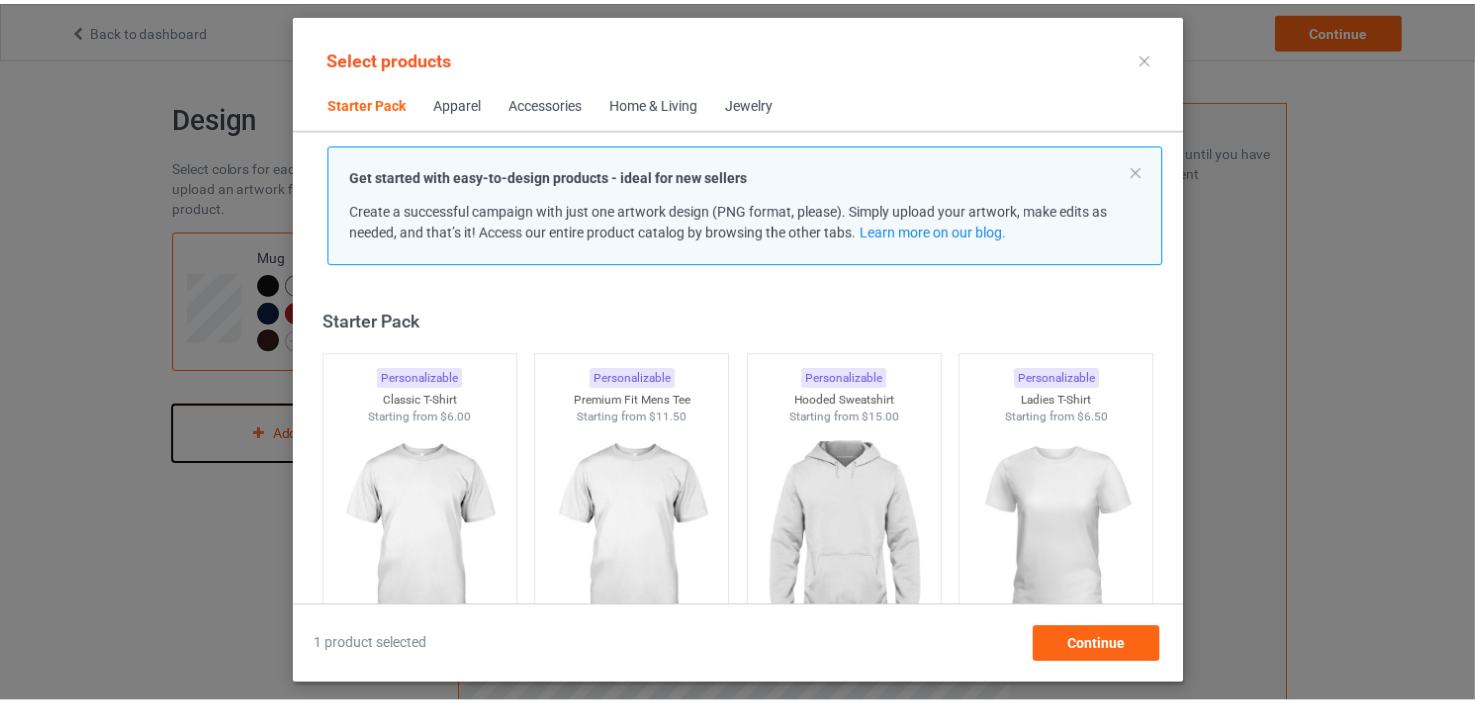 scroll, scrollTop: 26, scrollLeft: 0, axis: vertical 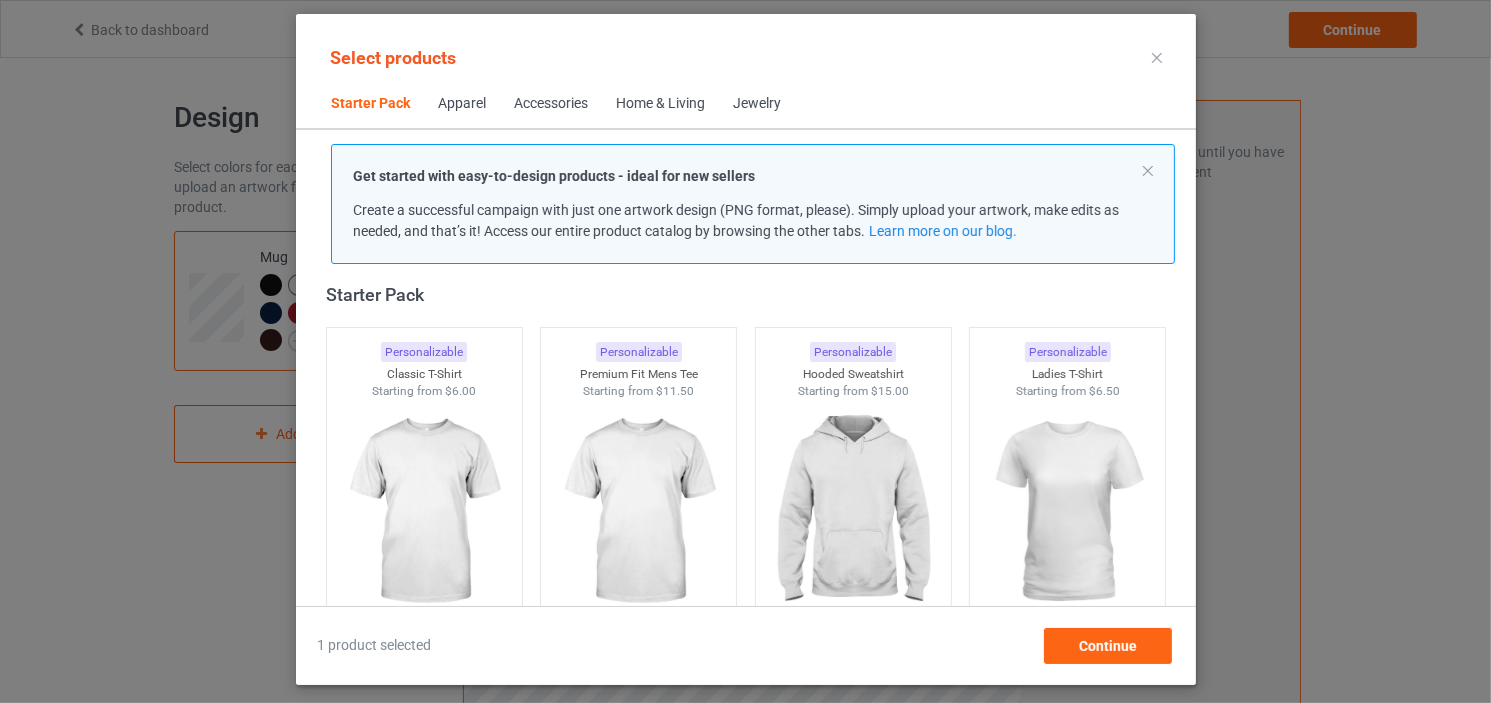 click at bounding box center (1157, 58) 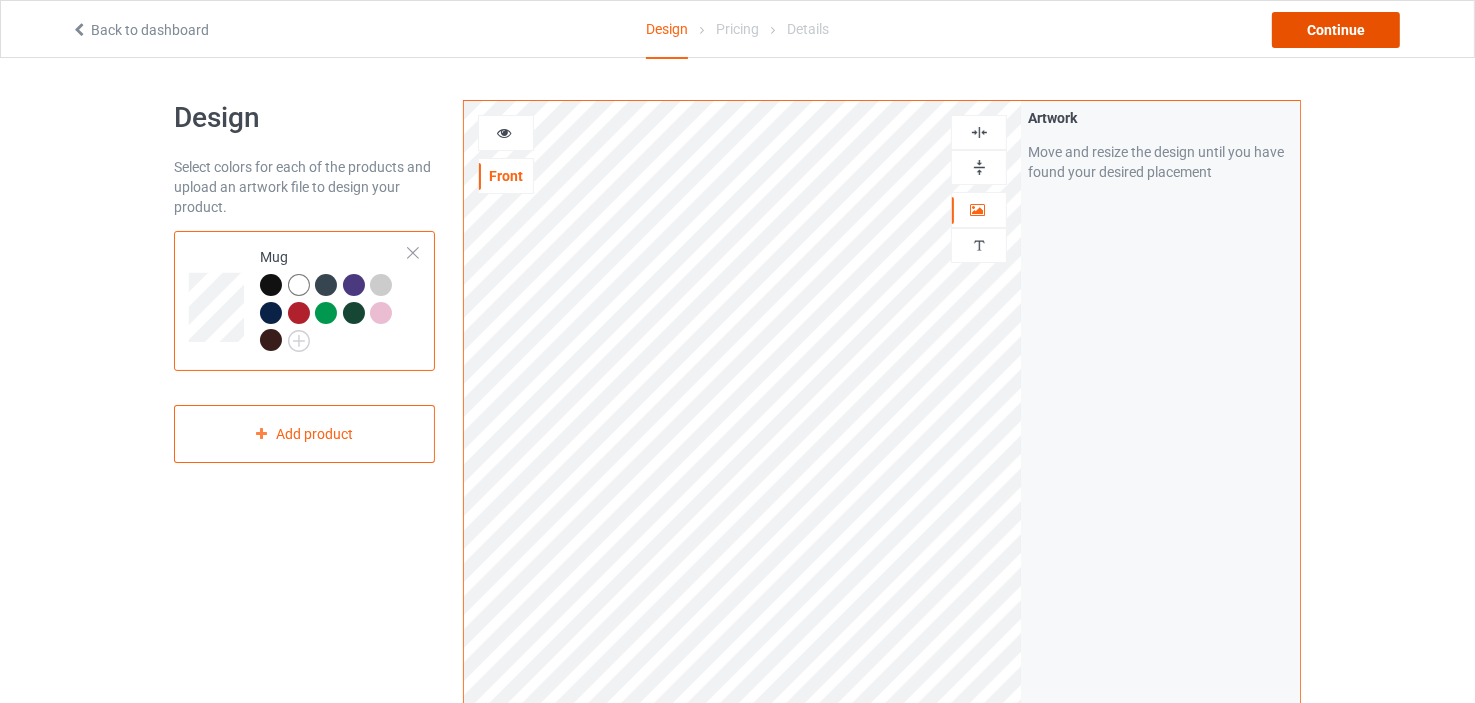 click on "Continue" at bounding box center (1336, 30) 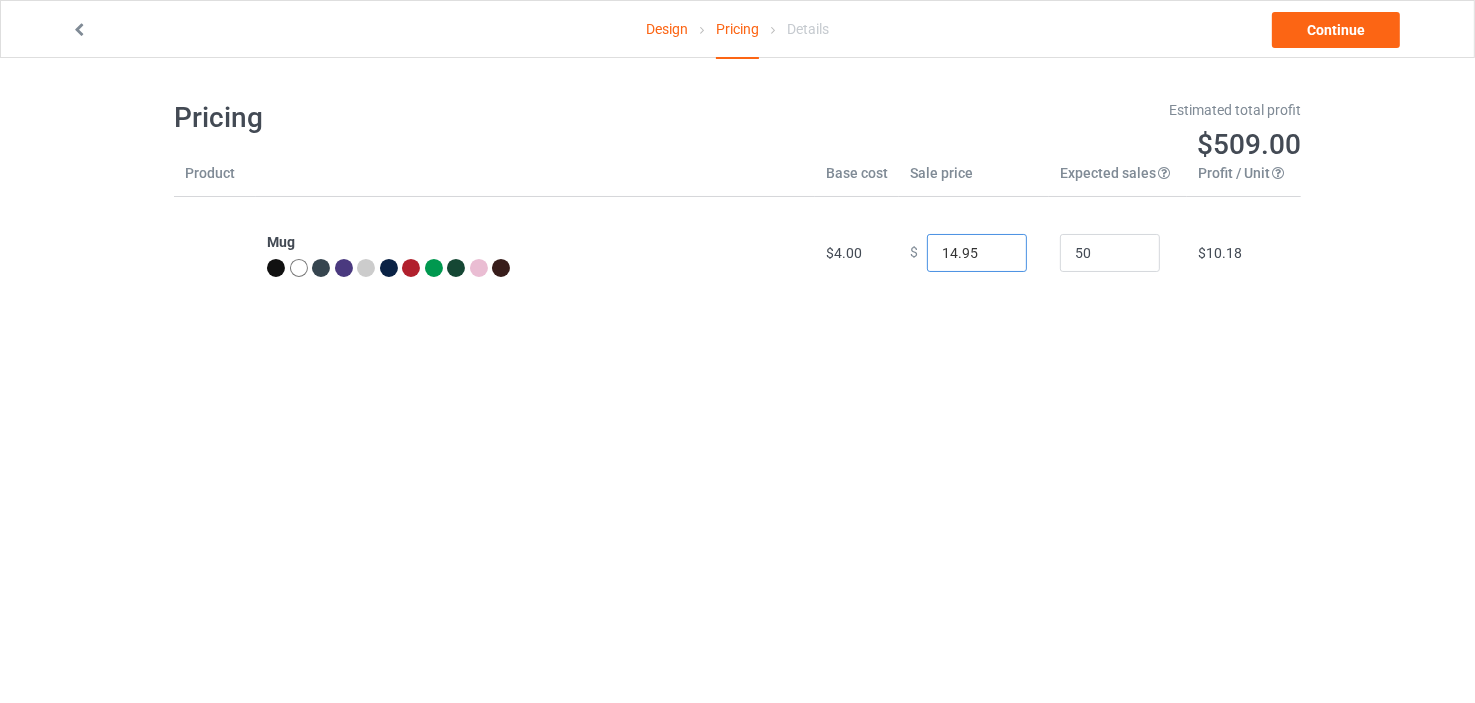 drag, startPoint x: 967, startPoint y: 251, endPoint x: 909, endPoint y: 249, distance: 58.034473 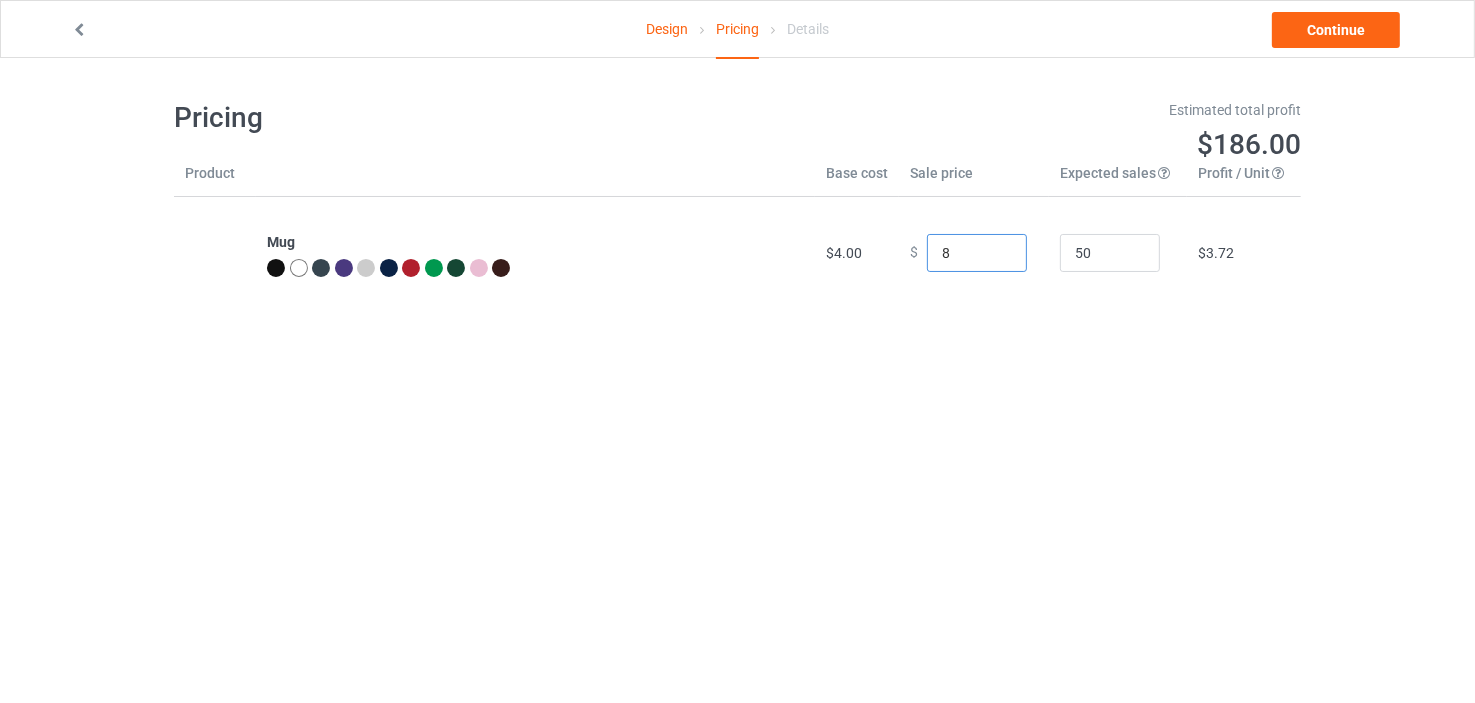 drag, startPoint x: 951, startPoint y: 255, endPoint x: 915, endPoint y: 255, distance: 36 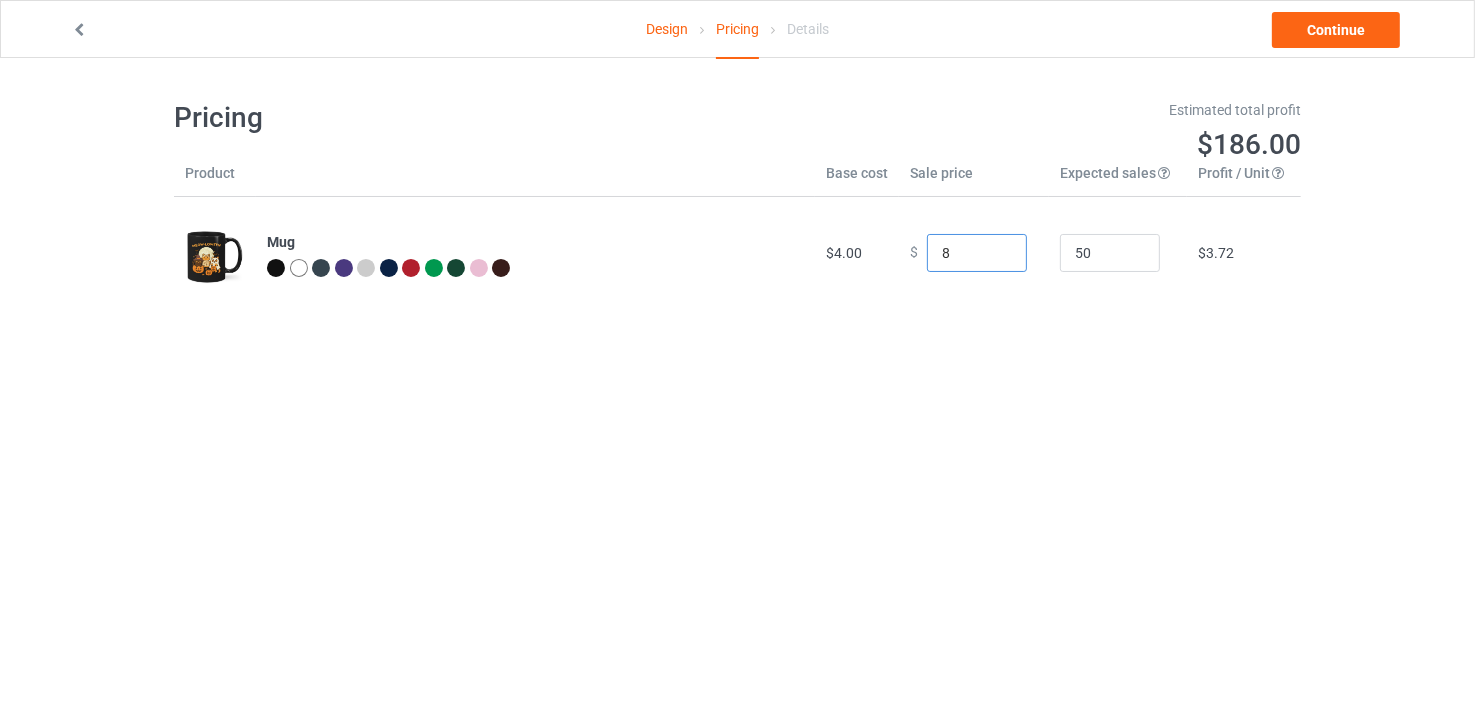 click on "$     8" at bounding box center [974, 253] 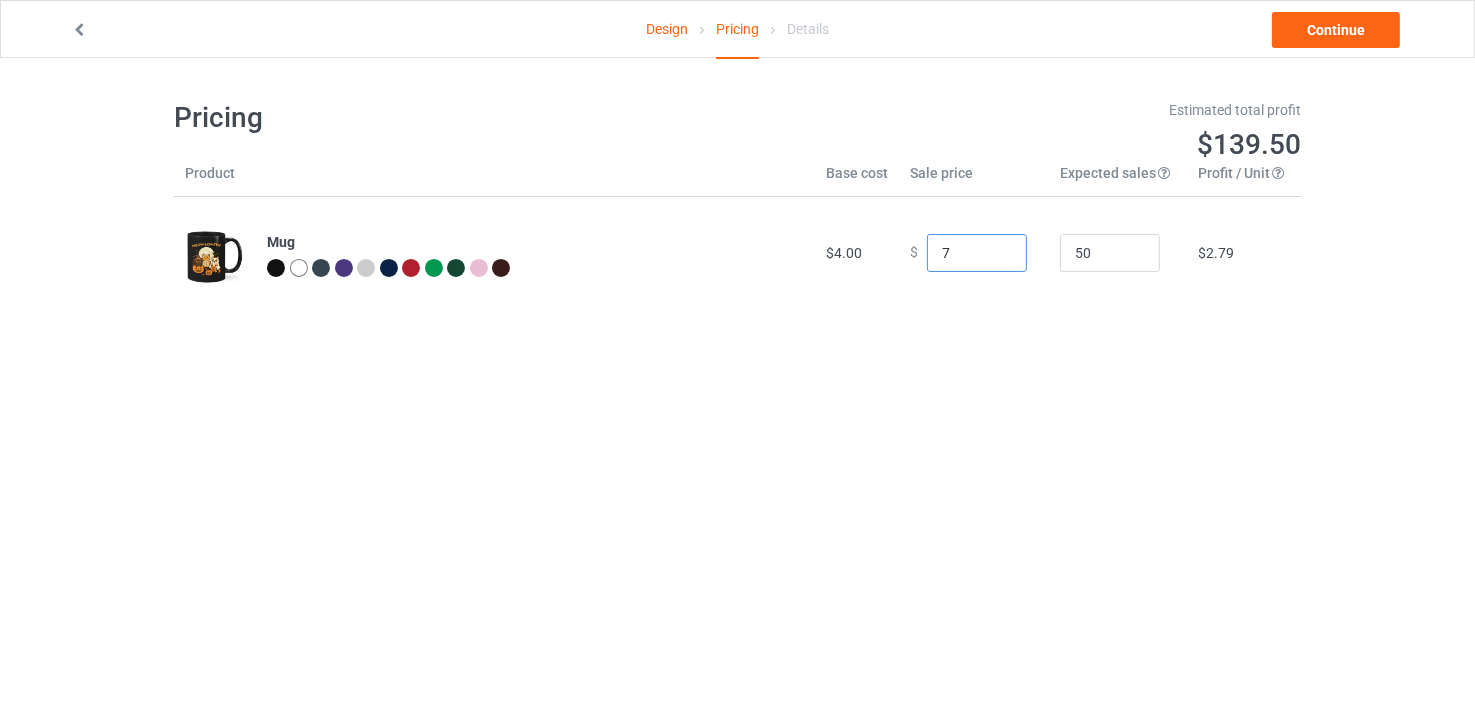 drag, startPoint x: 955, startPoint y: 256, endPoint x: 887, endPoint y: 256, distance: 68 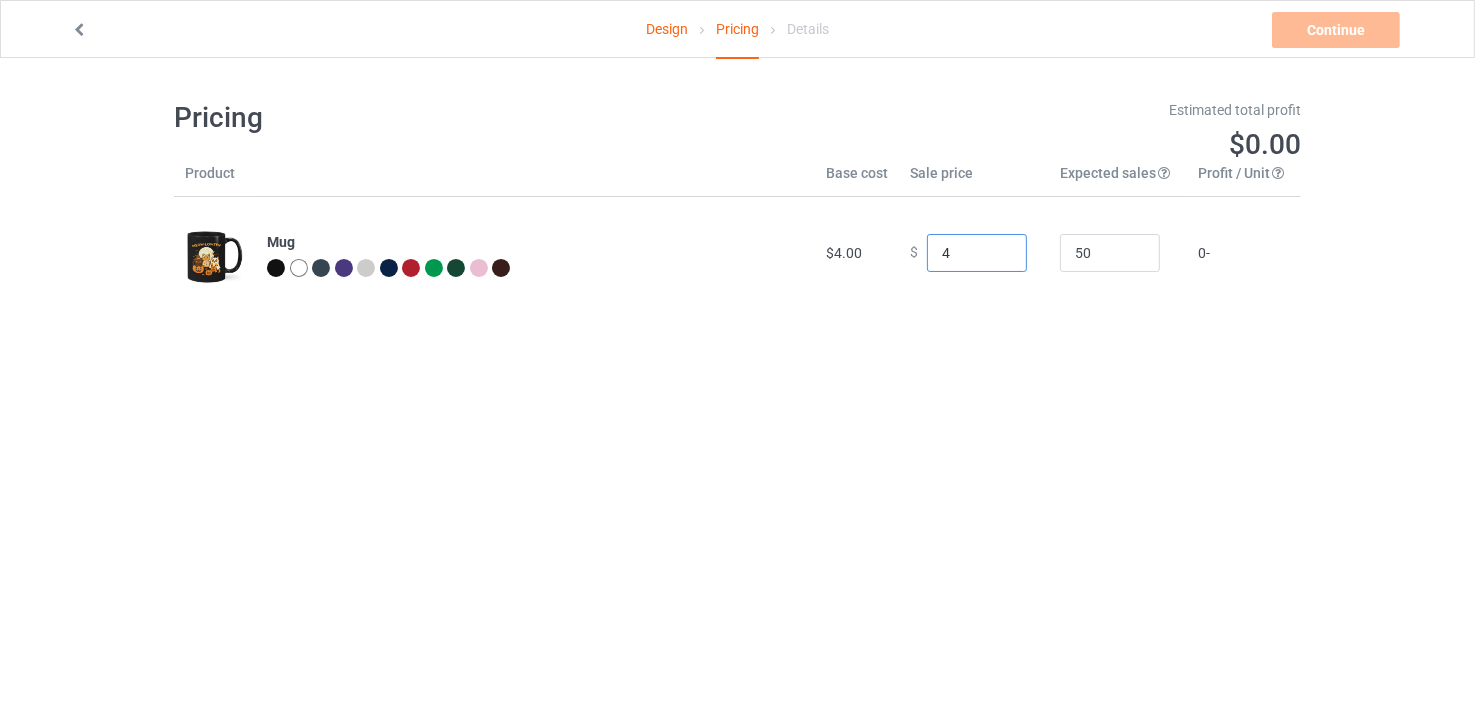drag, startPoint x: 958, startPoint y: 252, endPoint x: 918, endPoint y: 252, distance: 40 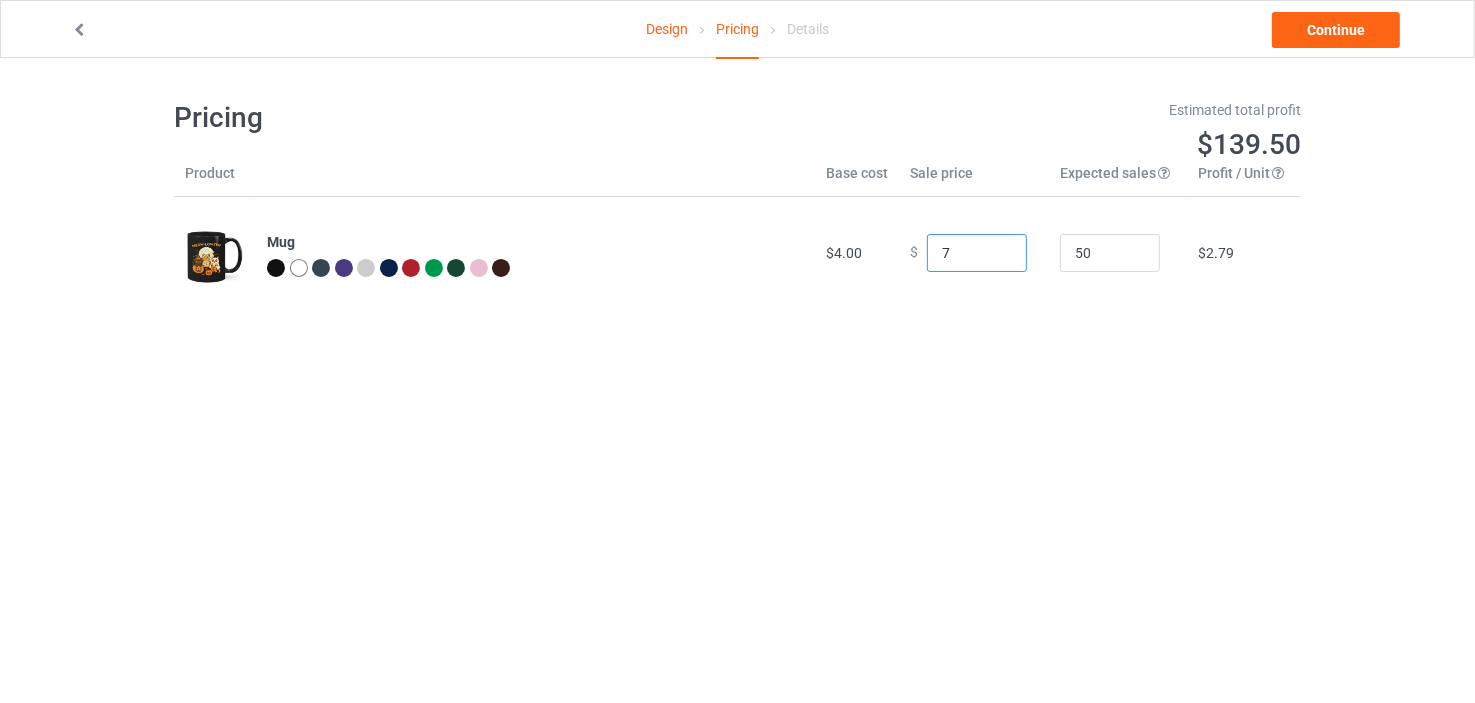 drag, startPoint x: 955, startPoint y: 249, endPoint x: 905, endPoint y: 249, distance: 50 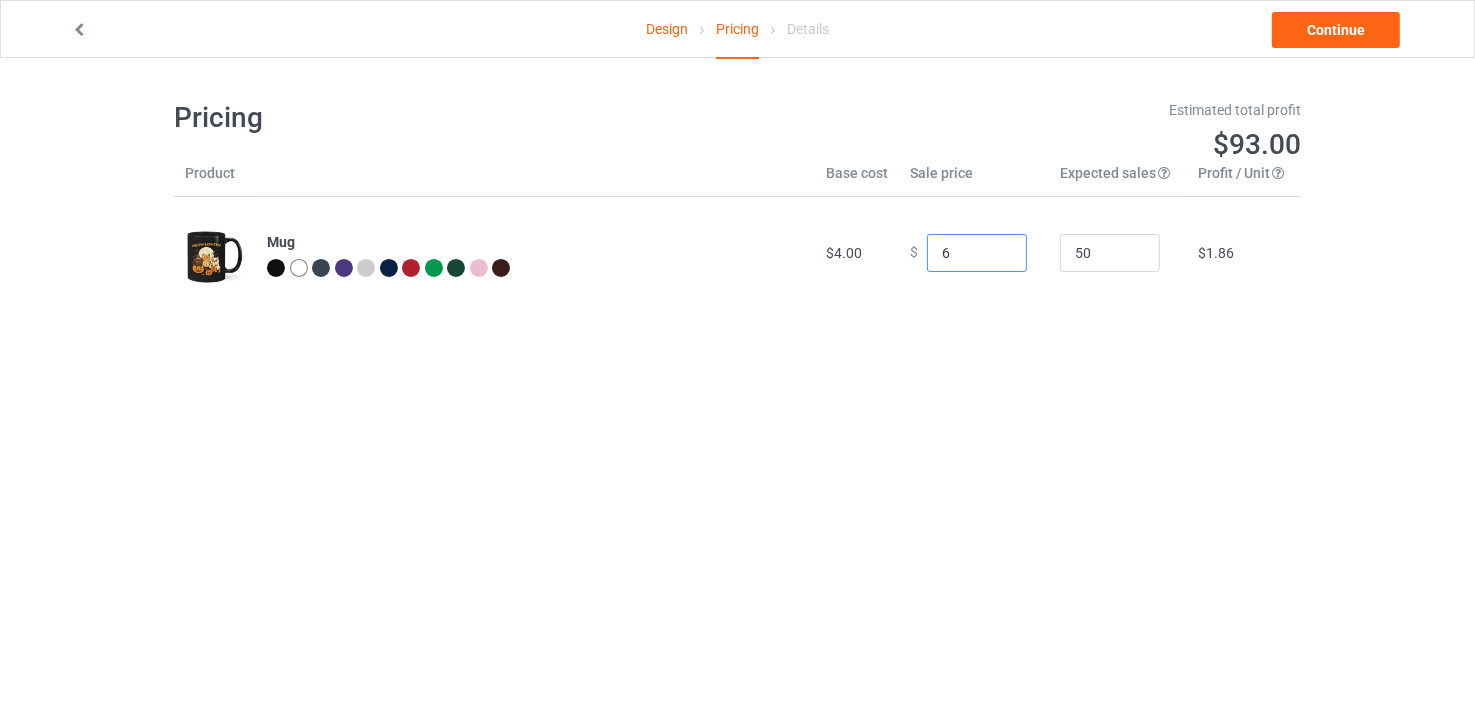 drag, startPoint x: 957, startPoint y: 251, endPoint x: 871, endPoint y: 253, distance: 86.023254 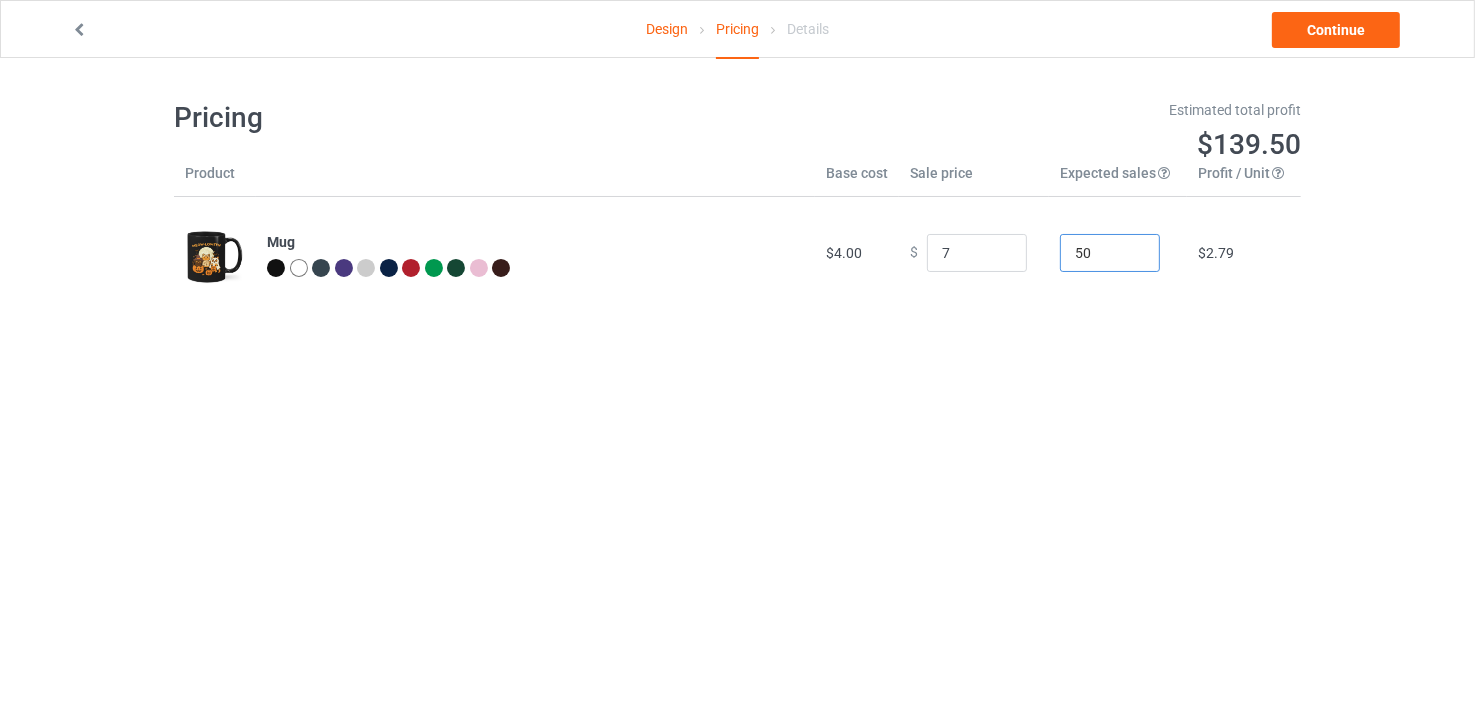 type on "7.00" 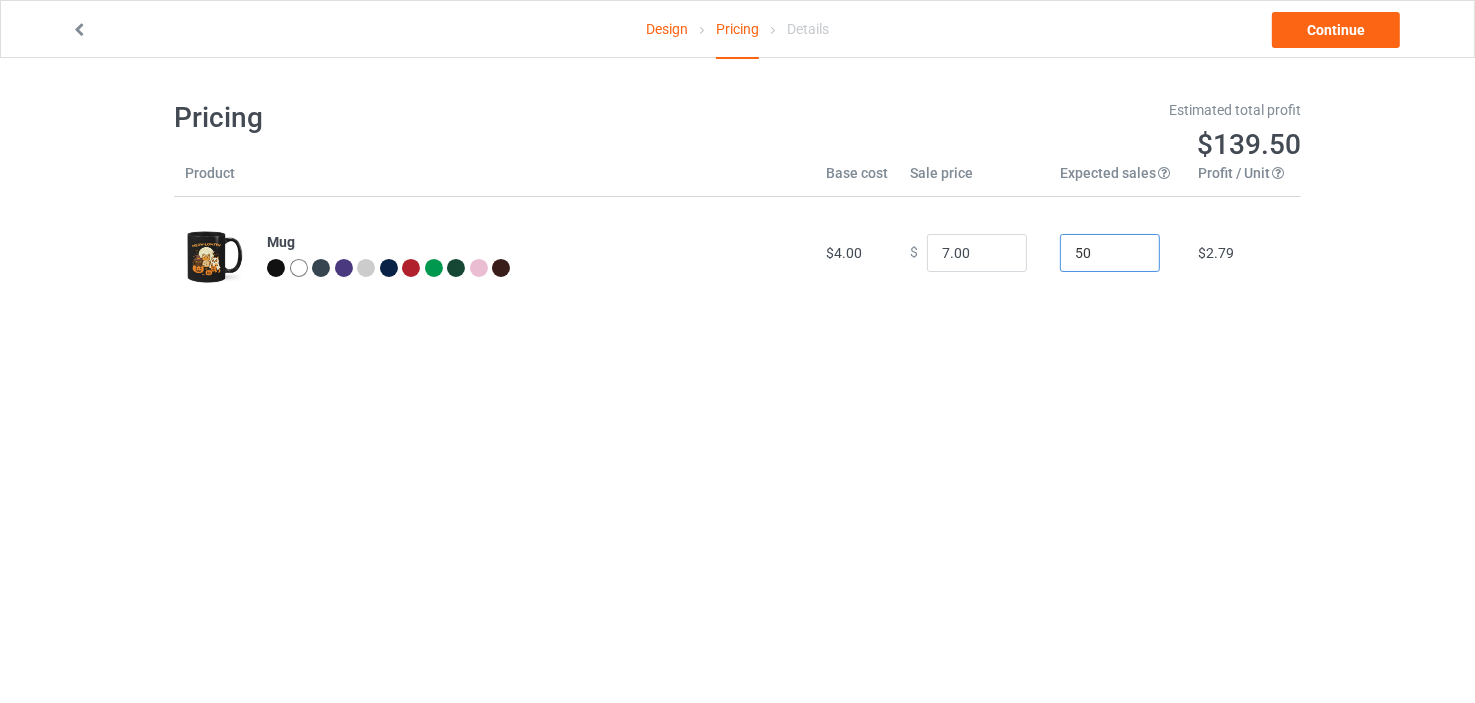 drag, startPoint x: 1094, startPoint y: 249, endPoint x: 990, endPoint y: 252, distance: 104.04326 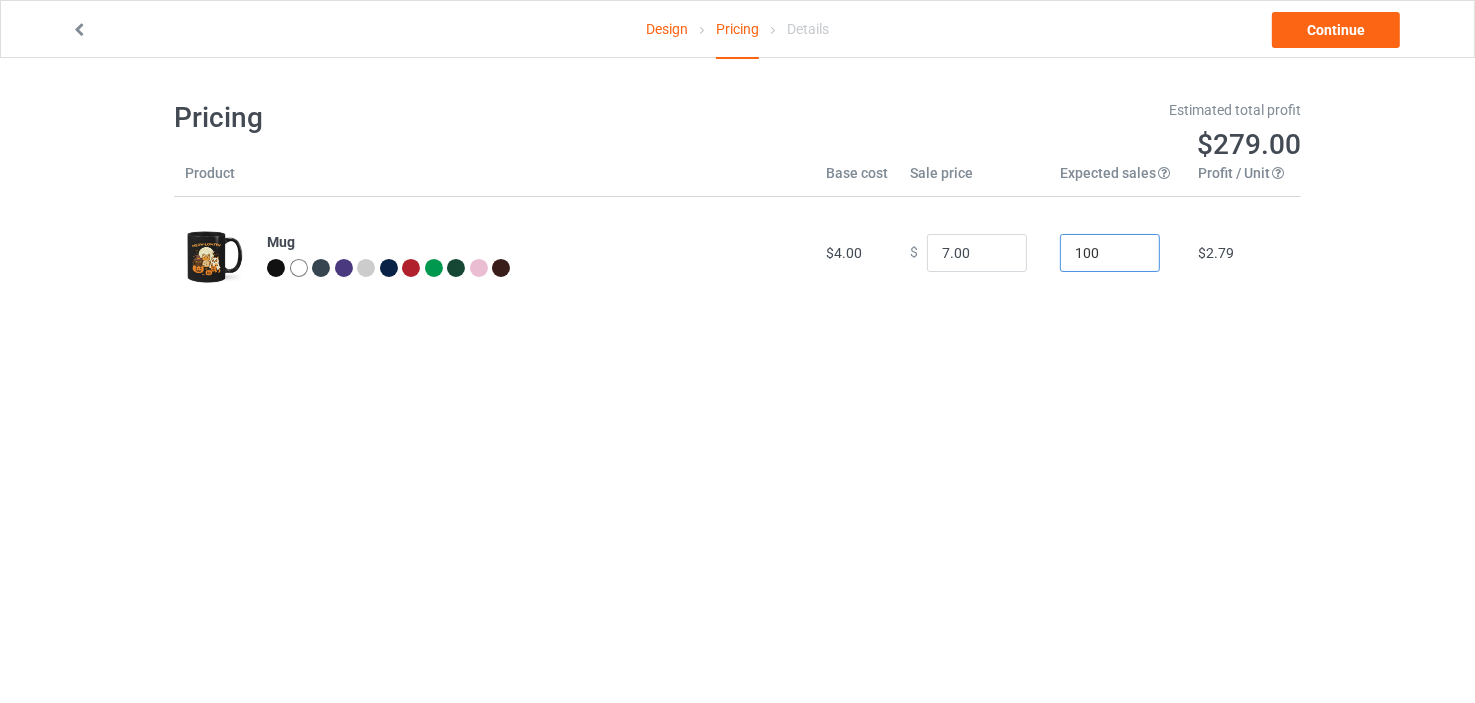 type on "100" 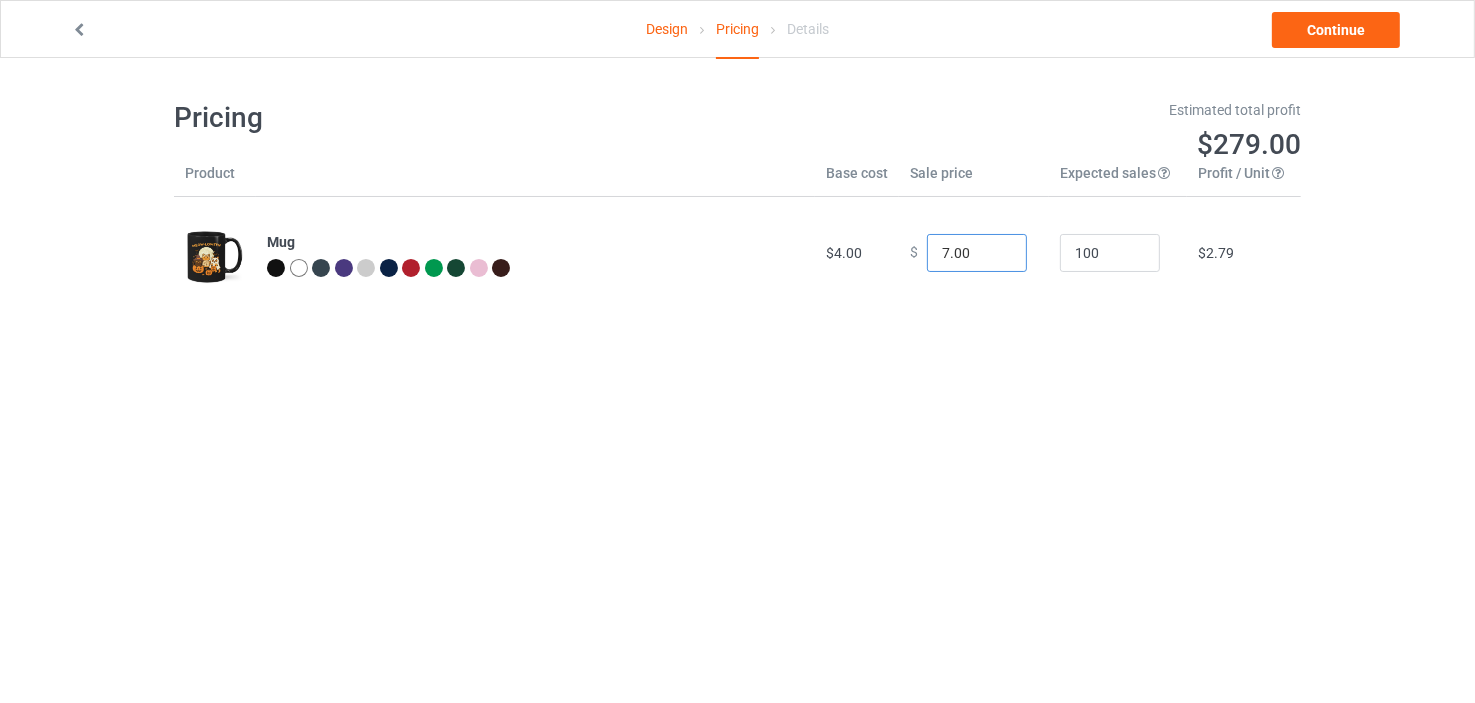 drag, startPoint x: 956, startPoint y: 251, endPoint x: 883, endPoint y: 248, distance: 73.061615 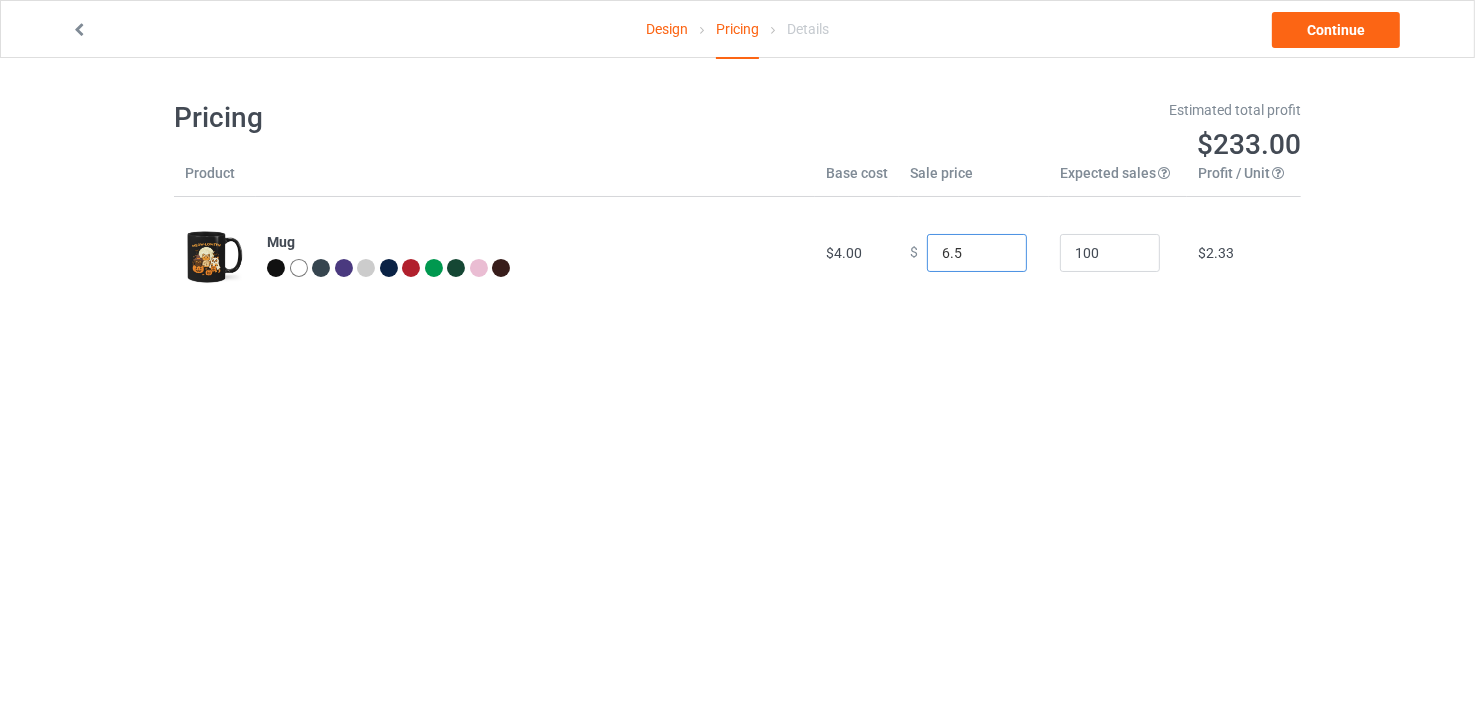 drag, startPoint x: 941, startPoint y: 247, endPoint x: 955, endPoint y: 247, distance: 14 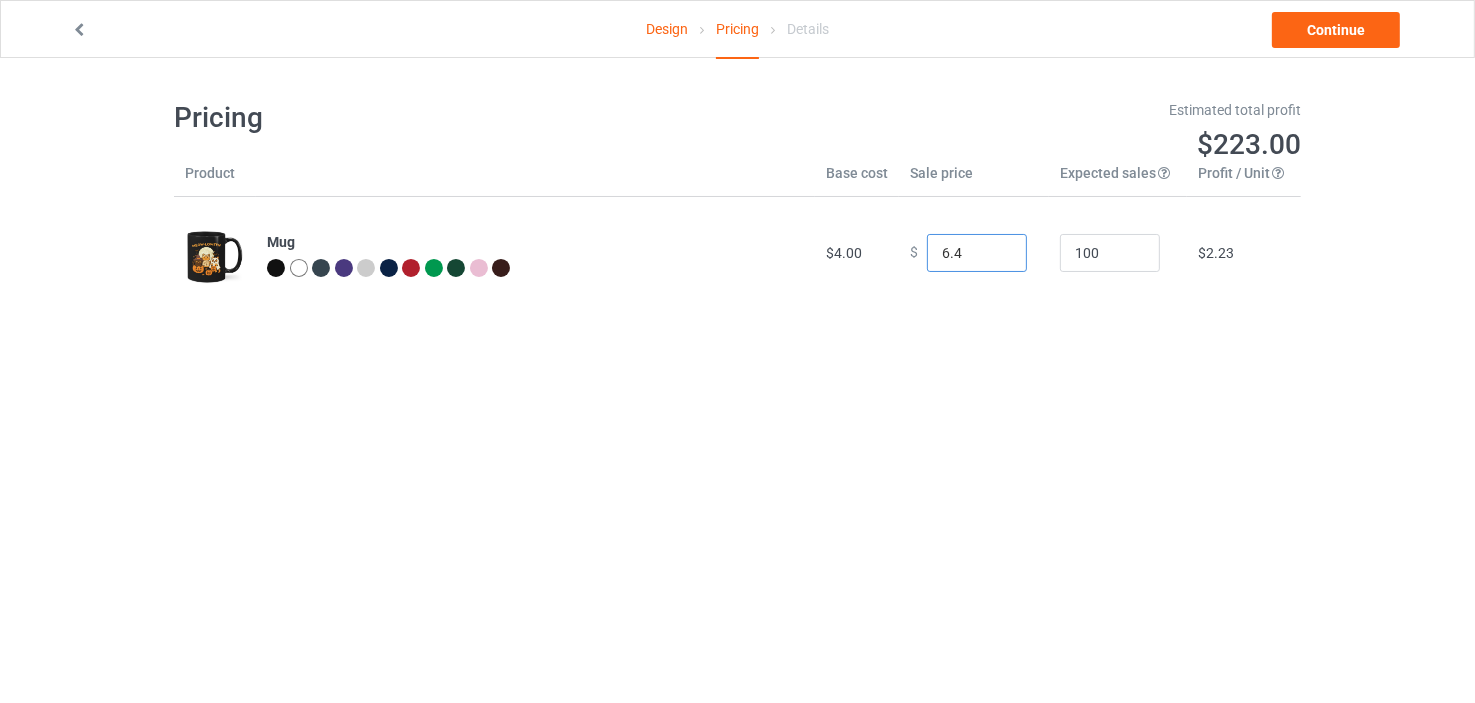 click on "6.4" at bounding box center (977, 253) 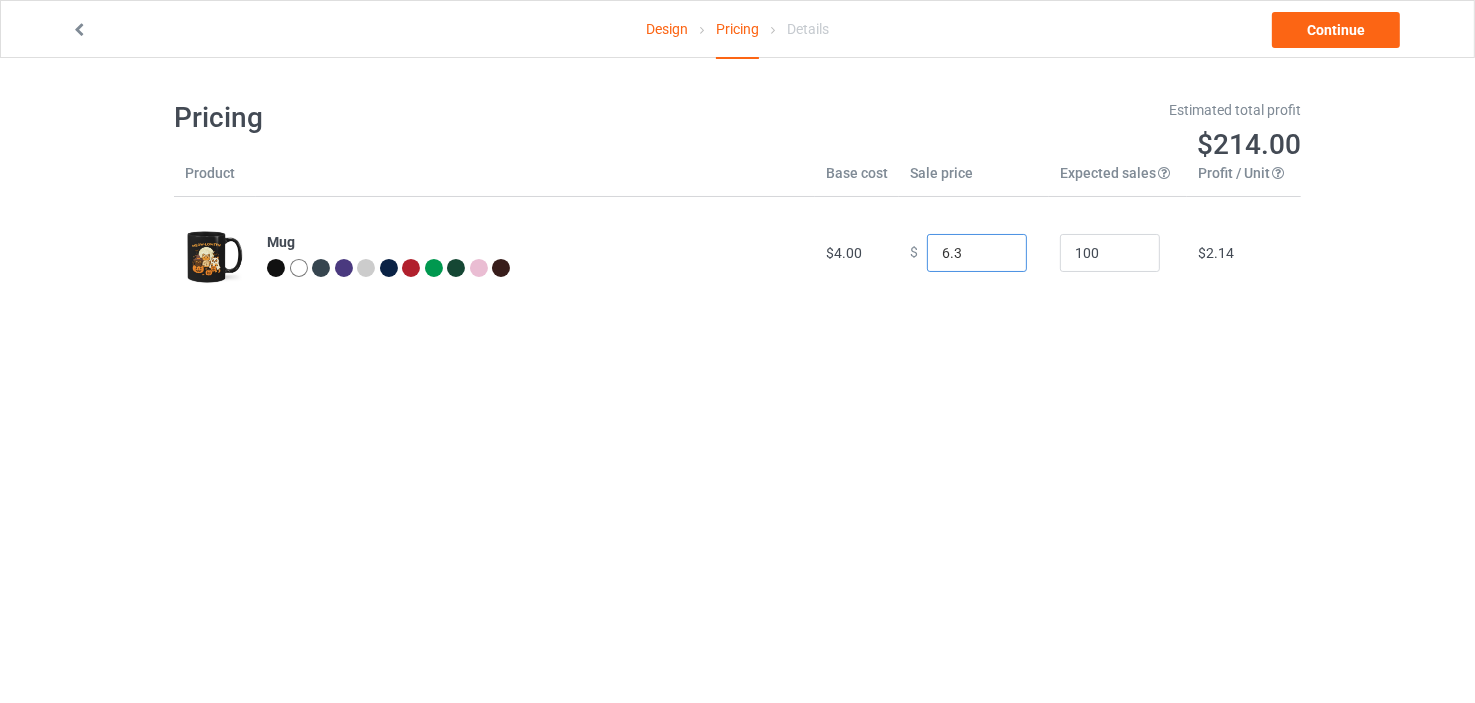 click on "6.3" at bounding box center [977, 253] 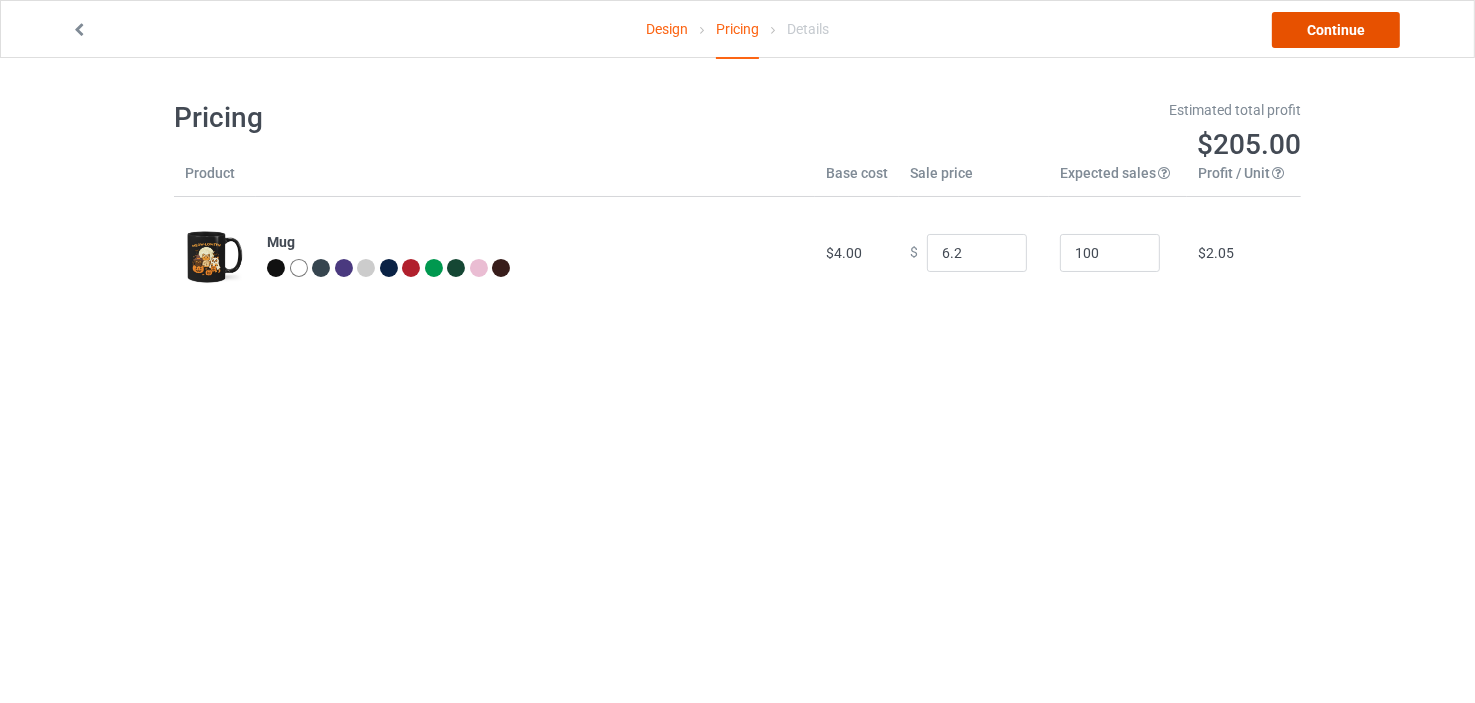 type on "6.20" 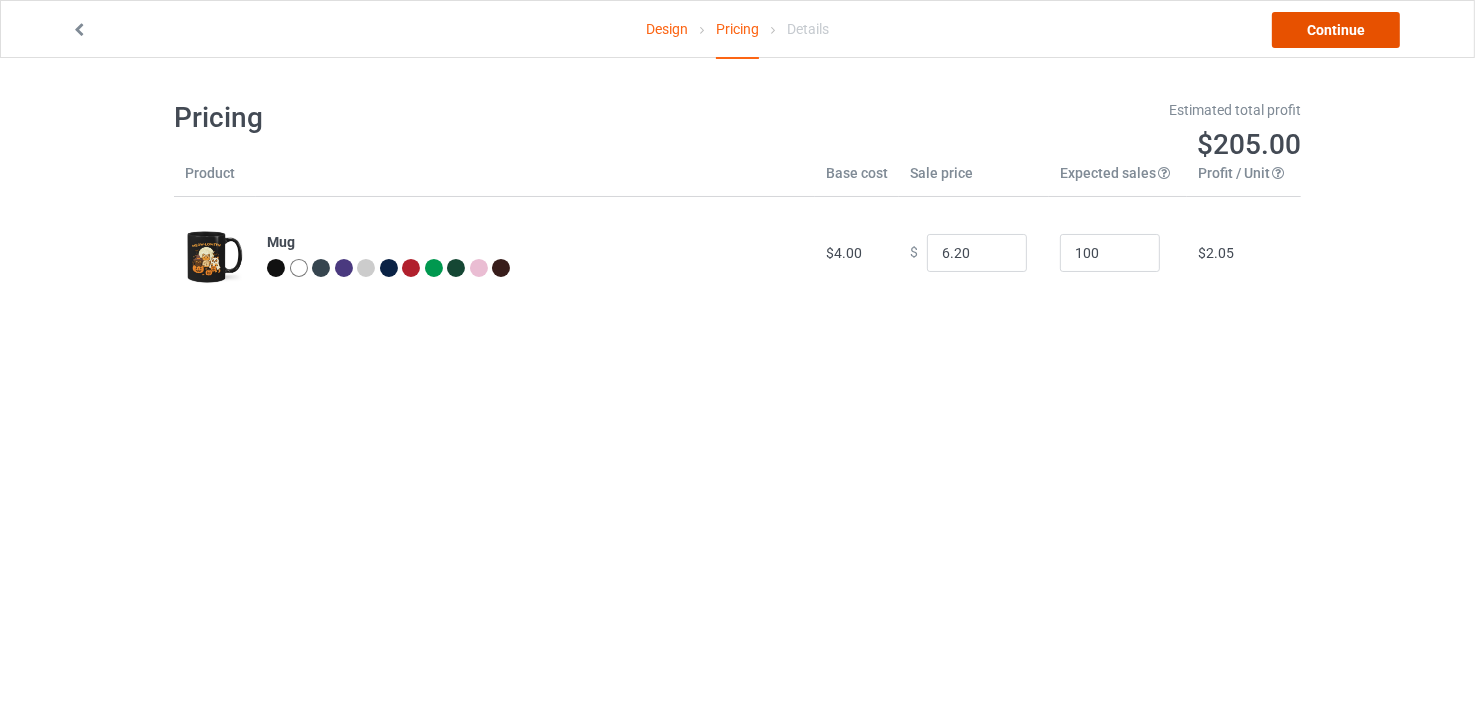 click on "Continue" at bounding box center (1336, 30) 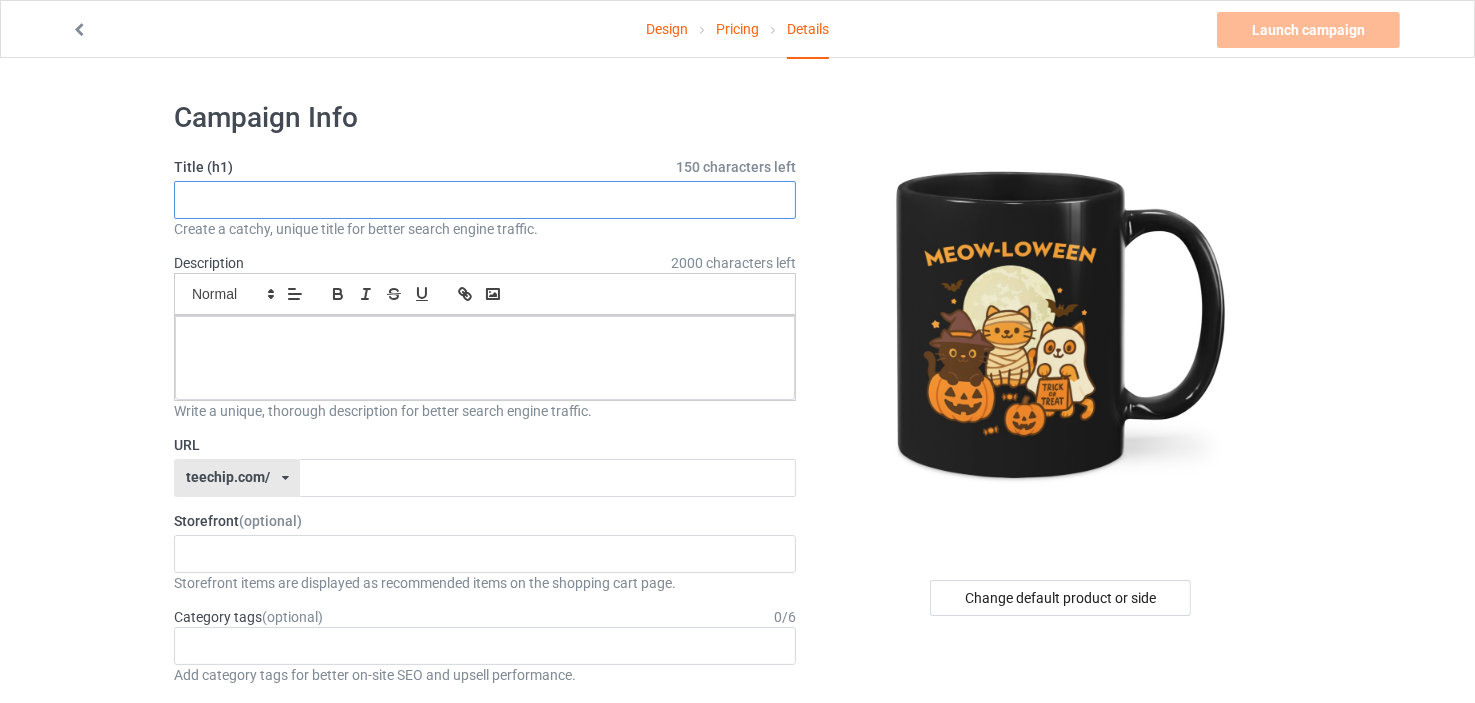 click at bounding box center [485, 200] 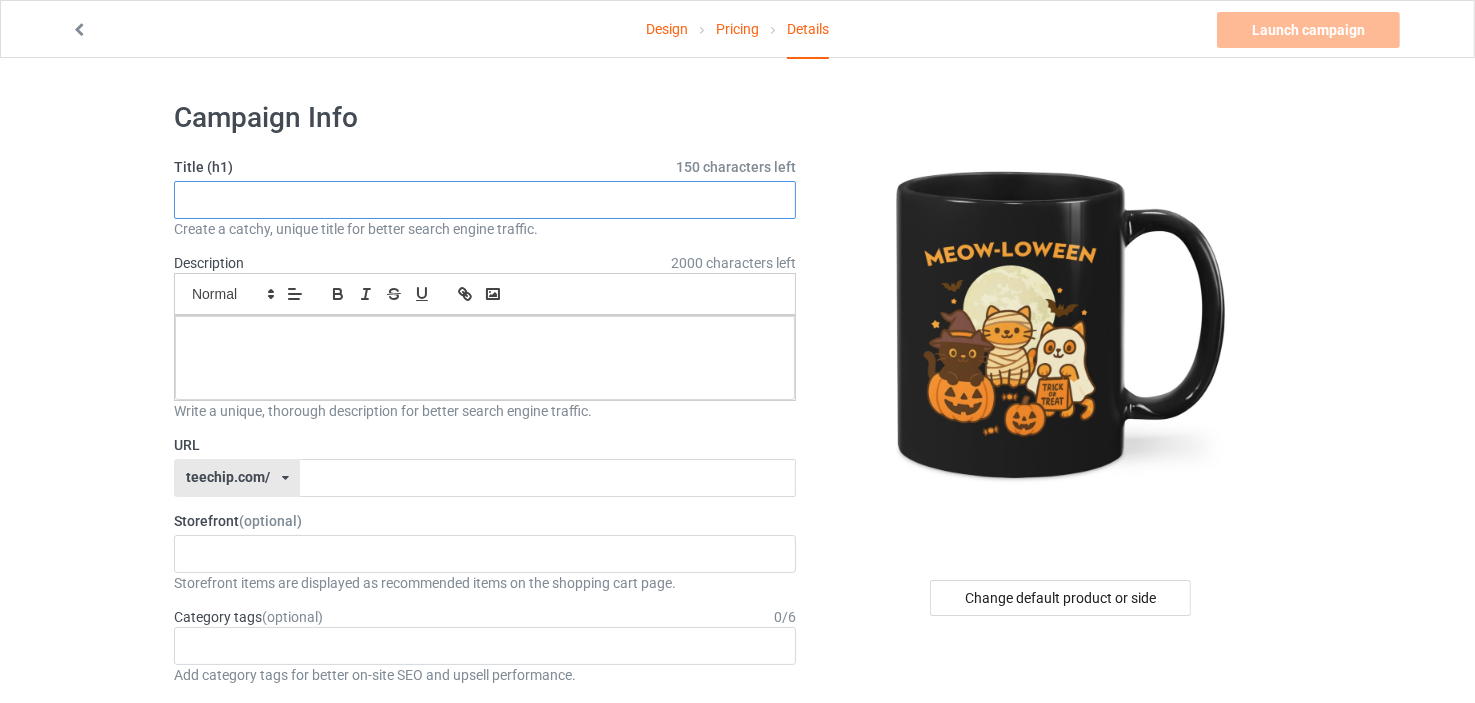 click at bounding box center [485, 200] 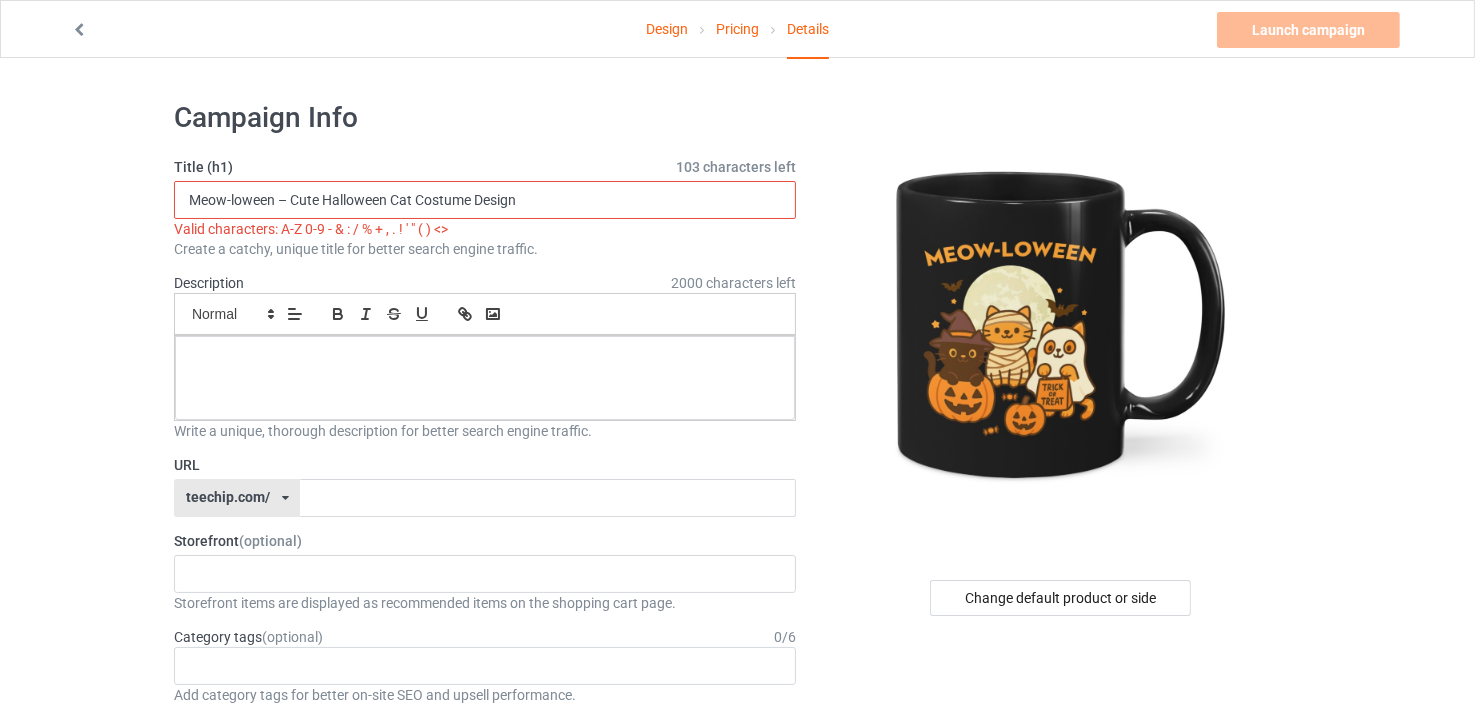 drag, startPoint x: 288, startPoint y: 198, endPoint x: 278, endPoint y: 199, distance: 10.049875 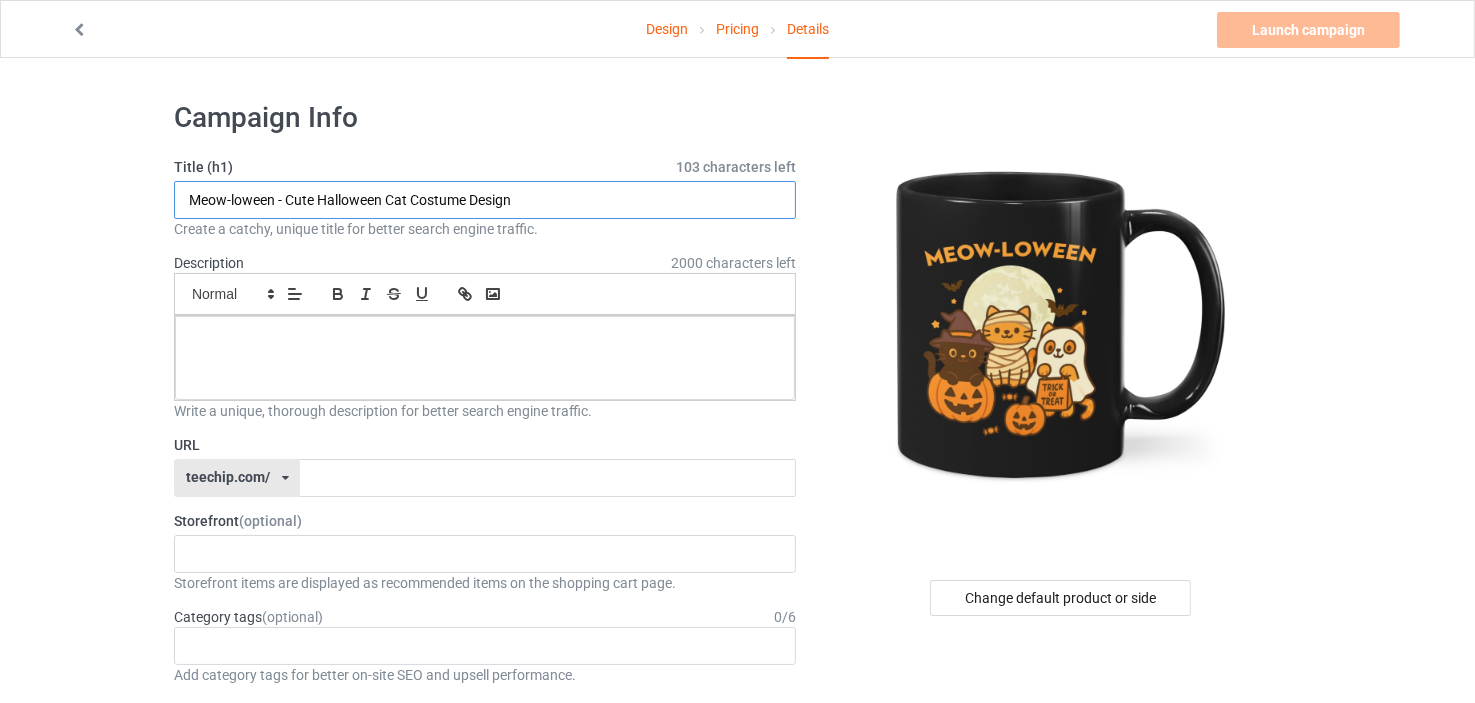 type on "Meow-loween - Cute Halloween Cat Costume Design" 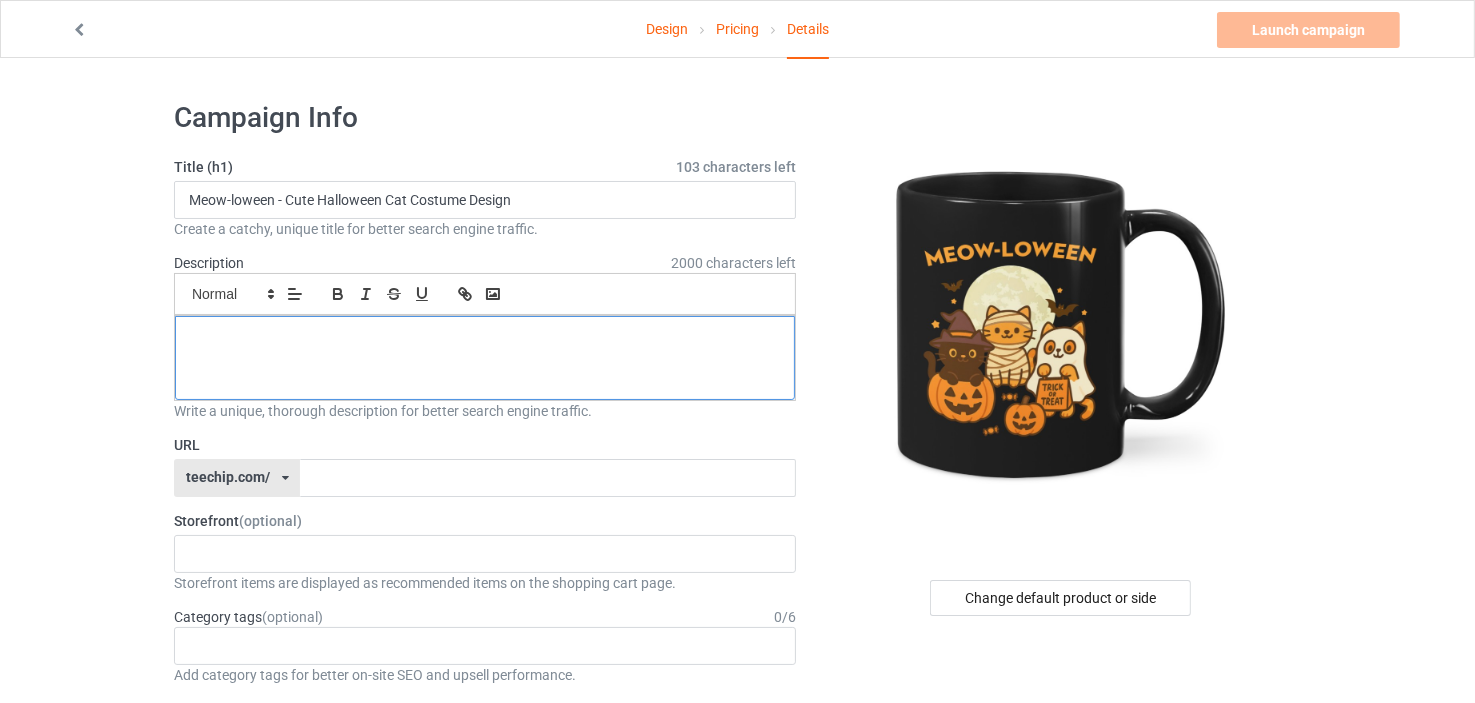 click at bounding box center (485, 338) 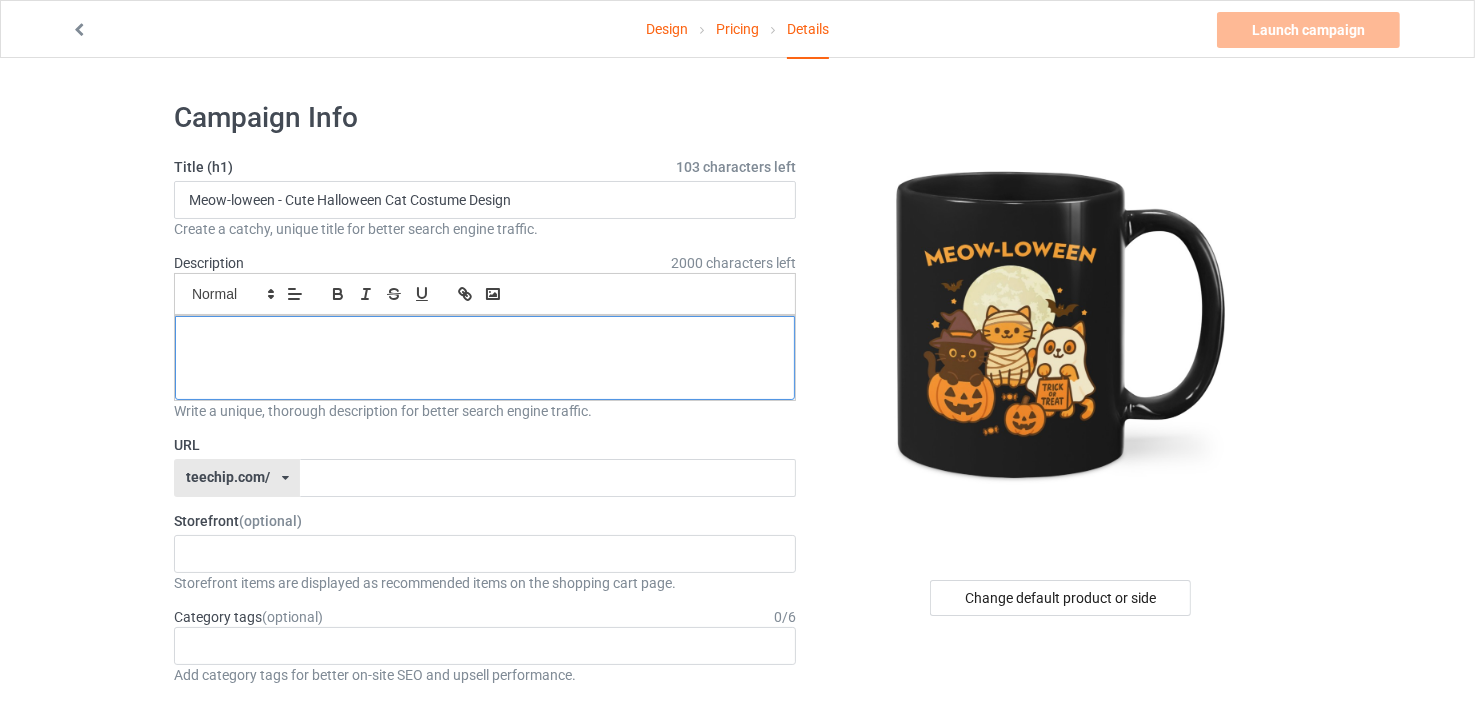 click at bounding box center (485, 358) 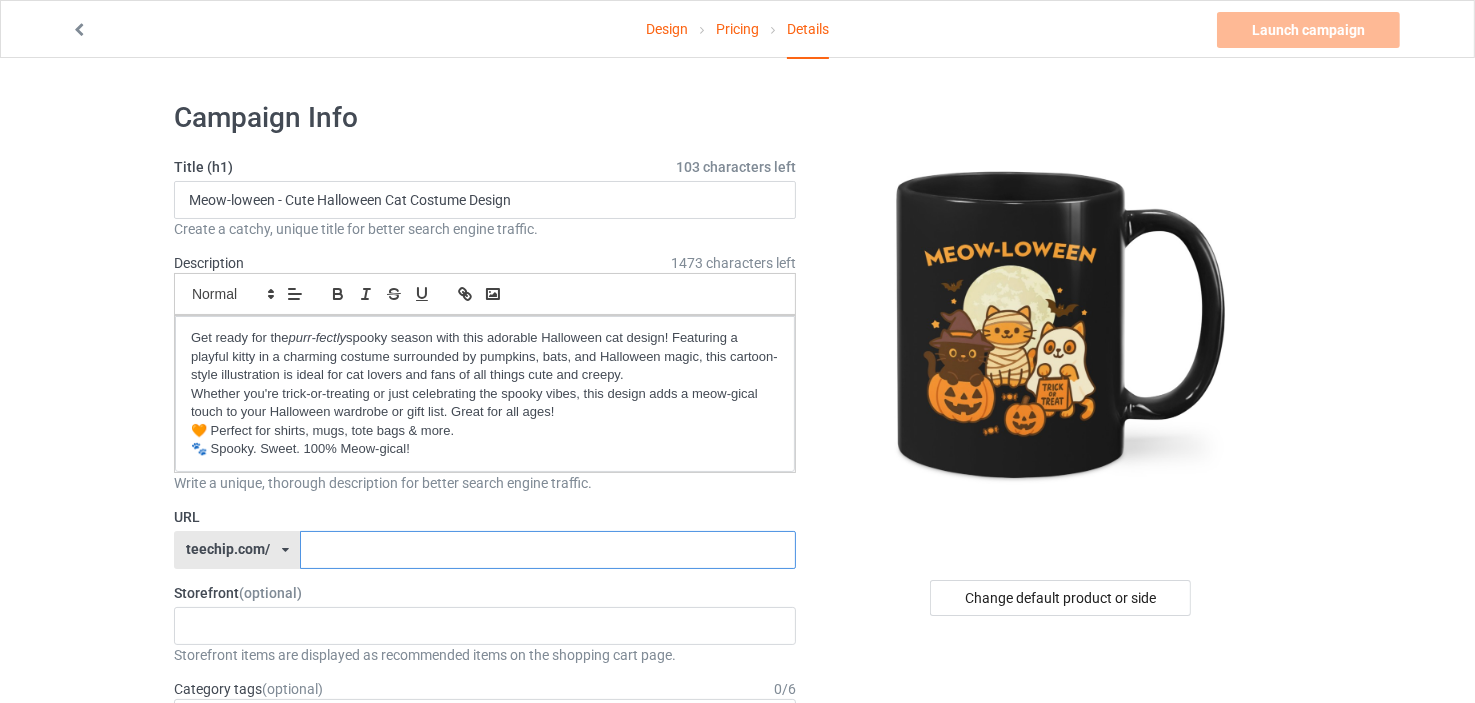 click at bounding box center (547, 550) 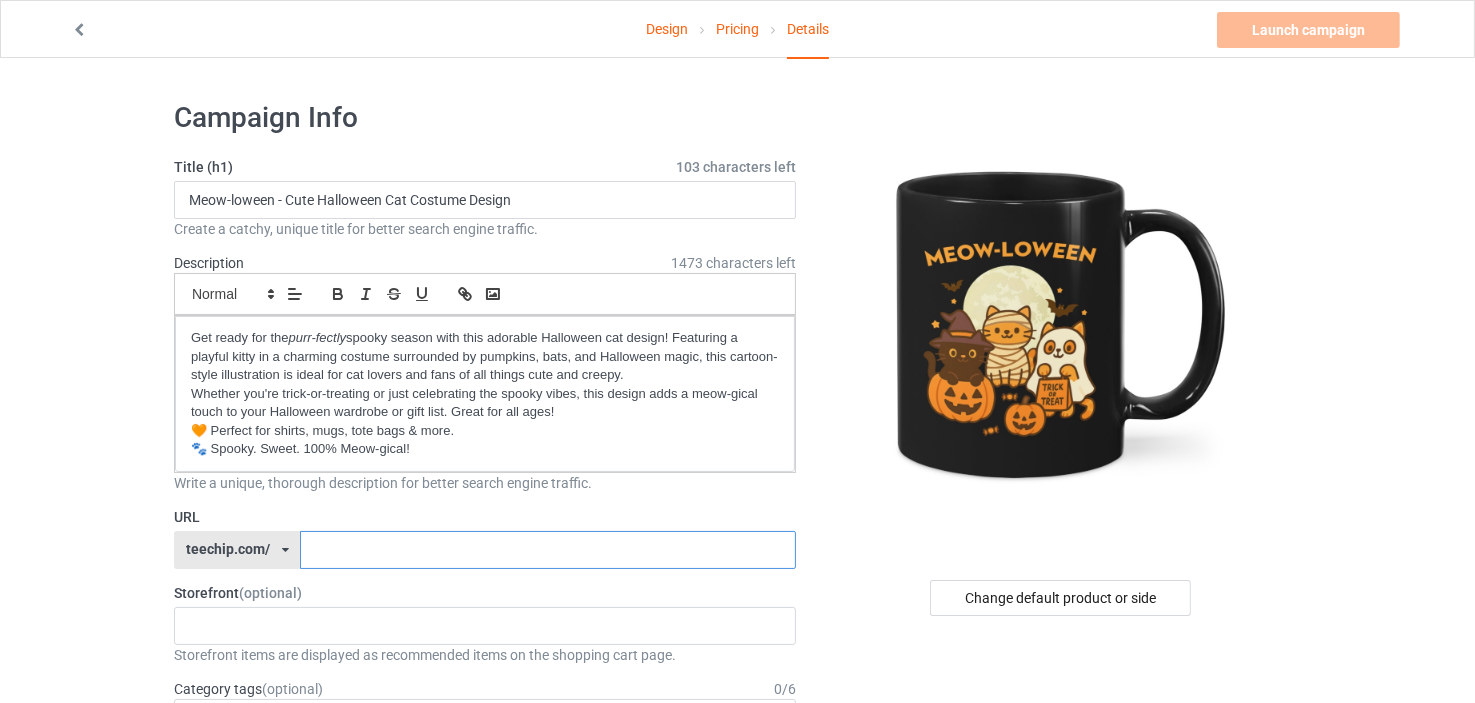 click at bounding box center (547, 550) 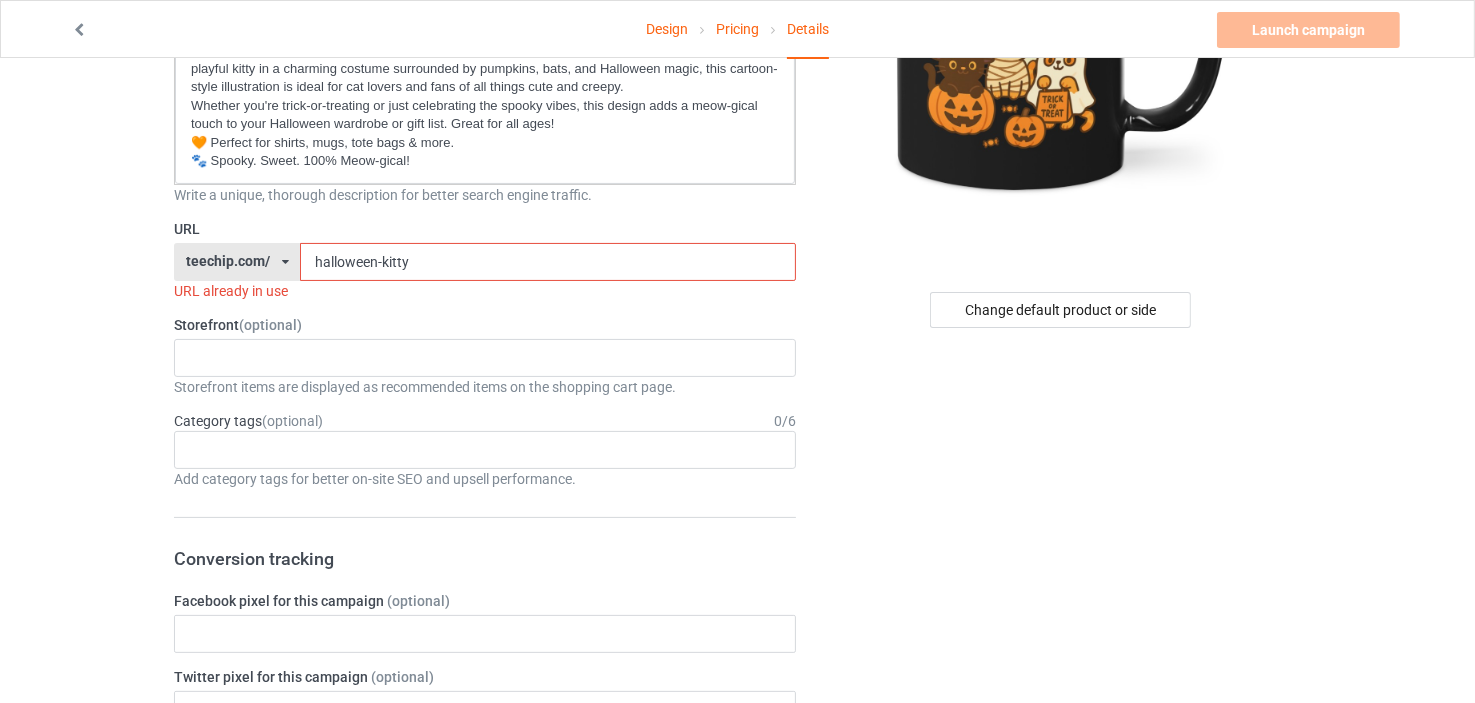 scroll, scrollTop: 296, scrollLeft: 0, axis: vertical 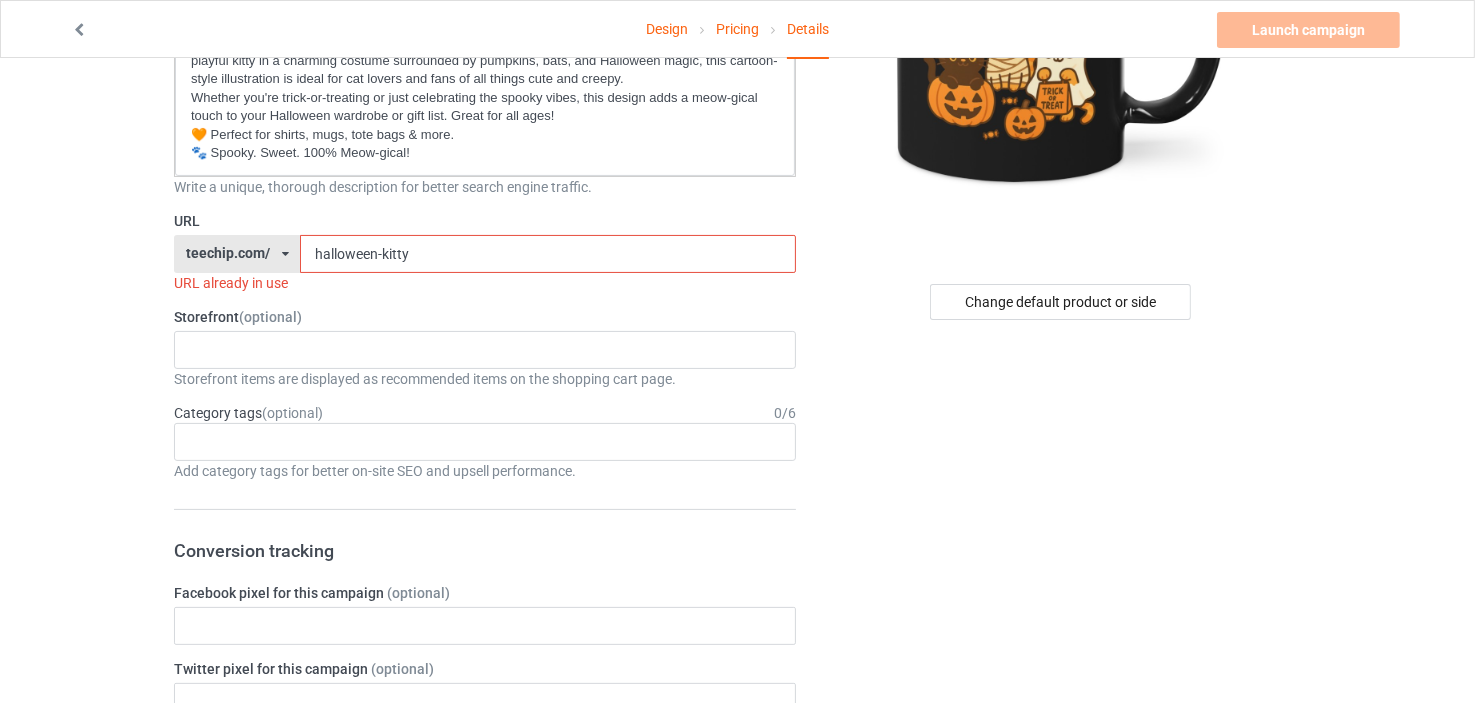click on "halloween-kitty" at bounding box center [547, 254] 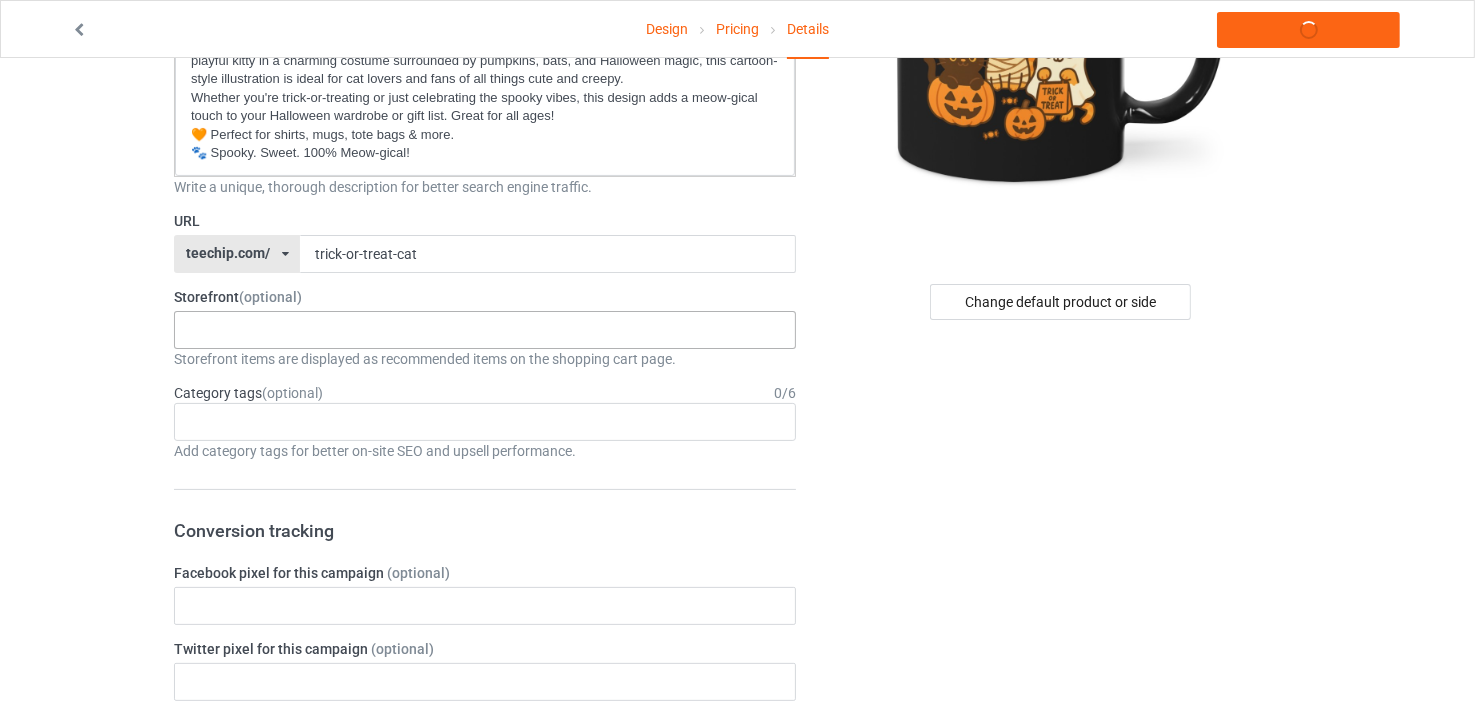 click on "[NAME]'s Tee Vibe & Wear [ID]" at bounding box center (485, 330) 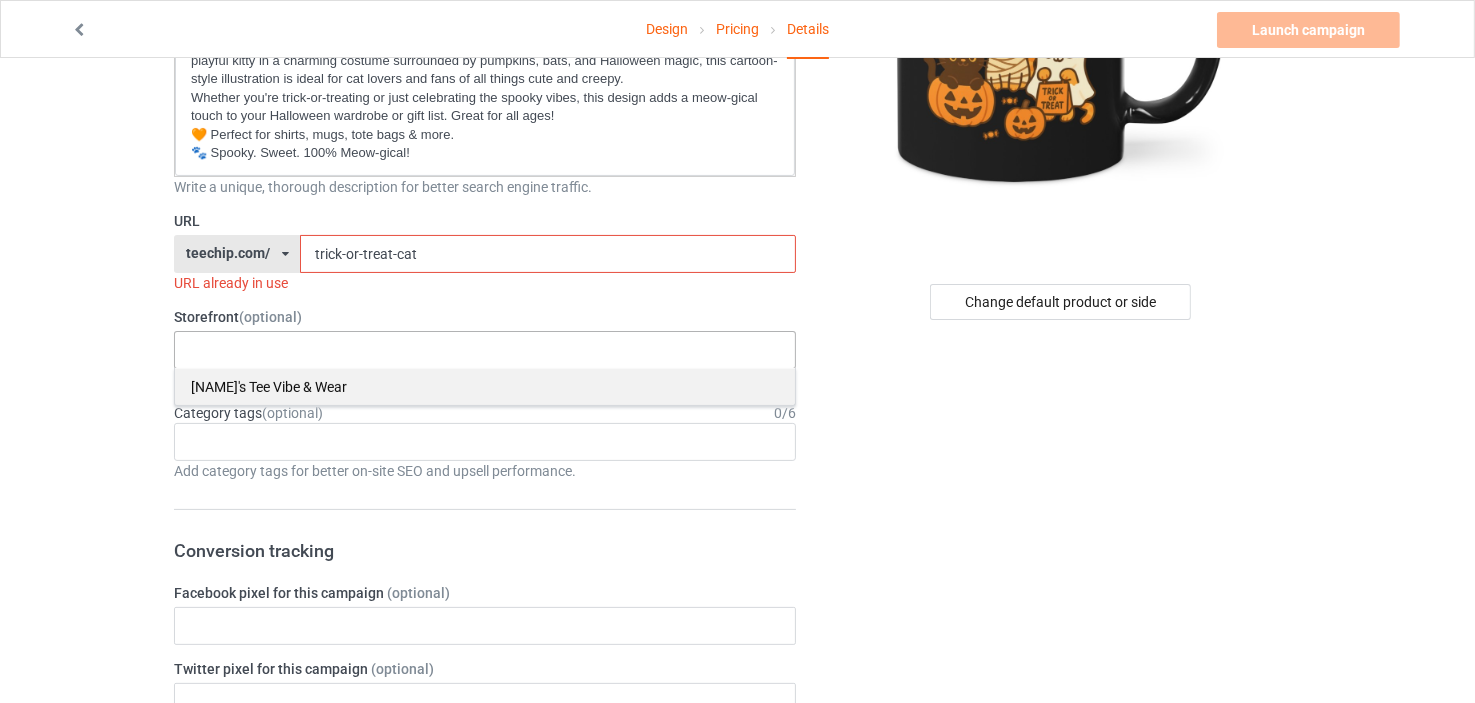 click on "[NAME]'s Tee Vibe & Wear" at bounding box center (485, 386) 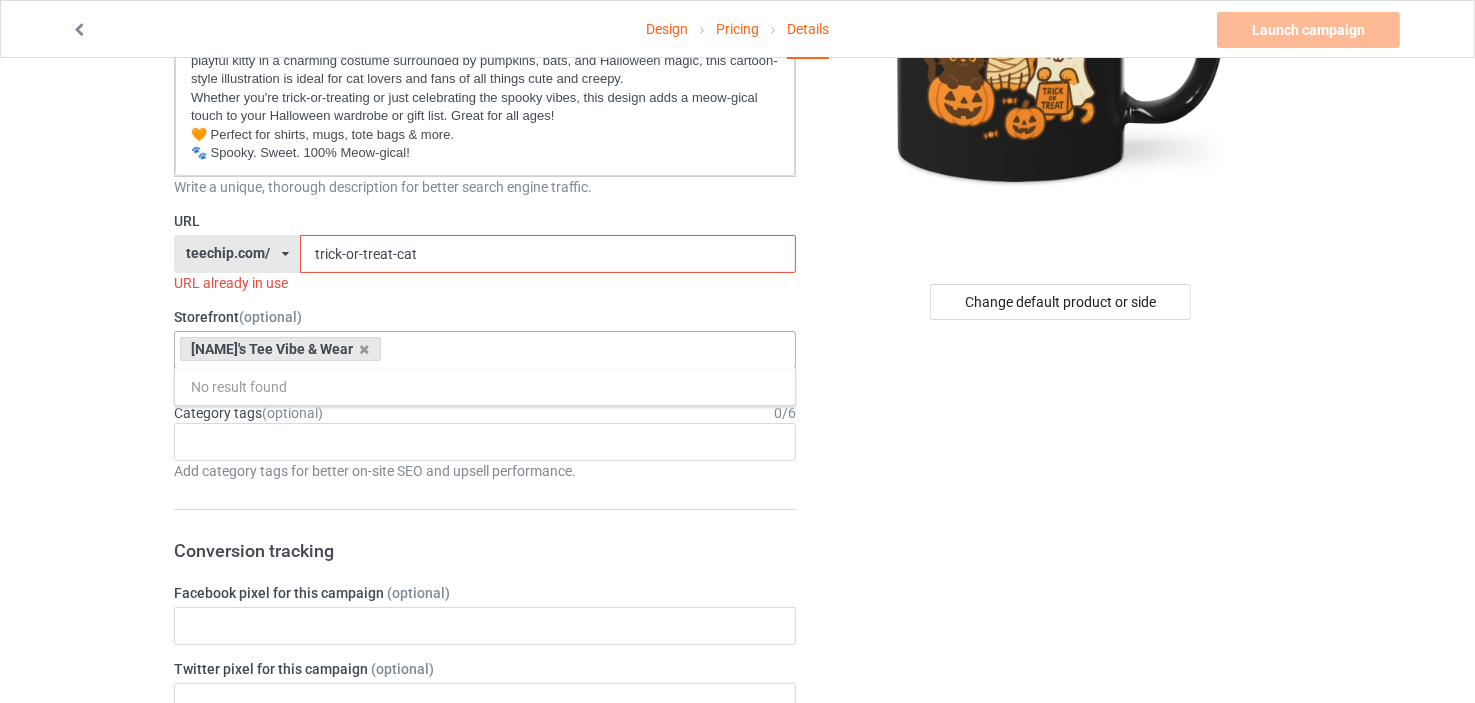 click on "trick-or-treat-cat" at bounding box center (547, 254) 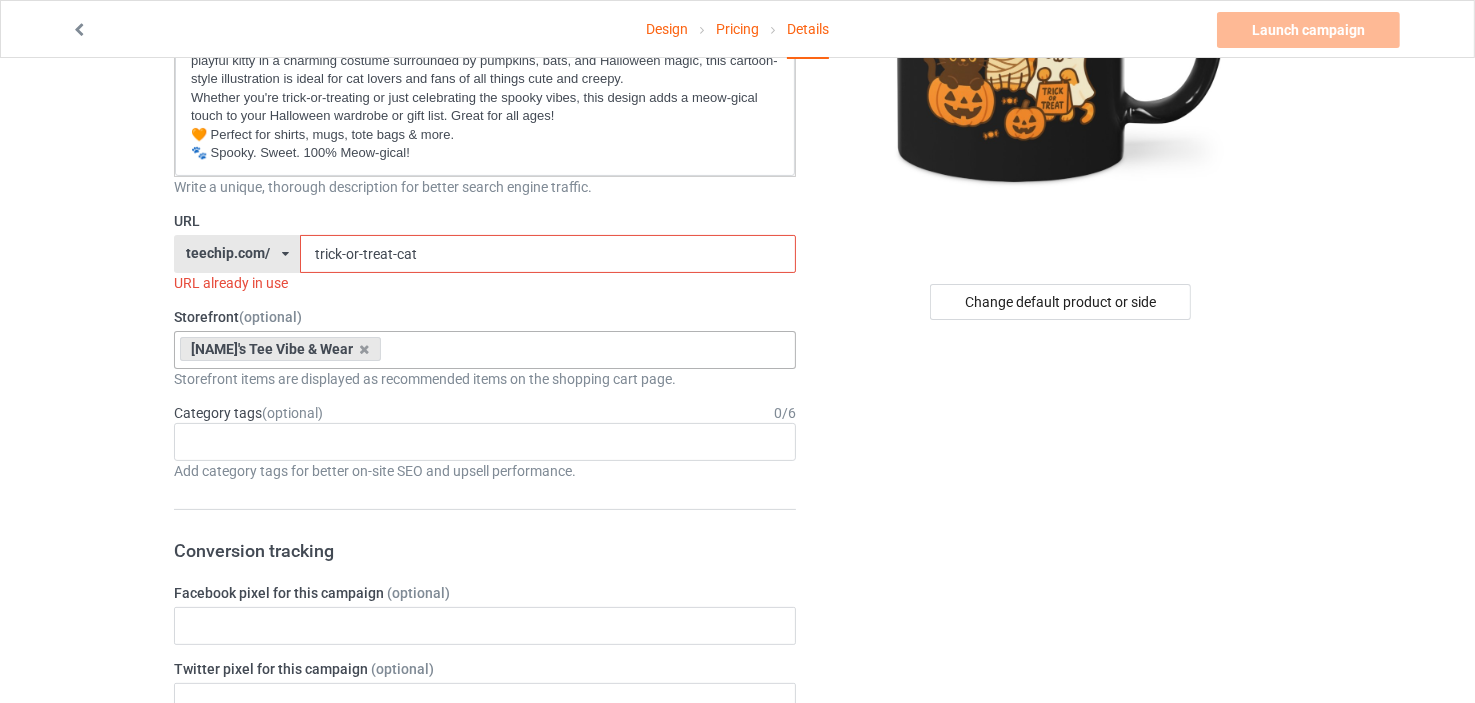 click on "trick-or-treat-cat" at bounding box center (547, 254) 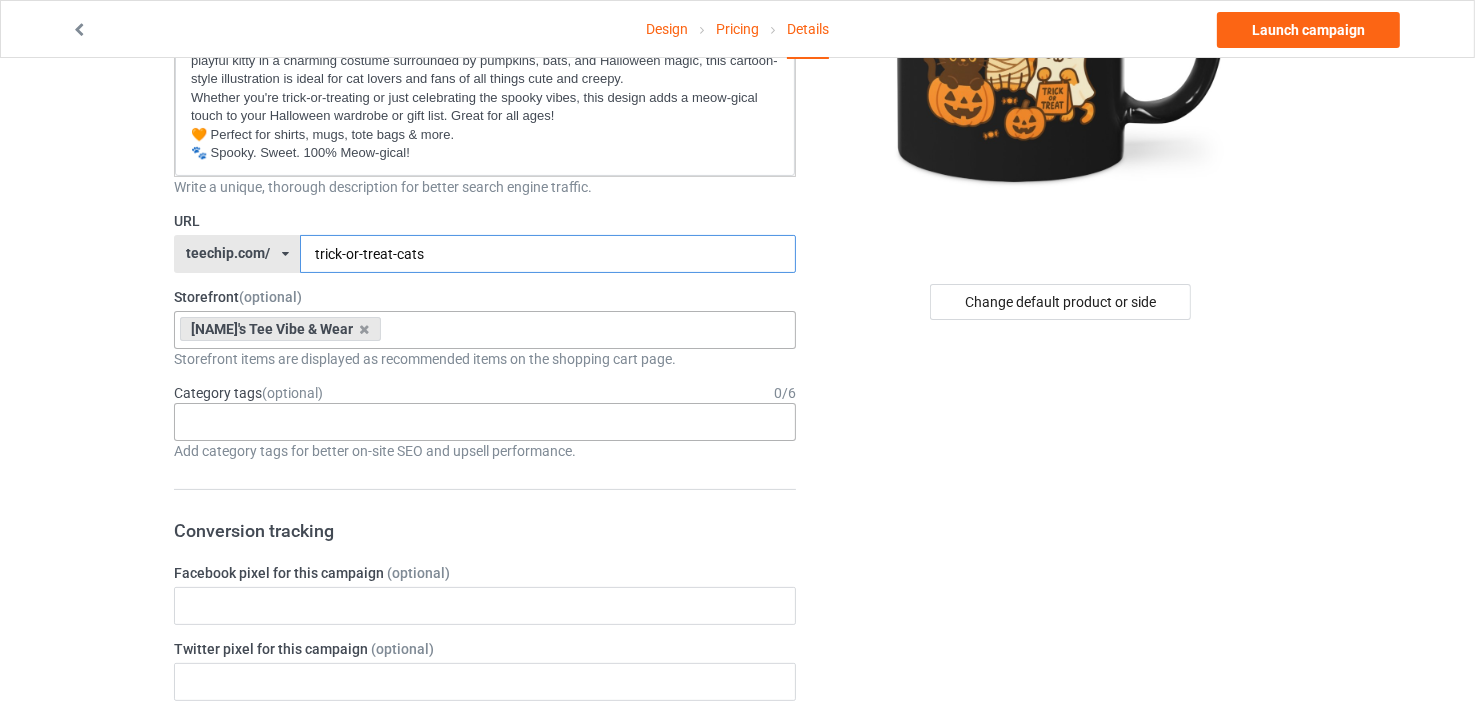 type on "trick-or-treat-cats" 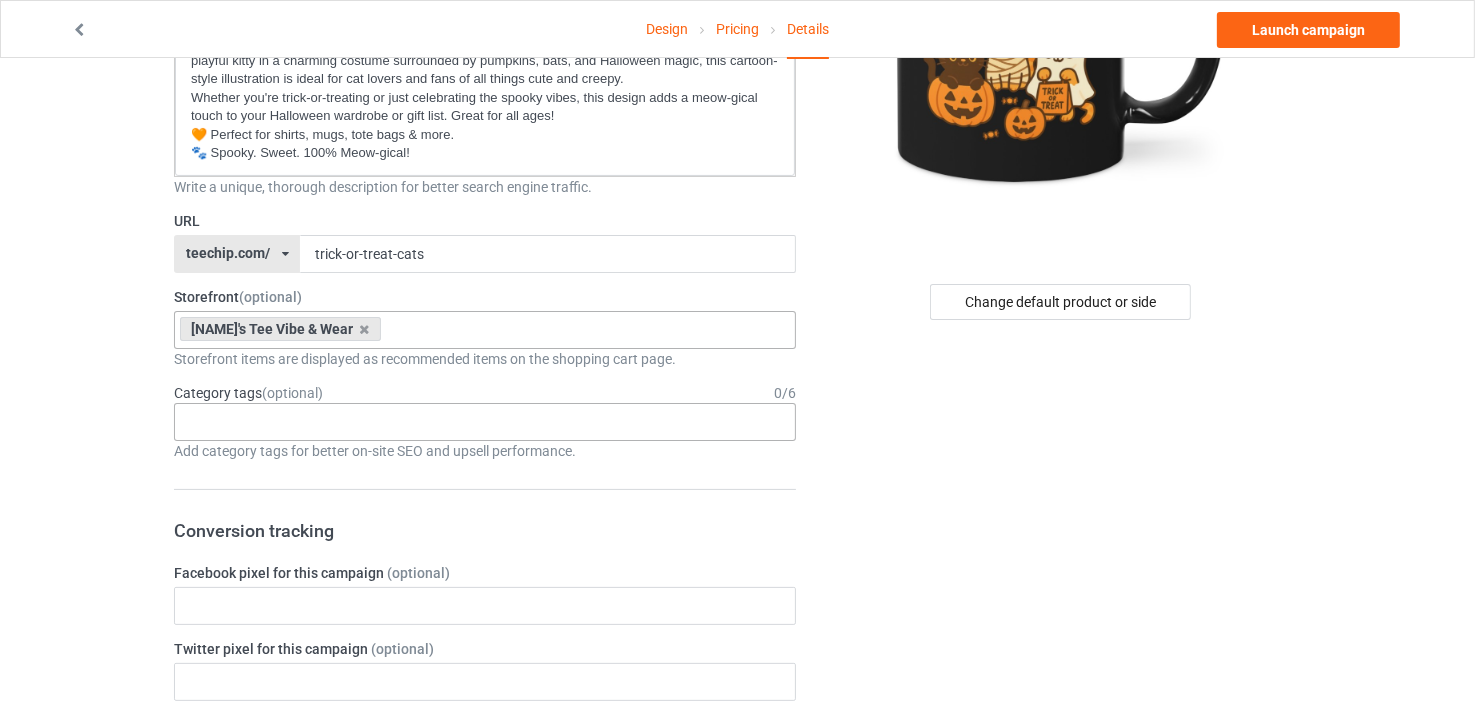 click on "Age > 1-19 > 1 Age > 1-12 Months > 1 Month Age > 1-12 Months Age > 1-19 Age > 1-19 > 10 Age > 1-12 Months > 10 Month Age > 80-100 > 100 Sports > Running > 10K Run Age > 1-19 > 11 Age > 1-12 Months > 11 Month Age > 1-19 > 12 Age > 1-12 Months > 12 Month Age > 1-19 > 13 Age > 1-19 > 14 Age > 1-19 > 15 Sports > Running > 15K Run Age > 1-19 > 16 Age > 1-19 > 17 Age > 1-19 > 18 Age > 1-19 > 19 Age > Decades > 1920s Age > Decades > 1930s Age > Decades > 1940s Age > Decades > 1950s Age > Decades > 1960s Age > Decades > 1970s Age > Decades > 1980s Age > Decades > 1990s Age > 1-19 > 2 Age > 1-12 Months > 2 Month Age > 20-39 > 20 Age > 20-39 Age > Decades > 2000s Age > Decades > 2010s Age > 20-39 > 21 Age > 20-39 > 22 Age > 20-39 > 23 Age > 20-39 > 24 Age > 20-39 > 25 Age > 20-39 > 26 Age > 20-39 > 27 Age > 20-39 > 28 Age > 20-39 > 29 Age > 1-19 > 3 Age > 1-12 Months > 3 Month Sports > Basketball > 3-Pointer Age > 20-39 > 30 Age > 20-39 > 31 Age > 20-39 > 32 Age > 20-39 > 33 Age > 20-39 > 34 Age > 20-39 > 35 Age Jobs 1" at bounding box center (485, 422) 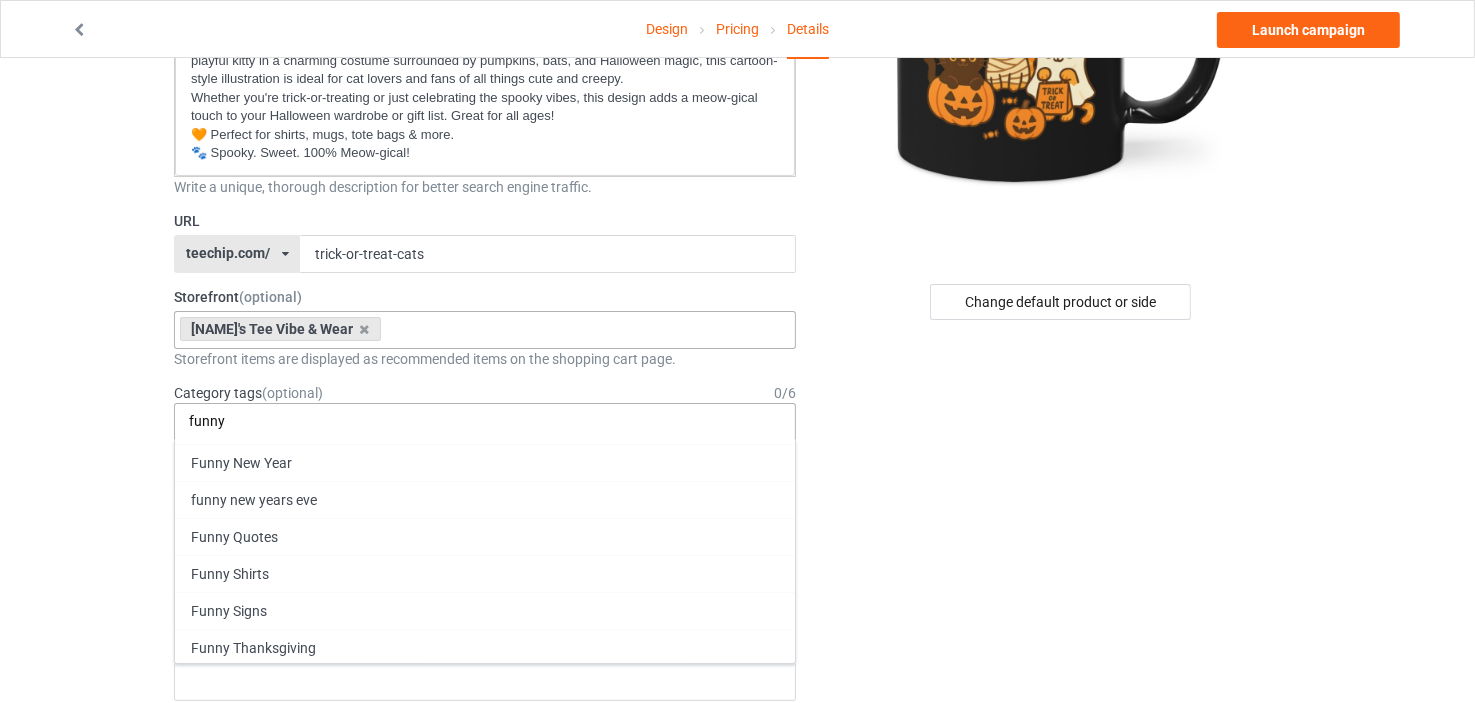 scroll, scrollTop: 128, scrollLeft: 0, axis: vertical 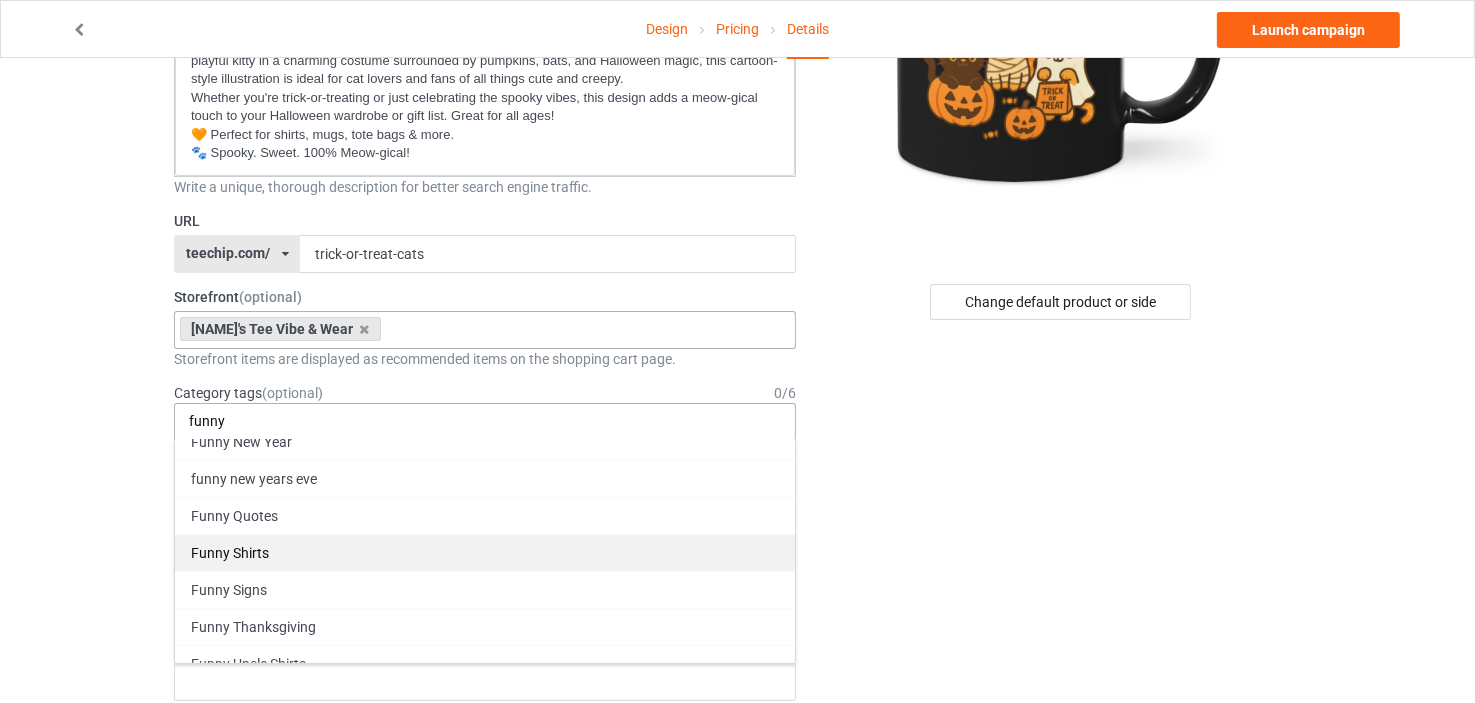 type on "funny" 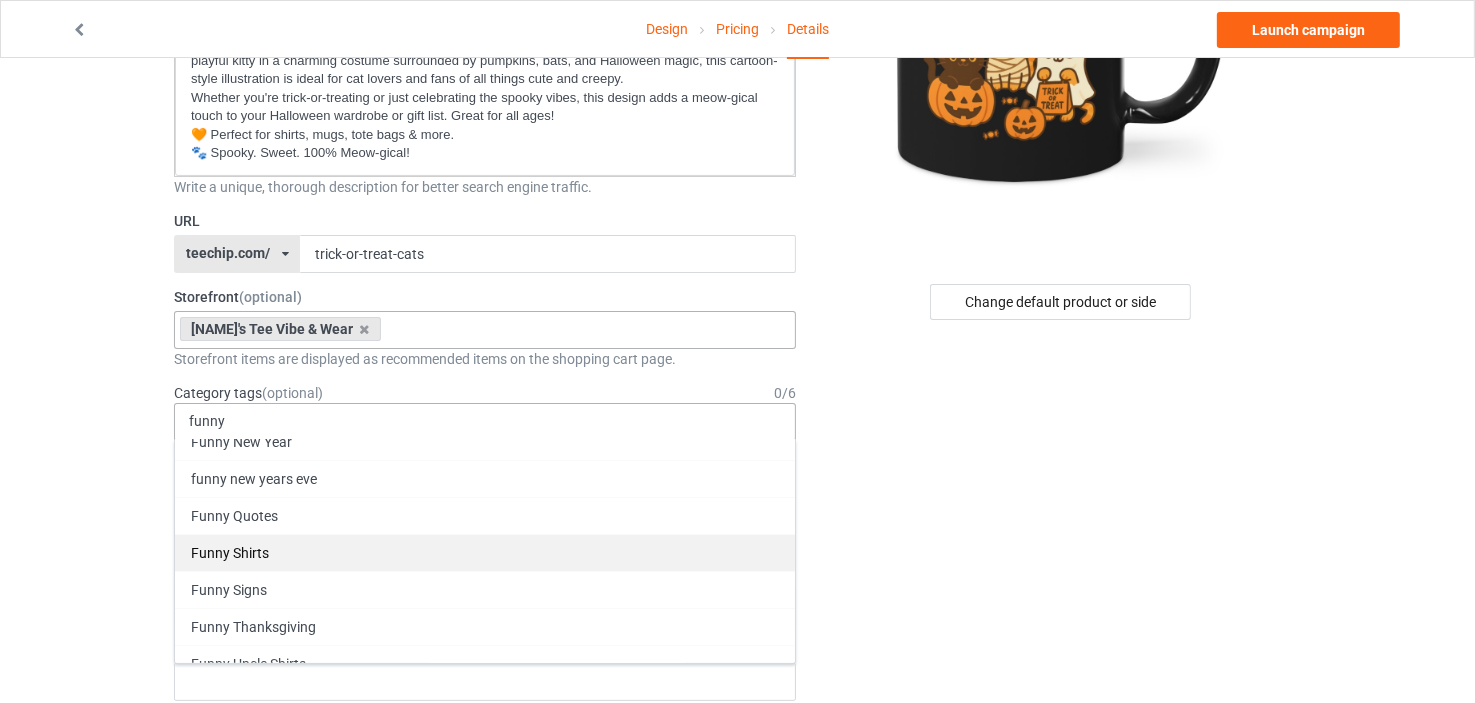 click on "Funny Shirts" at bounding box center [485, 552] 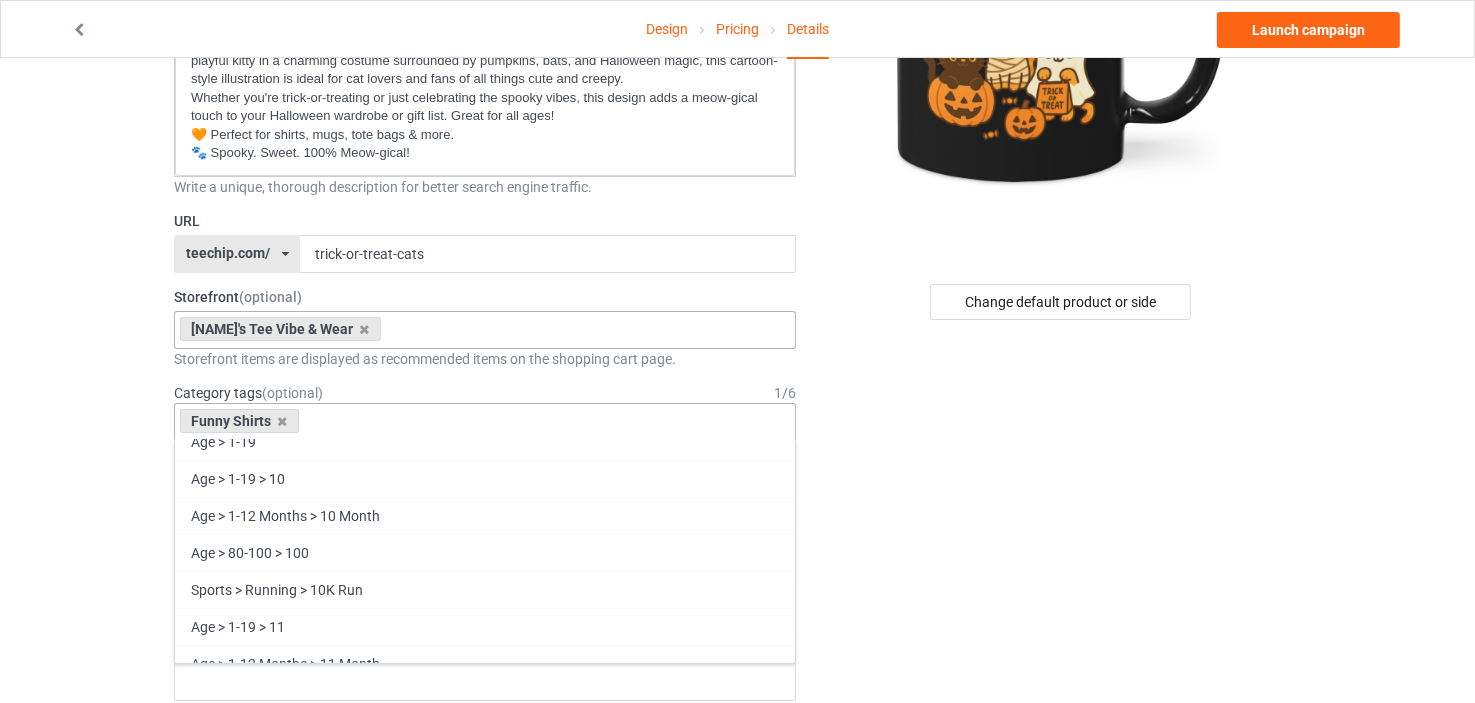 scroll, scrollTop: 95660, scrollLeft: 0, axis: vertical 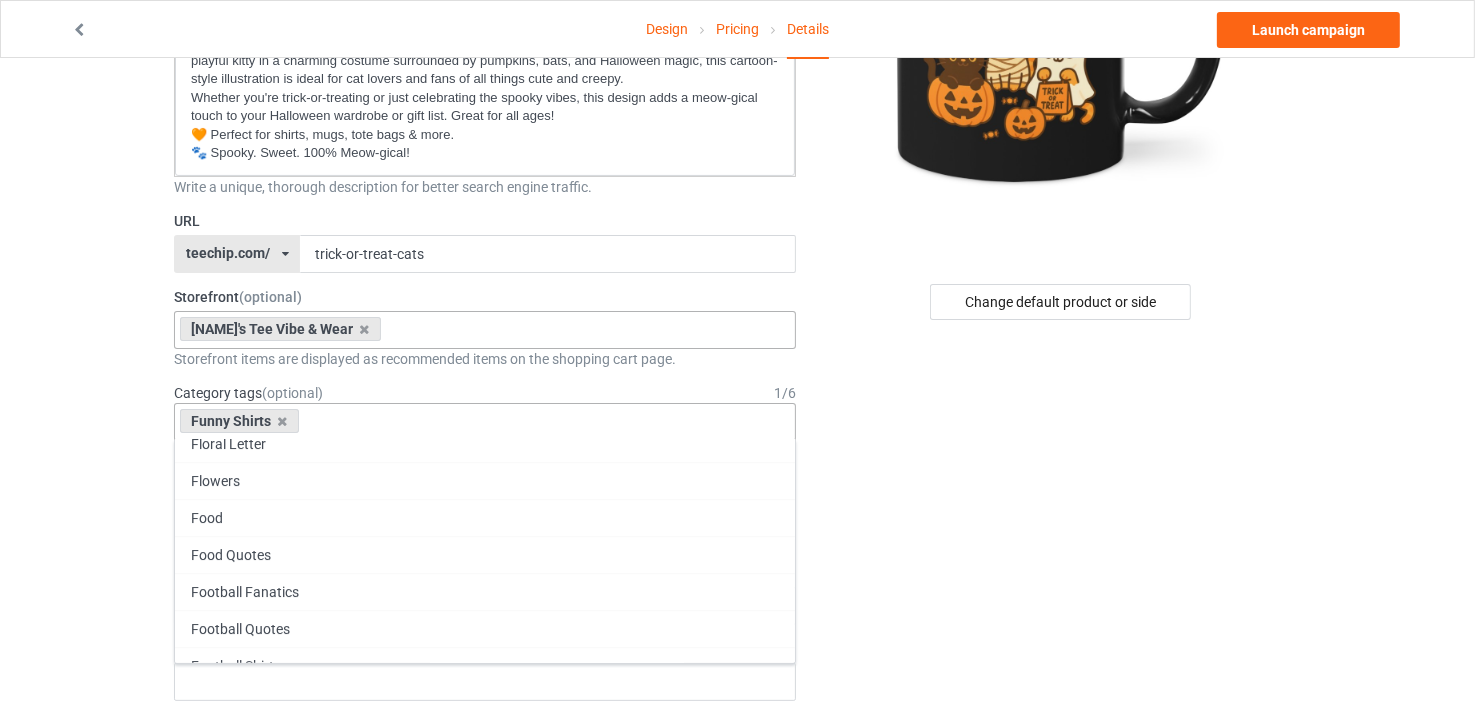 click on "Funny Shirts Age > 1-19 > 1 Age > 1-12 Months > 1 Month Age > 1-12 Months Age > 1-19 Age > 1-19 > 10 Age > 1-12 Months > 10 Month Age > 80-100 > 100 Sports > Running > 10K Run Age > 1-19 > 11 Age > 1-12 Months > 11 Month Age > 1-19 > 12 Age > 1-12 Months > 12 Month Age > 1-19 > 13 Age > 1-19 > 14 Age > 1-19 > 15 Sports > Running > 15K Run Age > 1-19 > 16 Age > 1-19 > 17 Age > 1-19 > 18 Age > 1-19 > 19 Age > Decades > 1920s Age > Decades > 1930s Age > Decades > 1940s Age > Decades > 1950s Age > Decades > 1960s Age > Decades > 1970s Age > Decades > 1980s Age > Decades > 1990s Age > 1-19 > 2 Age > 1-12 Months > 2 Month Age > 20-39 > 20 Age > 20-39 Age > Decades > 2000s Age > Decades > 2010s Age > 20-39 > 21 Age > 20-39 > 22 Age > 20-39 > 23 Age > 20-39 > 24 Age > 20-39 > 25 Age > 20-39 > 26 Age > 20-39 > 27 Age > 20-39 > 28 Age > 20-39 > 29 Age > 1-19 > 3 Age > 1-12 Months > 3 Month Sports > Basketball > 3-Pointer Age > 20-39 > 30 Age > 20-39 > 31 Age > 20-39 > 32 Age > 20-39 > 33 Age > 20-39 > 34 Age > 1-19 > 4" at bounding box center [485, 422] 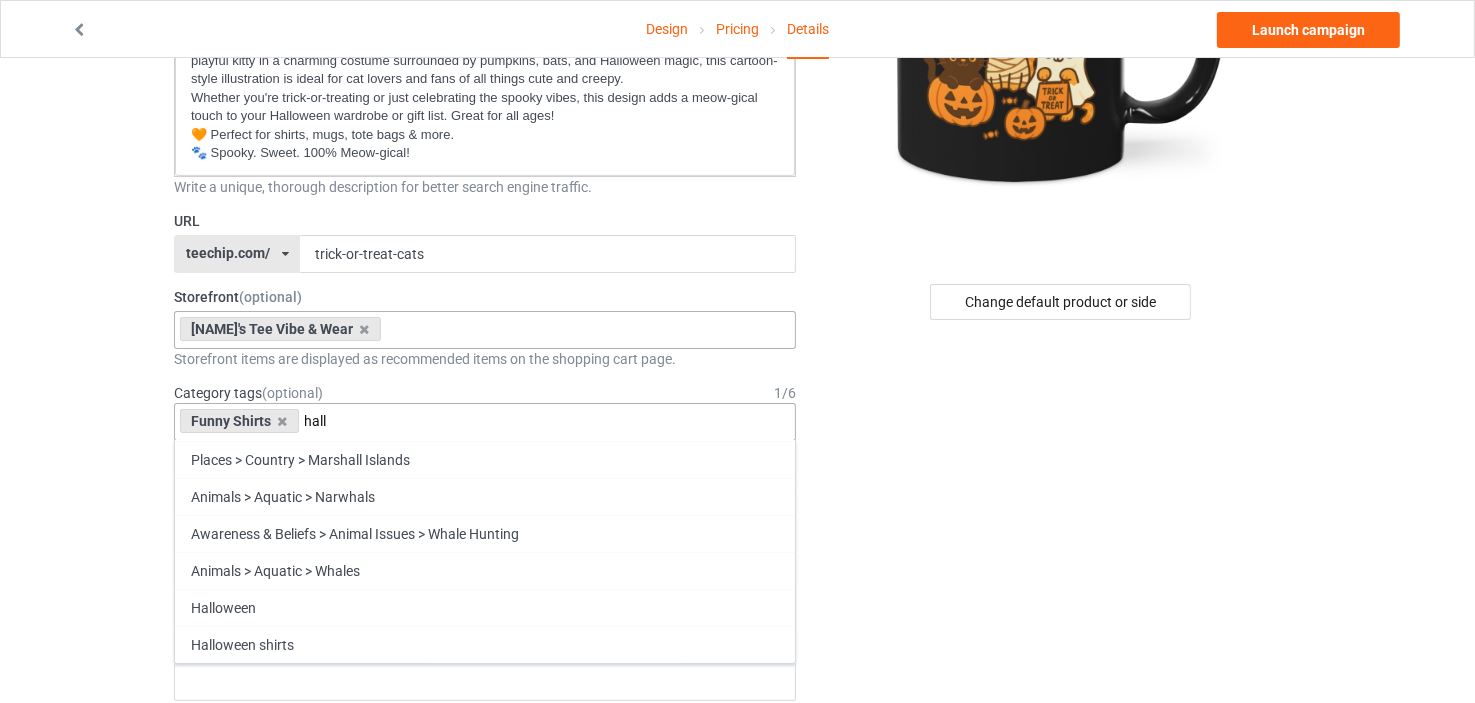 scroll, scrollTop: 0, scrollLeft: 0, axis: both 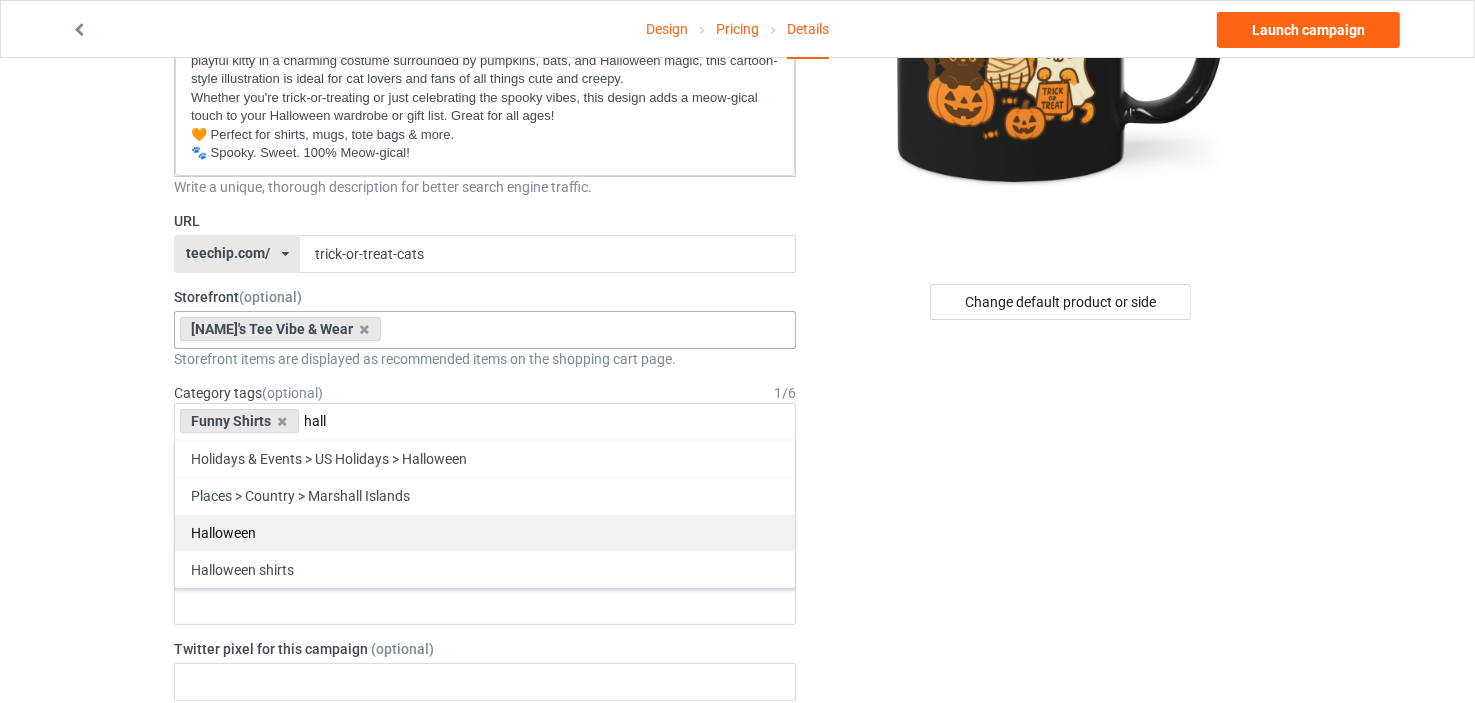 type on "hall" 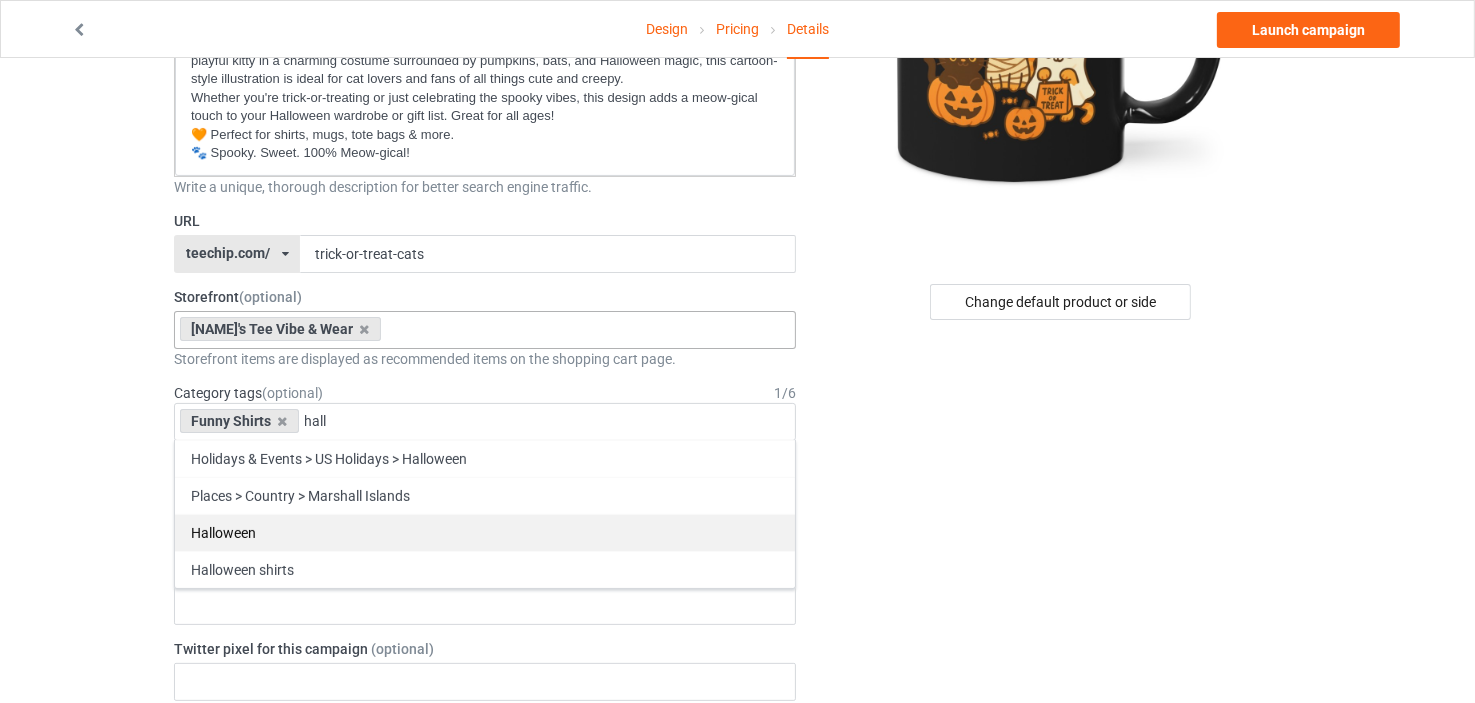 click on "Halloween" at bounding box center [485, 532] 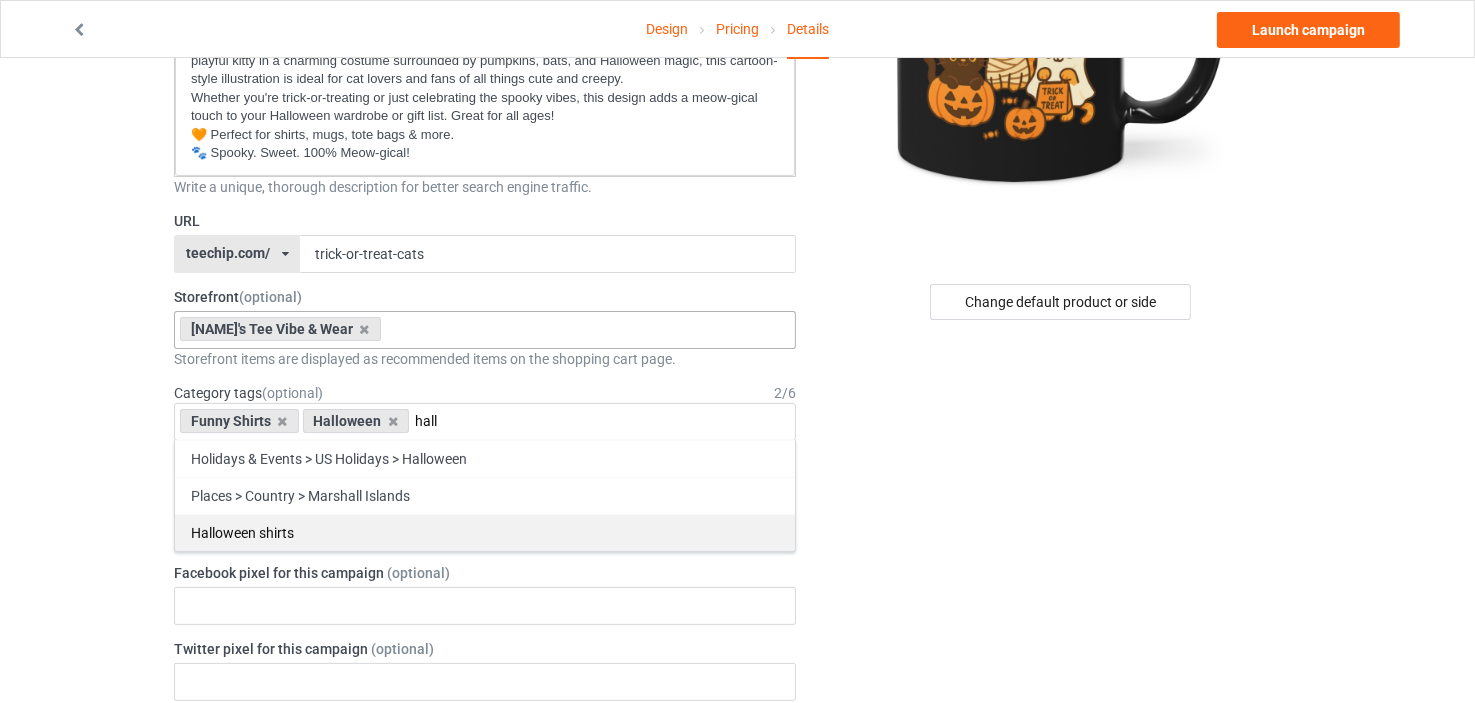 type on "hall" 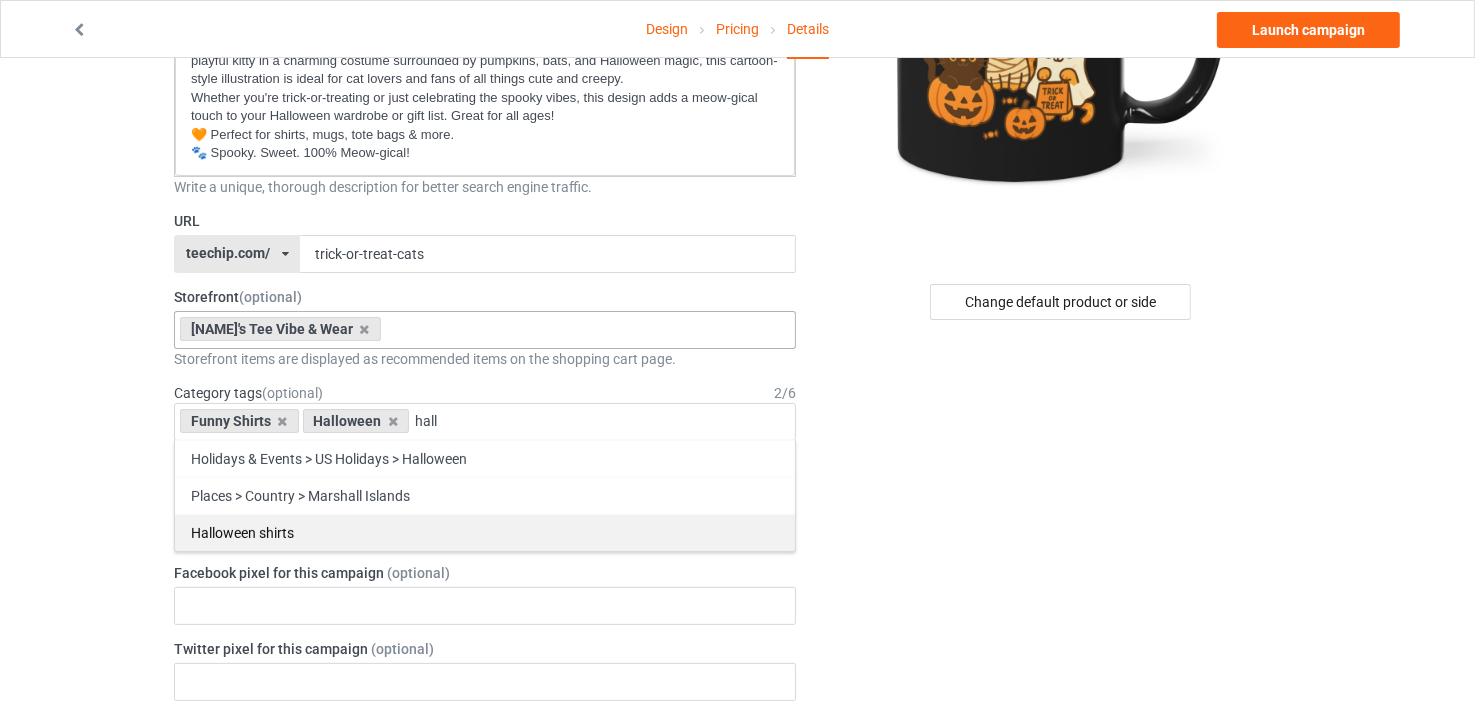 click on "Halloween shirts" at bounding box center [485, 532] 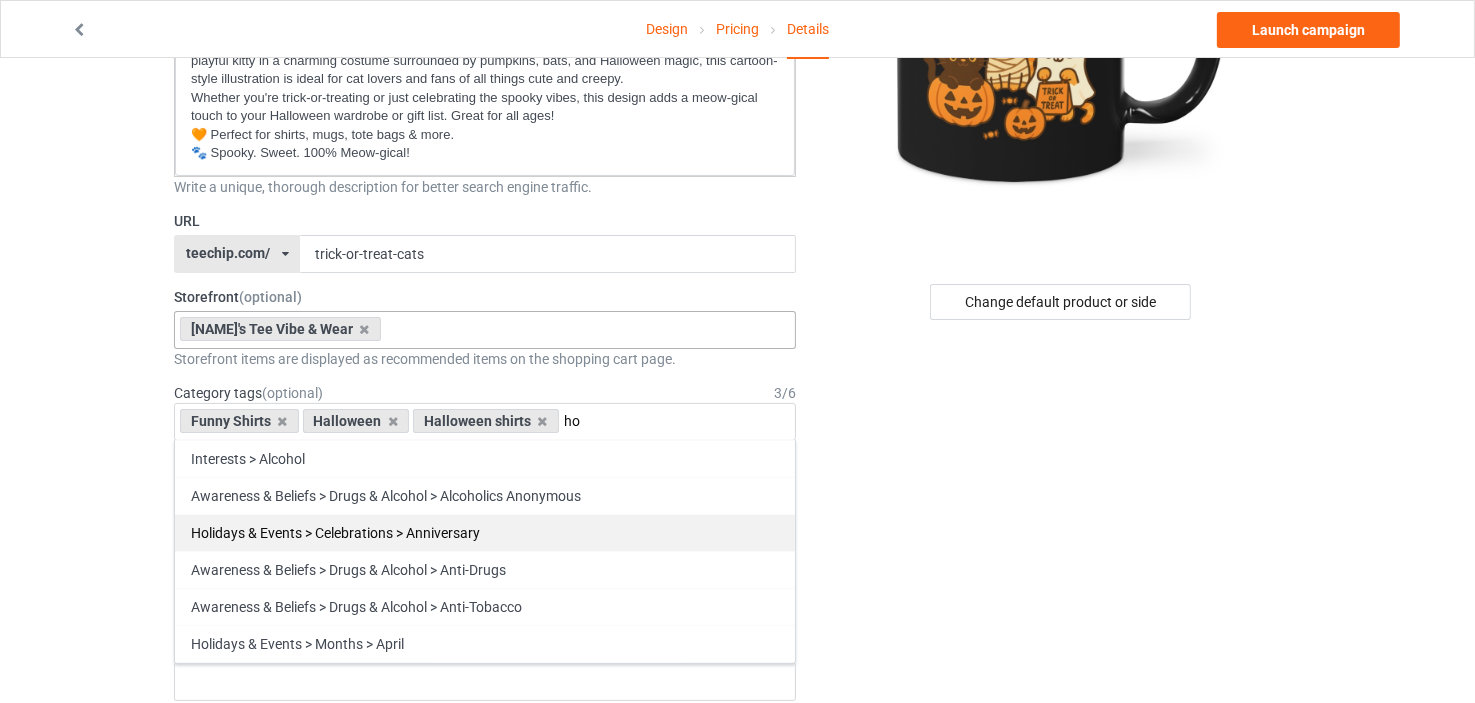 type on "h" 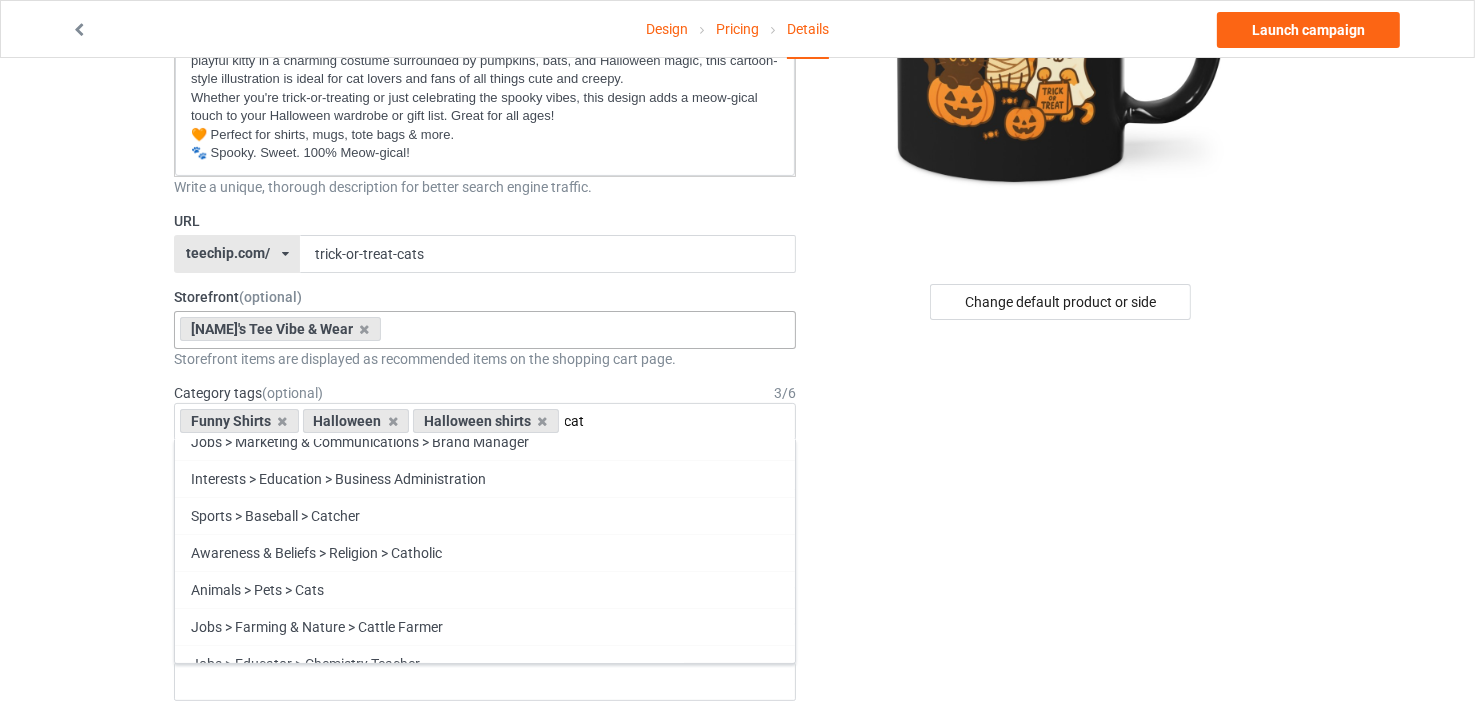 scroll, scrollTop: 297, scrollLeft: 0, axis: vertical 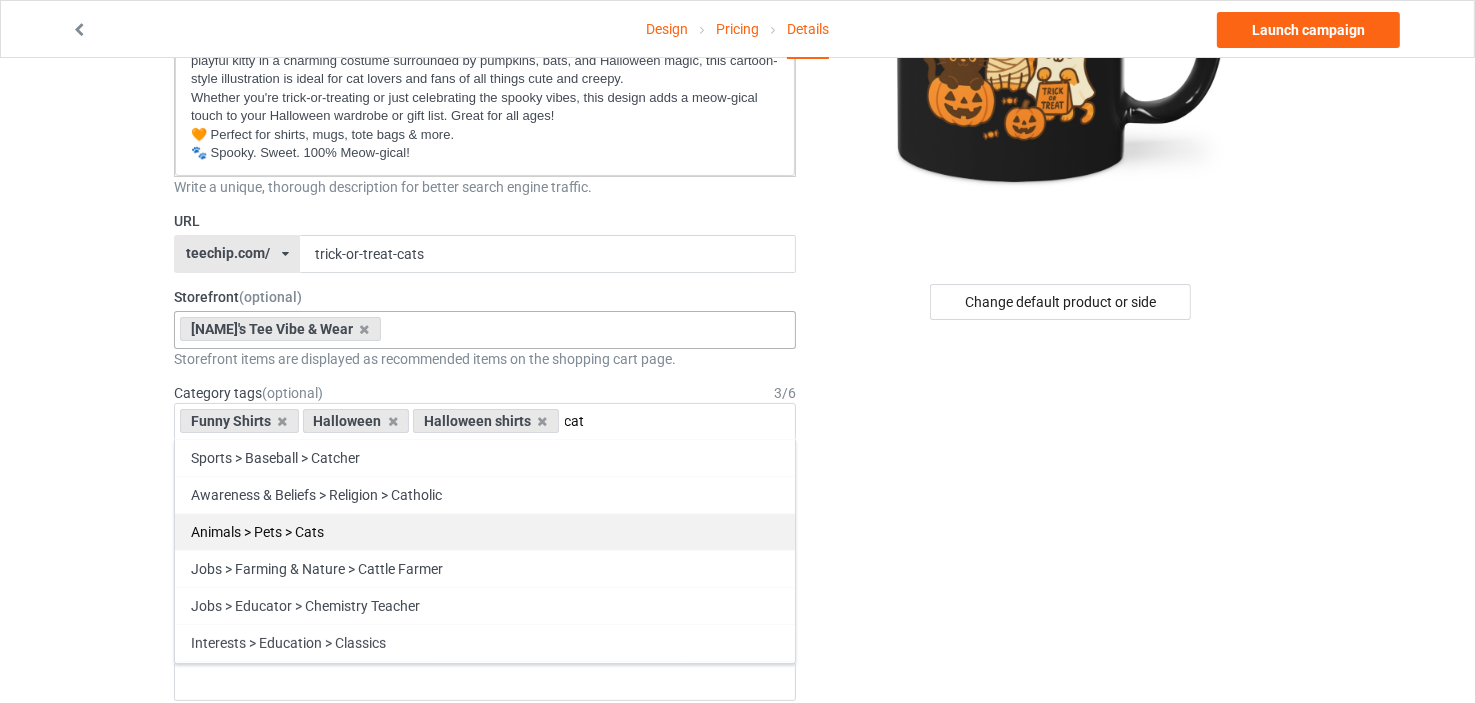 type on "cat" 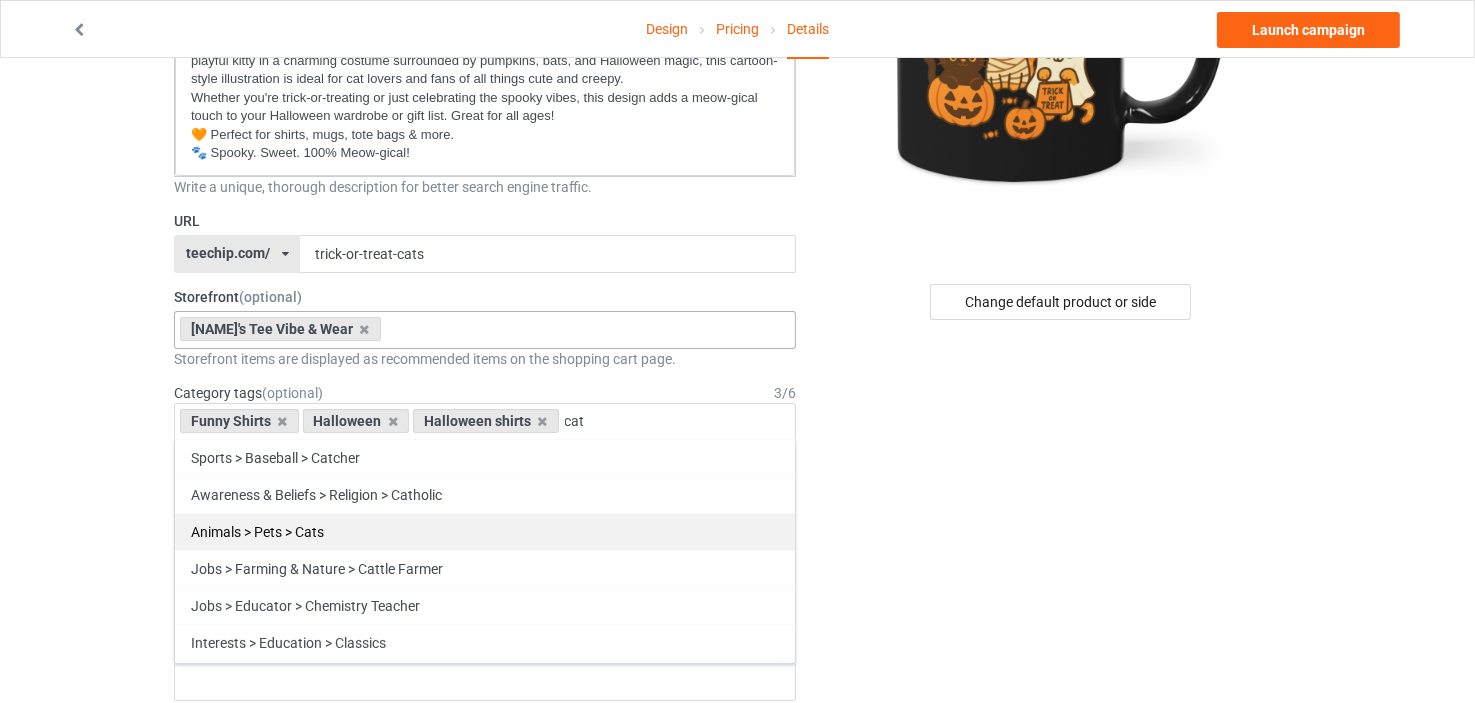 click on "Animals > Pets > Cats" at bounding box center (485, 531) 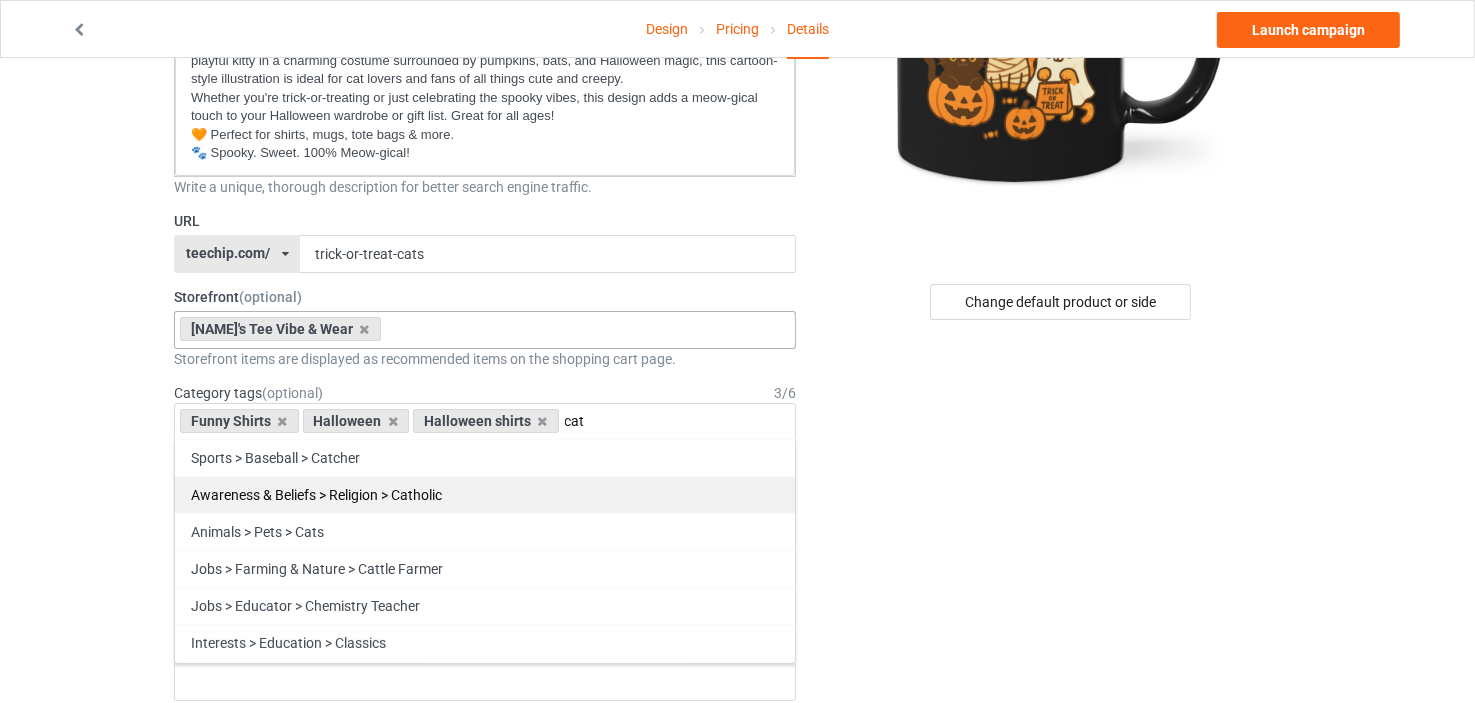 type 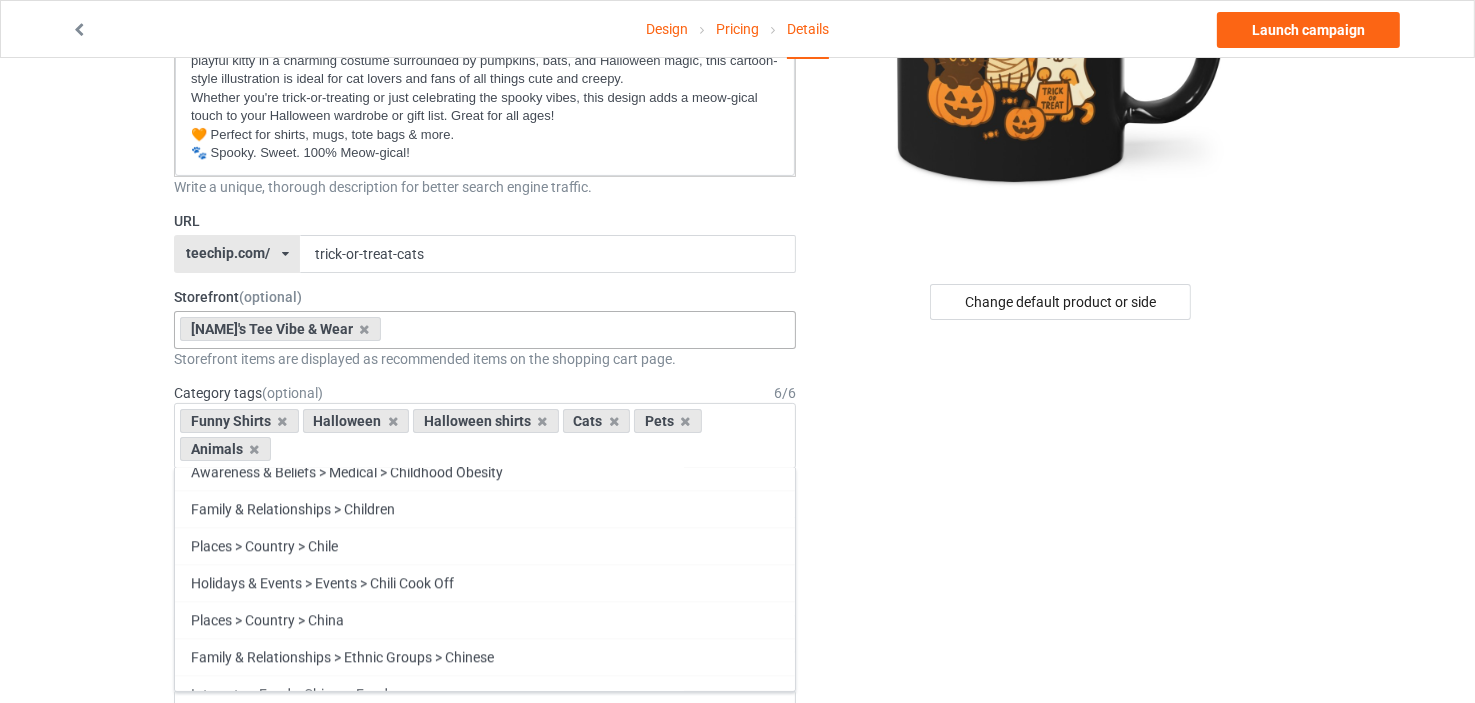 scroll, scrollTop: 21827, scrollLeft: 0, axis: vertical 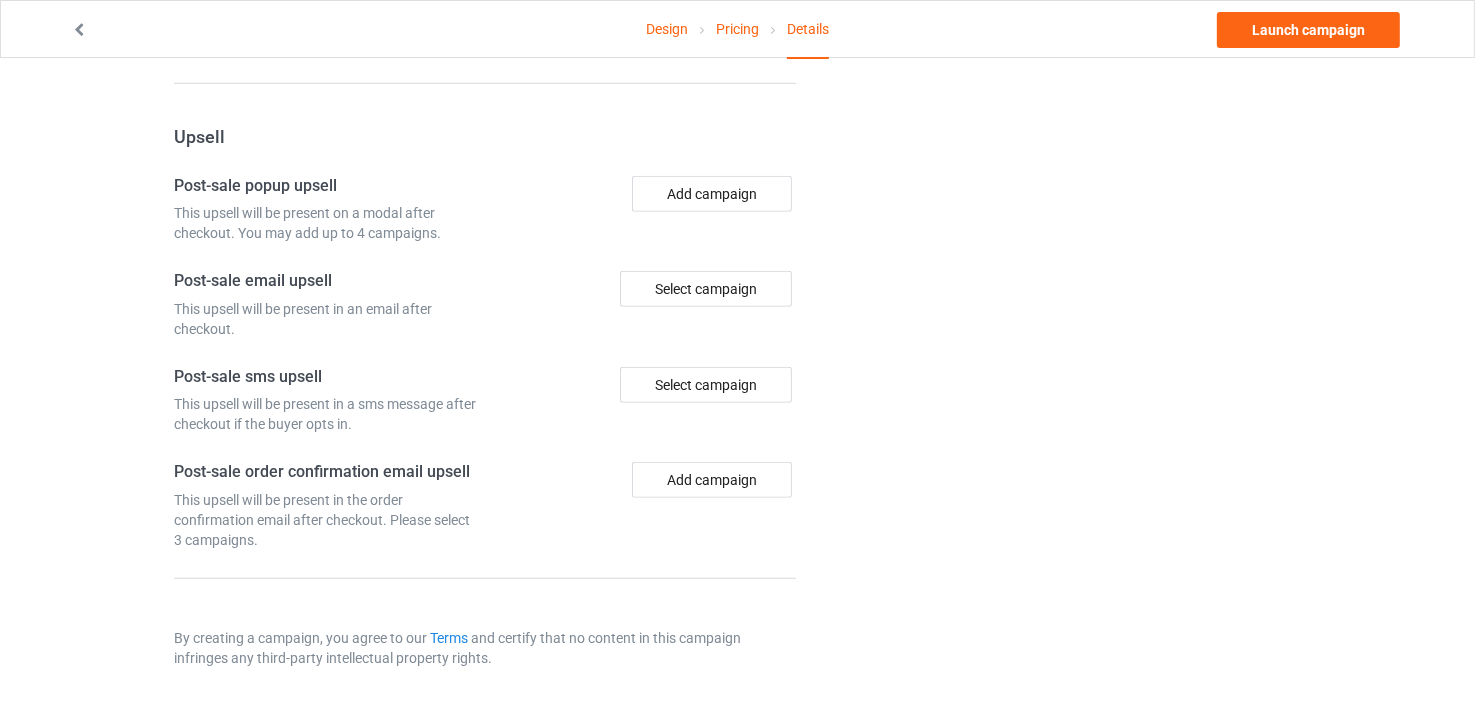 click on "Change default product or side" at bounding box center [1062, -377] 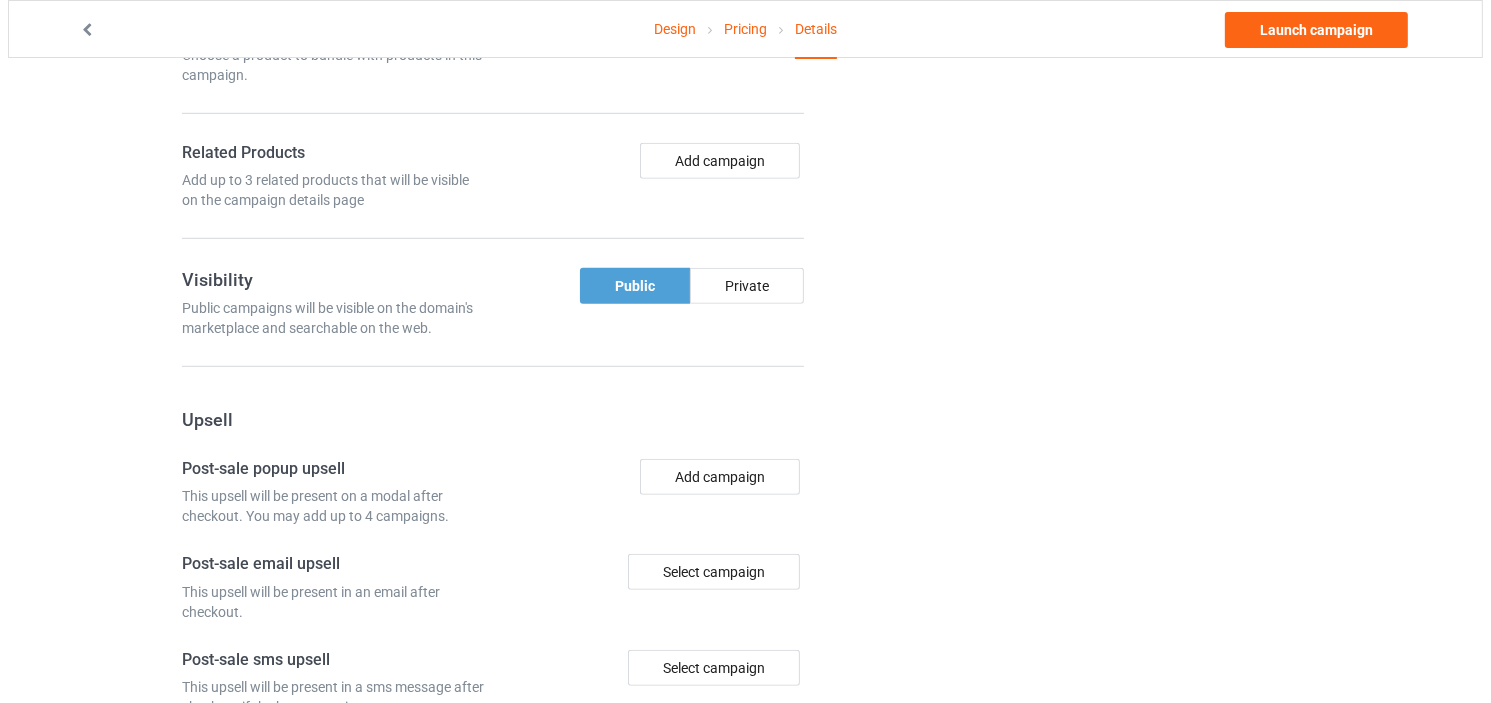 scroll, scrollTop: 1244, scrollLeft: 0, axis: vertical 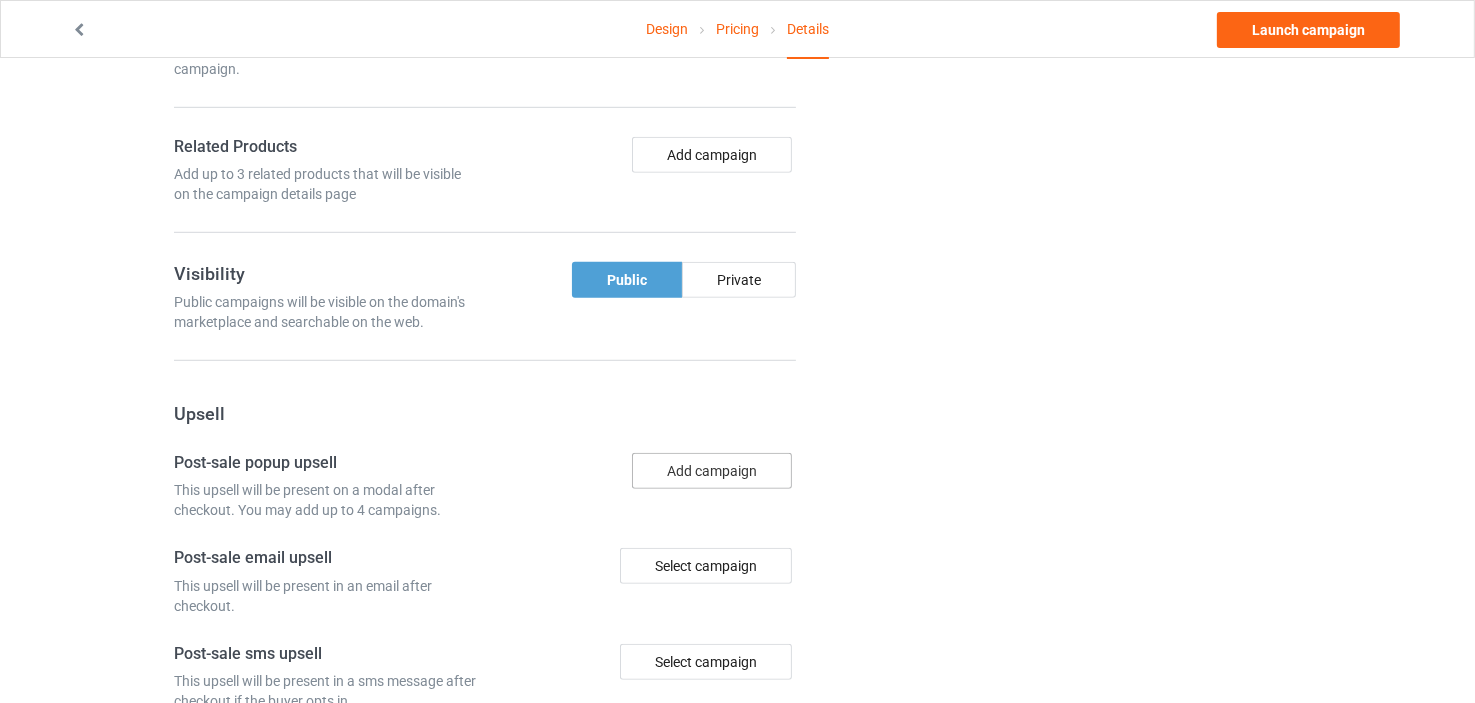 click on "Add campaign" at bounding box center (712, 471) 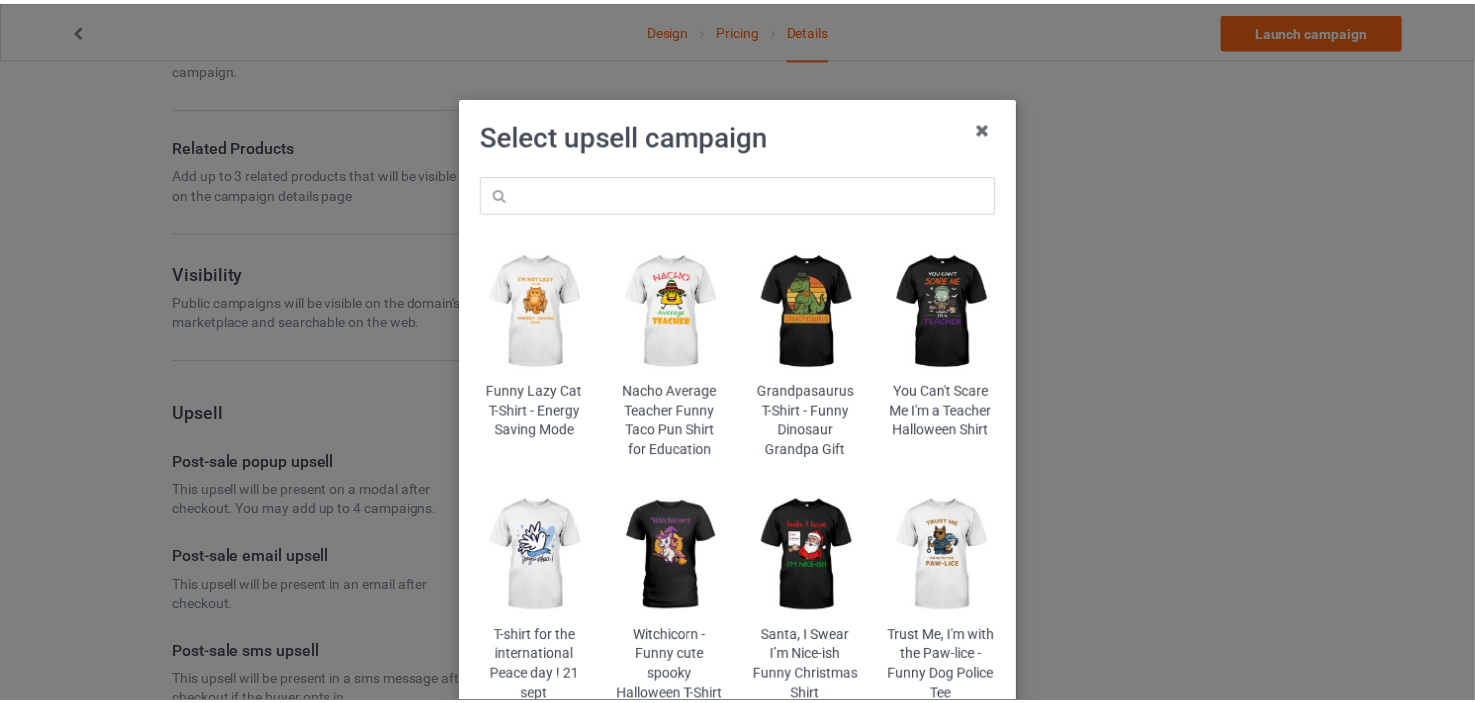 scroll, scrollTop: 0, scrollLeft: 0, axis: both 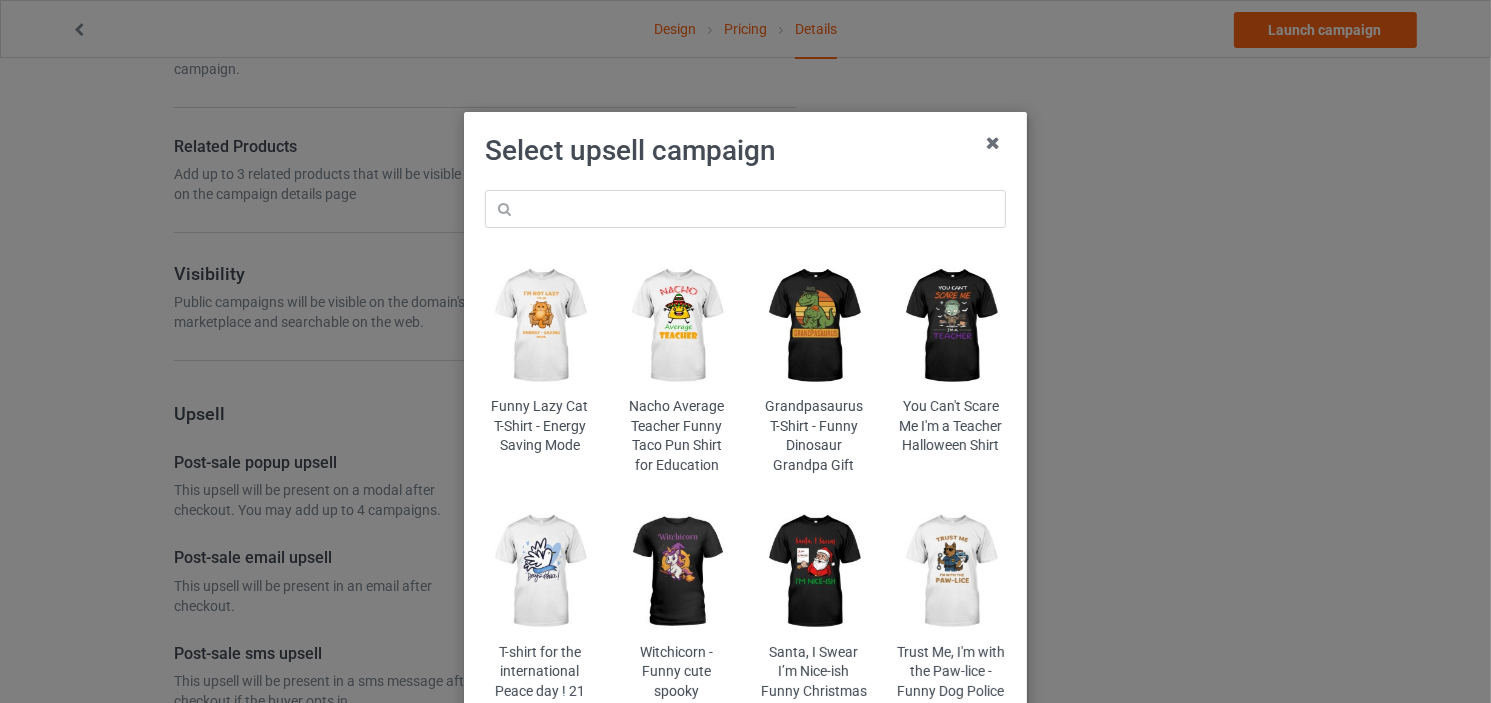 click at bounding box center [951, 326] 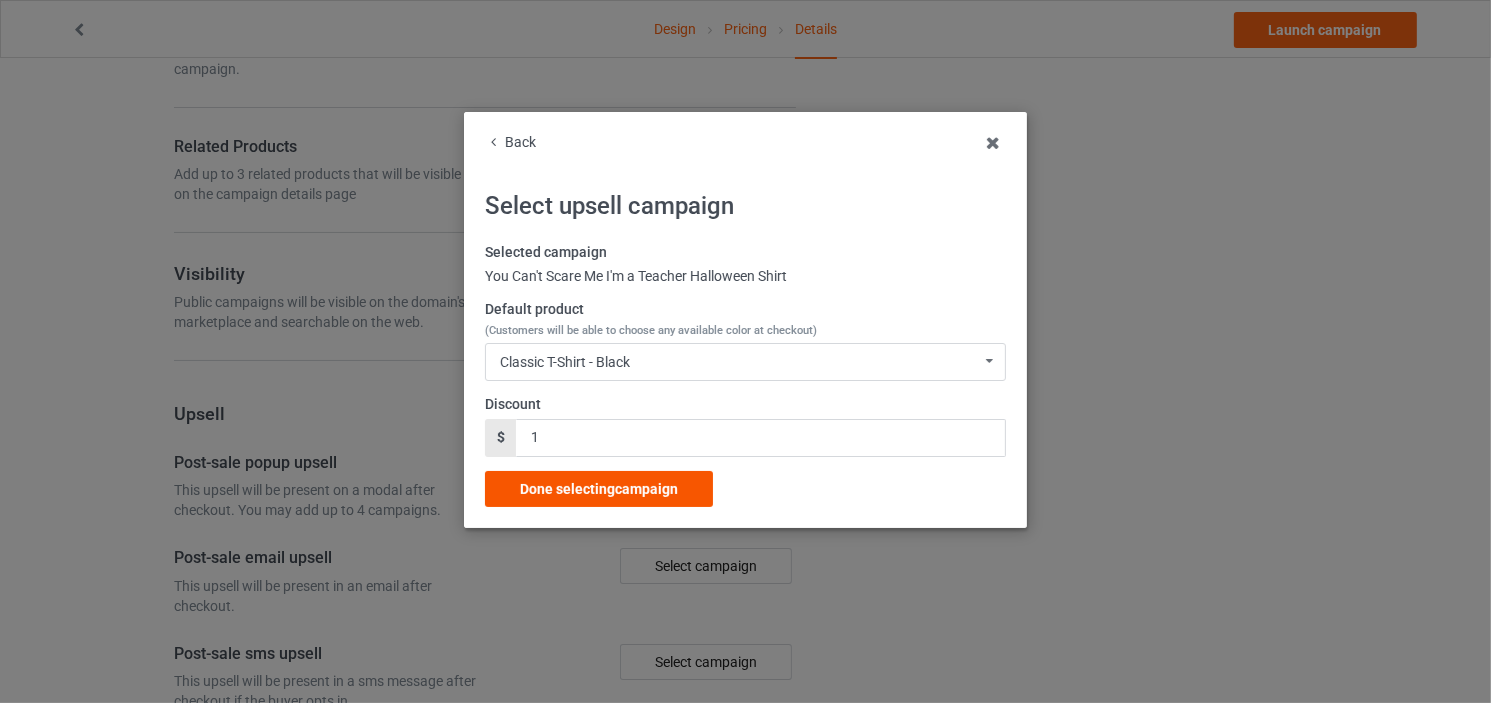 click on "Done selecting  campaign" at bounding box center (599, 489) 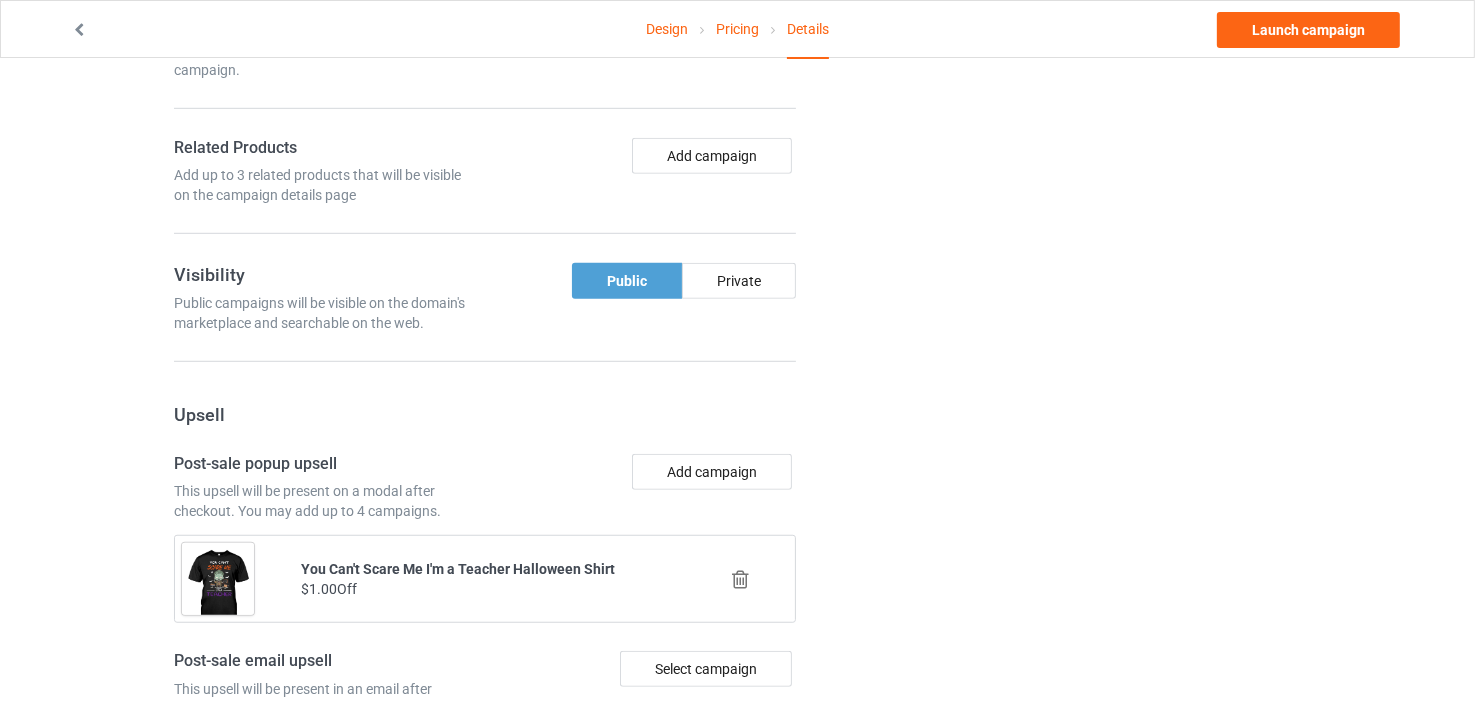 scroll, scrollTop: 1060, scrollLeft: 0, axis: vertical 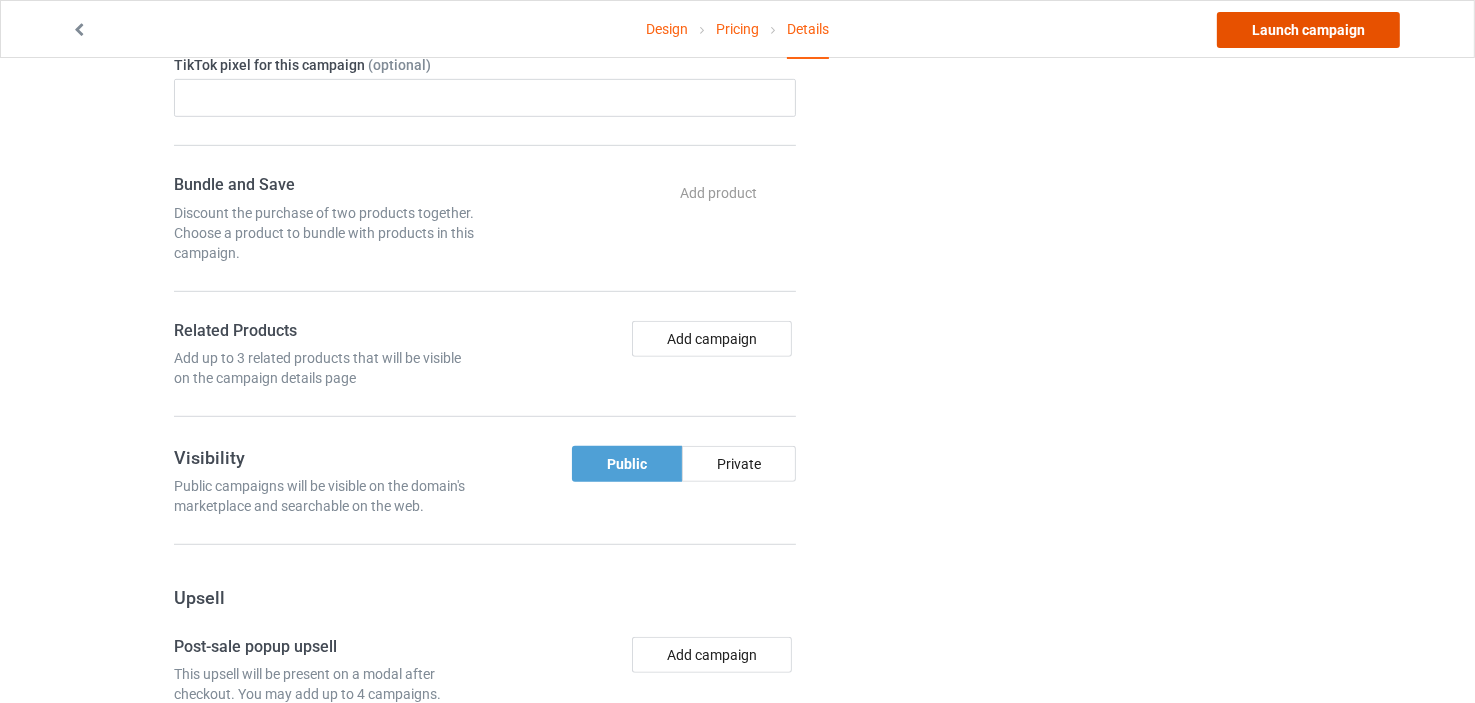 click on "Launch campaign" at bounding box center (1308, 30) 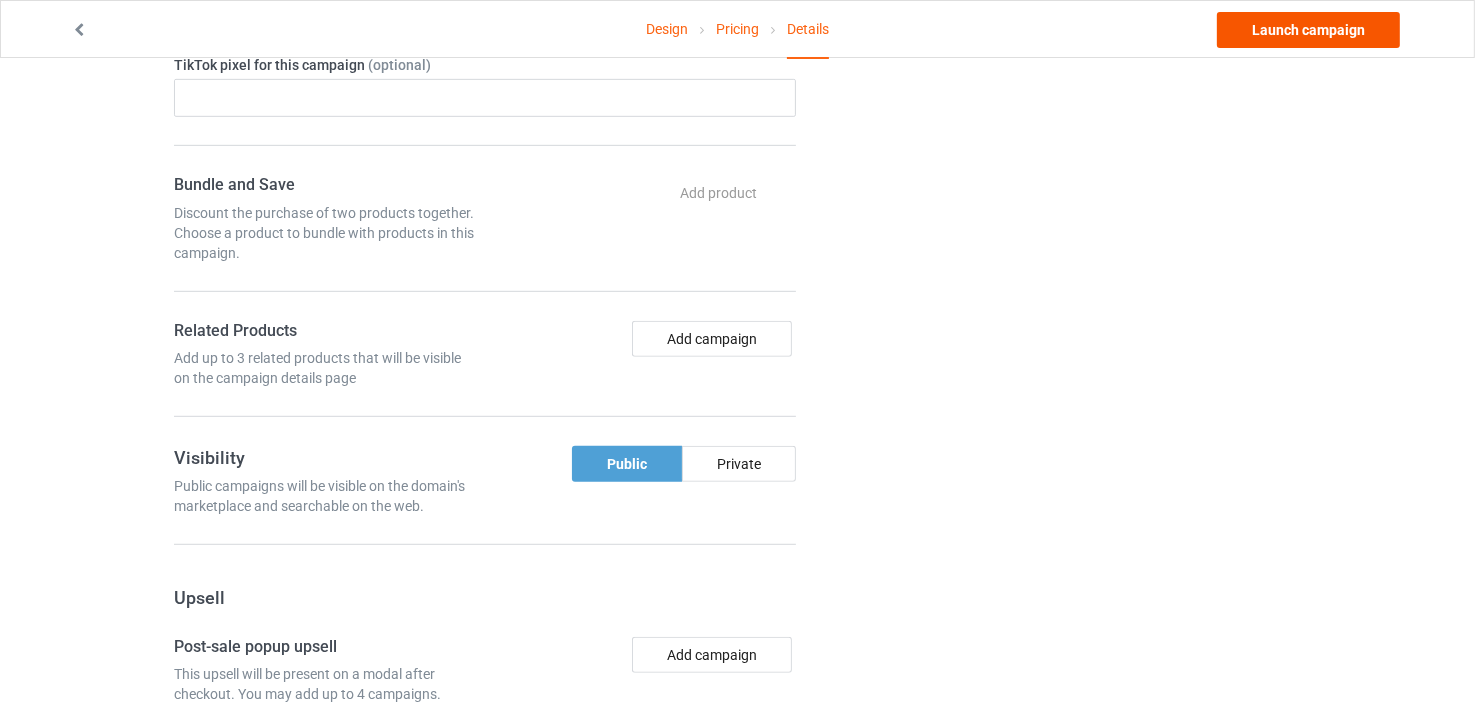 scroll, scrollTop: 0, scrollLeft: 0, axis: both 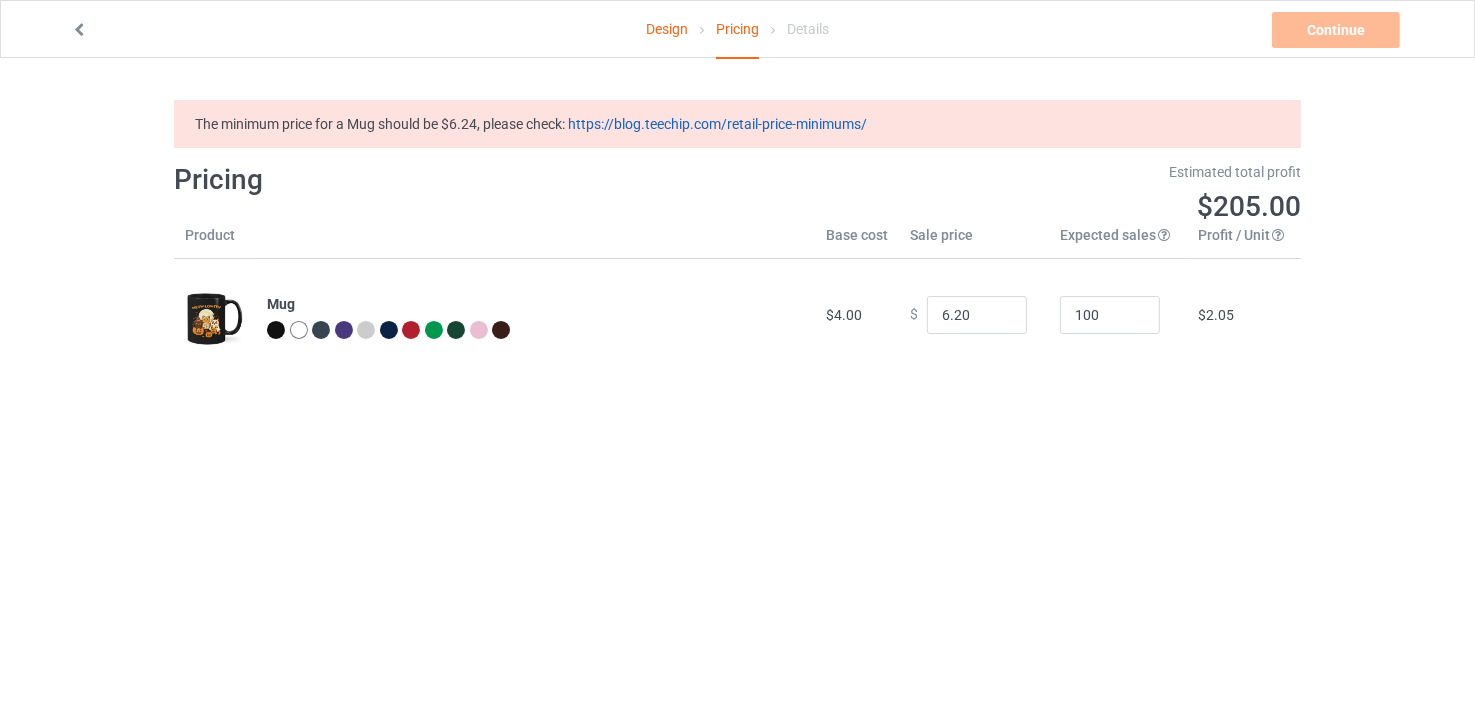 click on "https://blog.teechip.com/retail-price-minimums/" at bounding box center [717, 124] 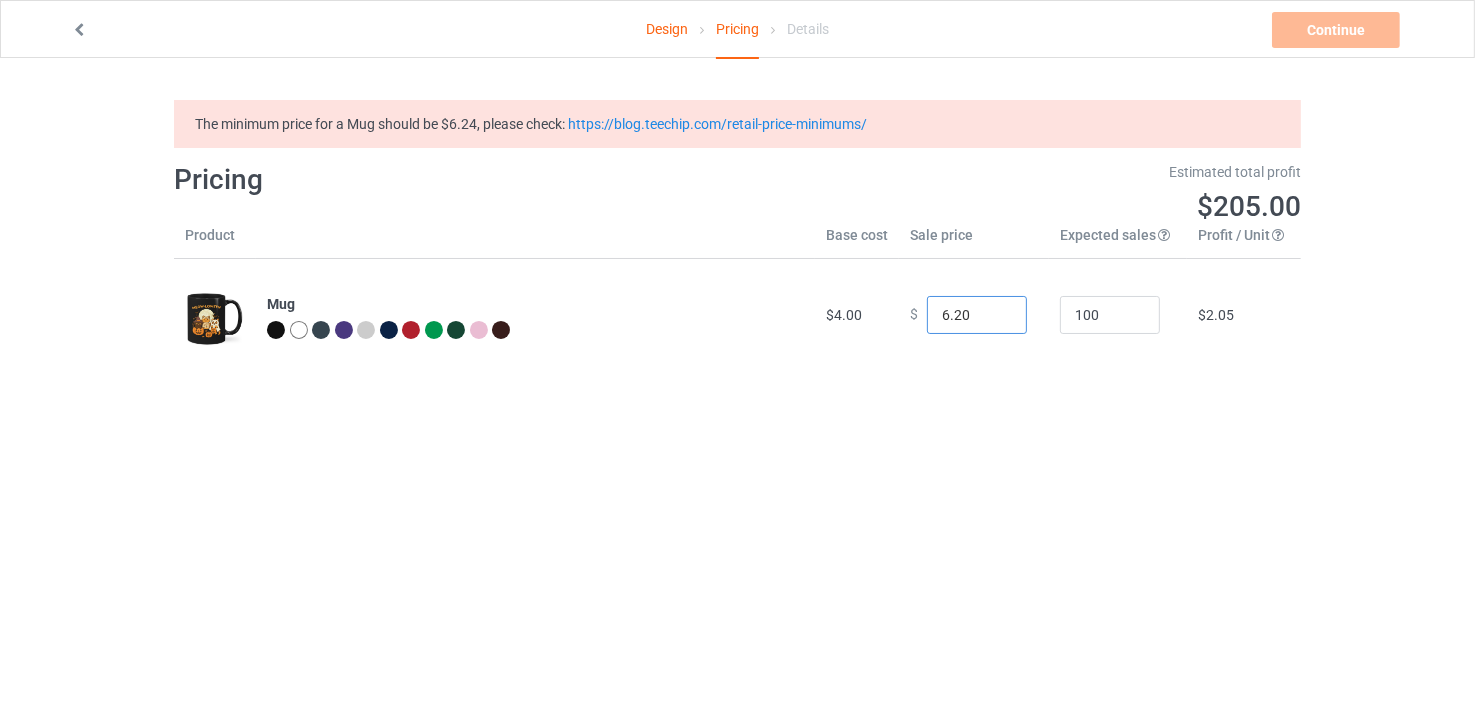 drag, startPoint x: 962, startPoint y: 315, endPoint x: 939, endPoint y: 315, distance: 23 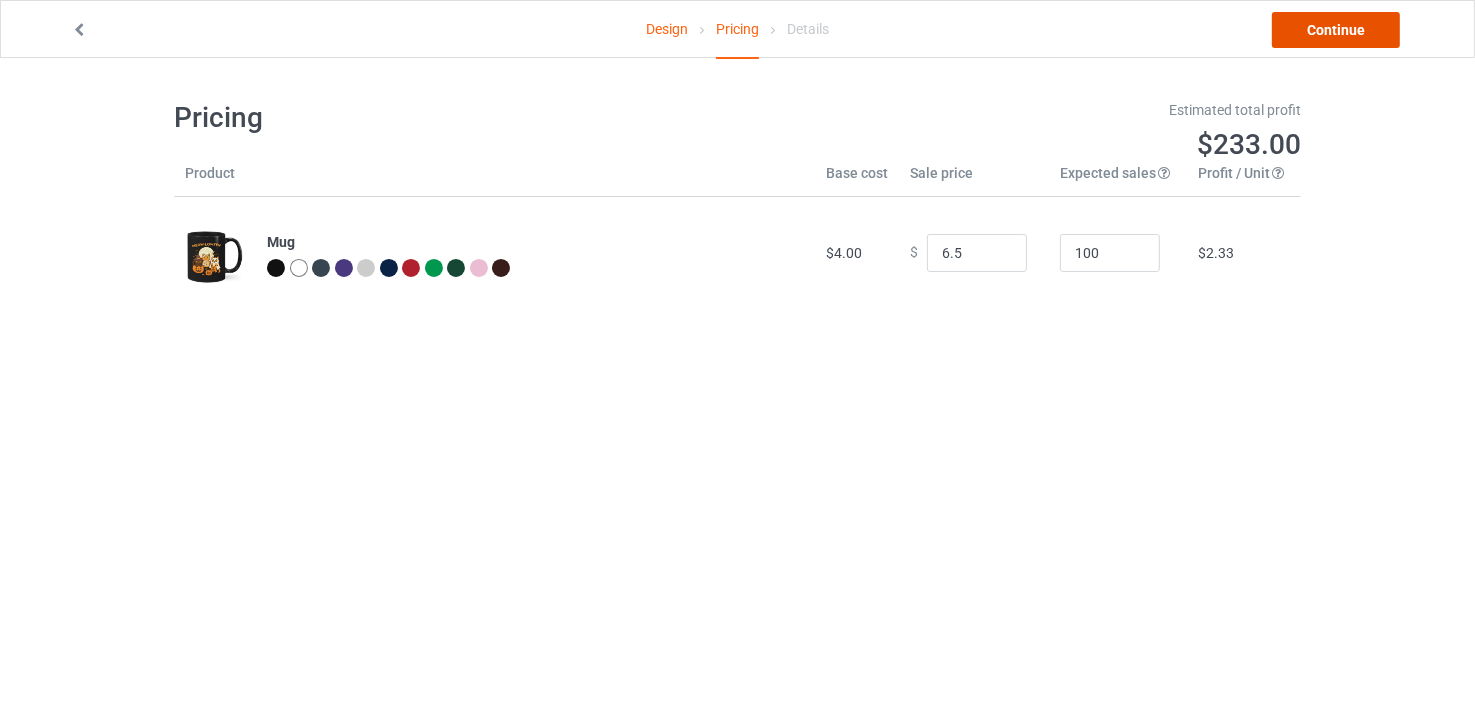 type on "6.50" 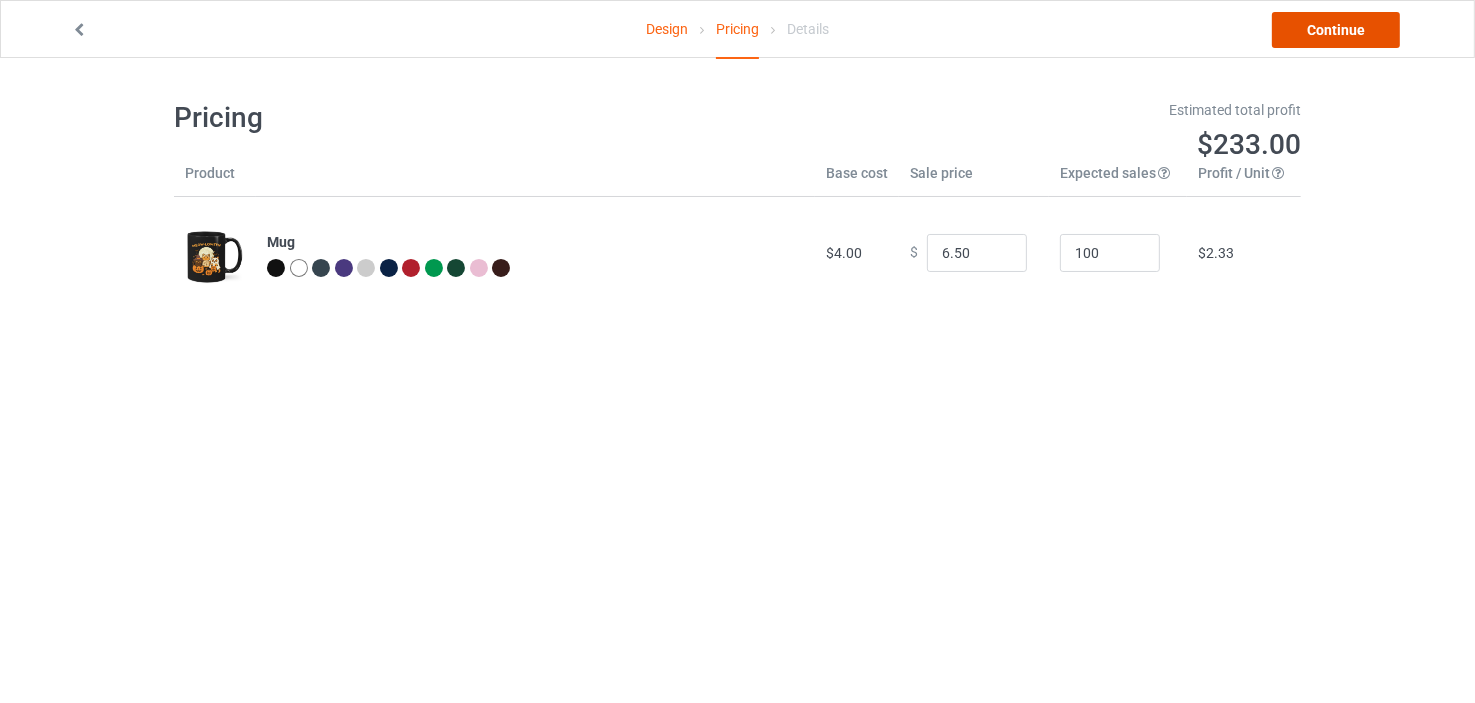 click on "Continue" at bounding box center (1336, 30) 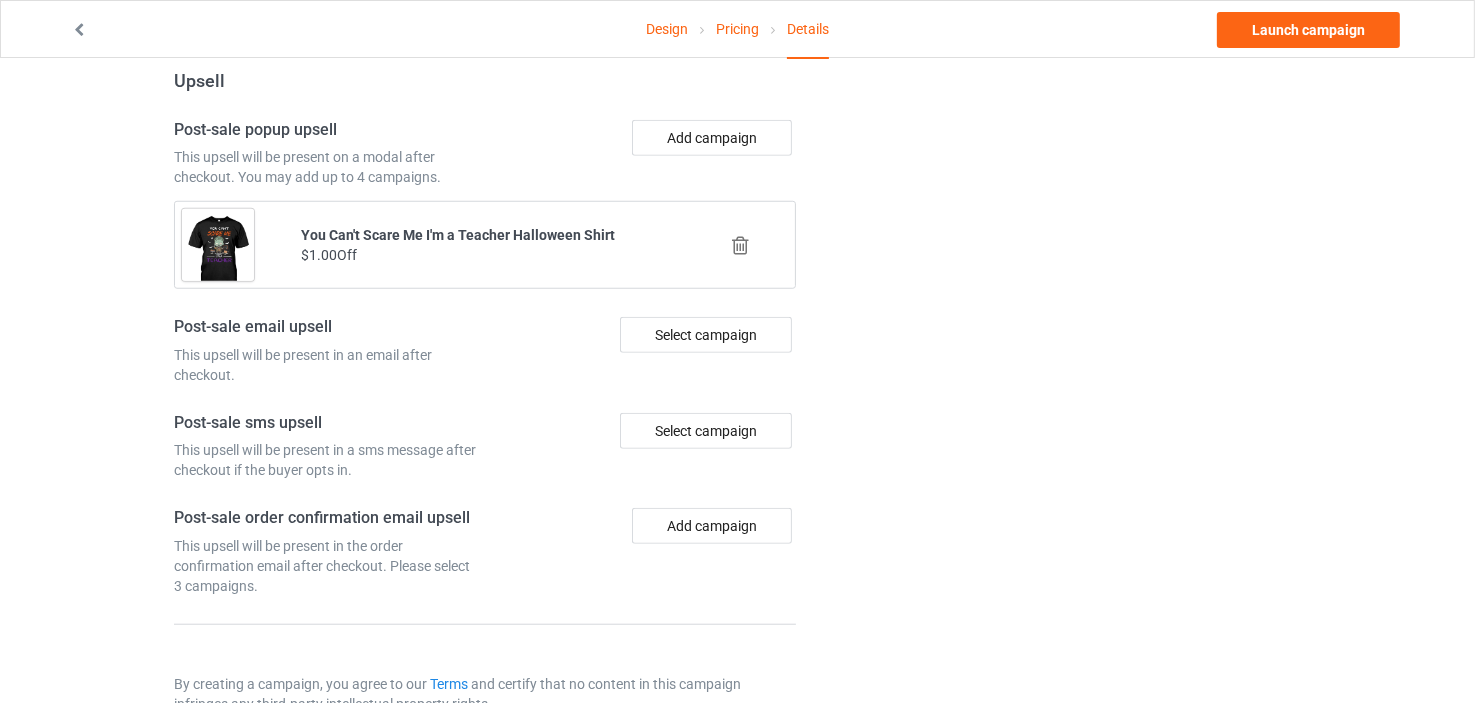 scroll, scrollTop: 1564, scrollLeft: 0, axis: vertical 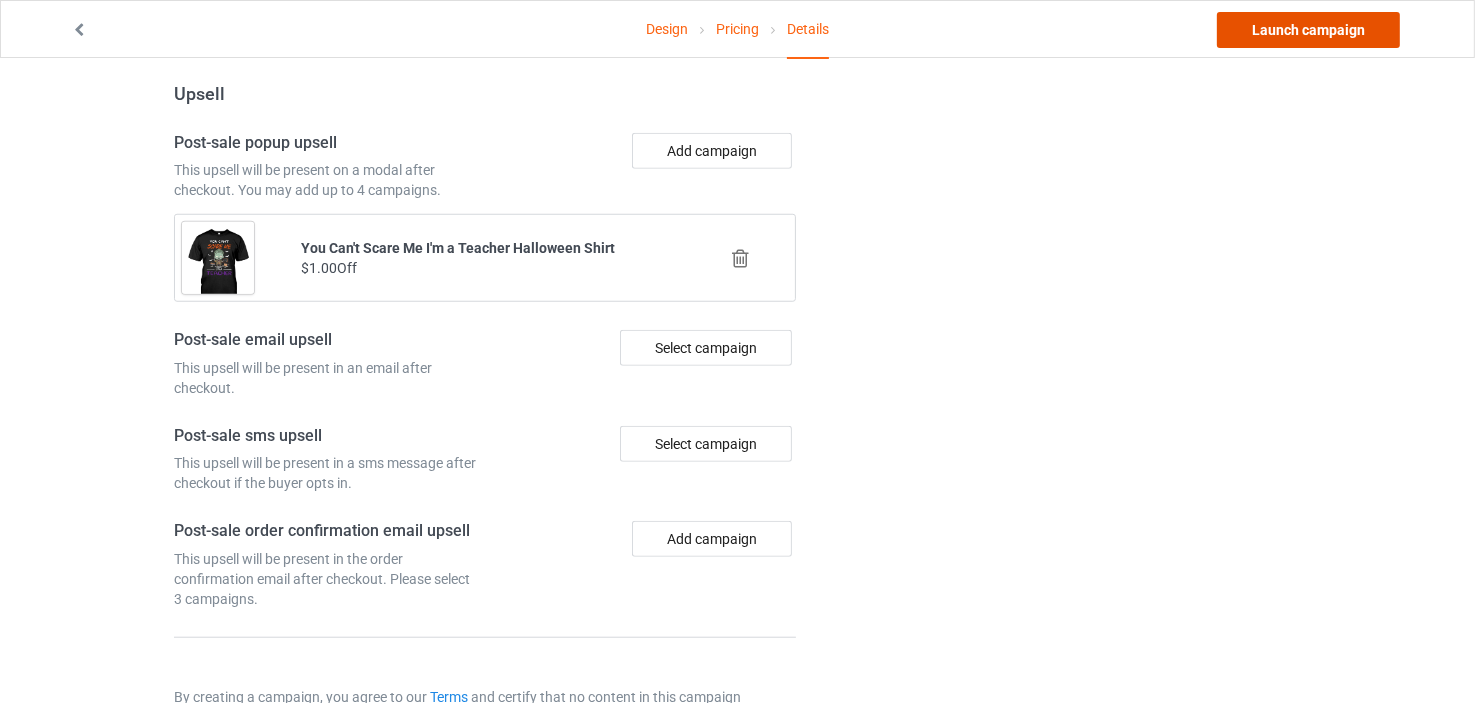 click on "Launch campaign" at bounding box center (1308, 30) 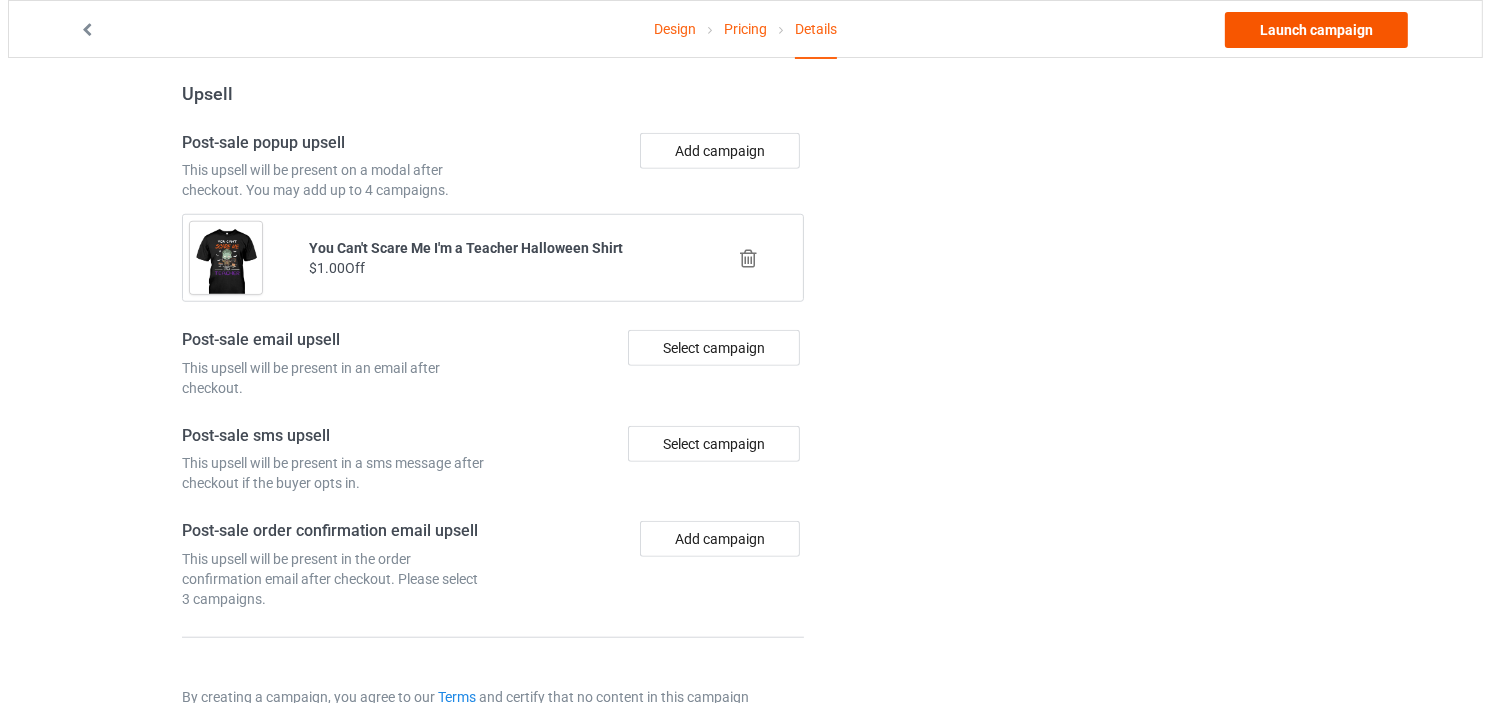 scroll, scrollTop: 0, scrollLeft: 0, axis: both 